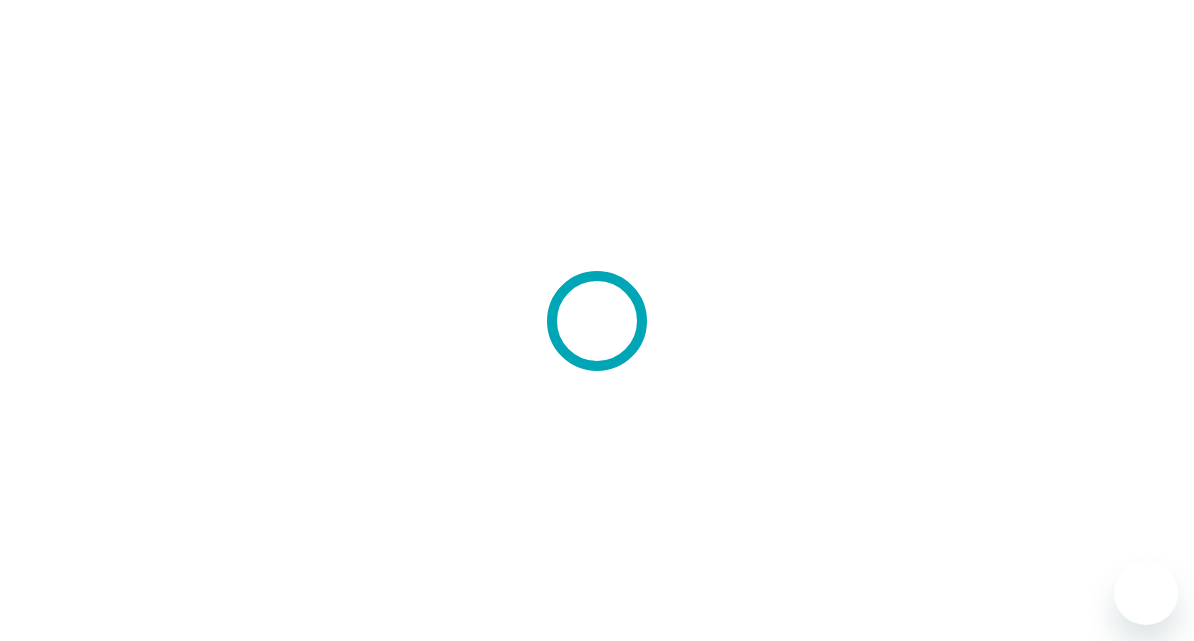 scroll, scrollTop: 0, scrollLeft: 0, axis: both 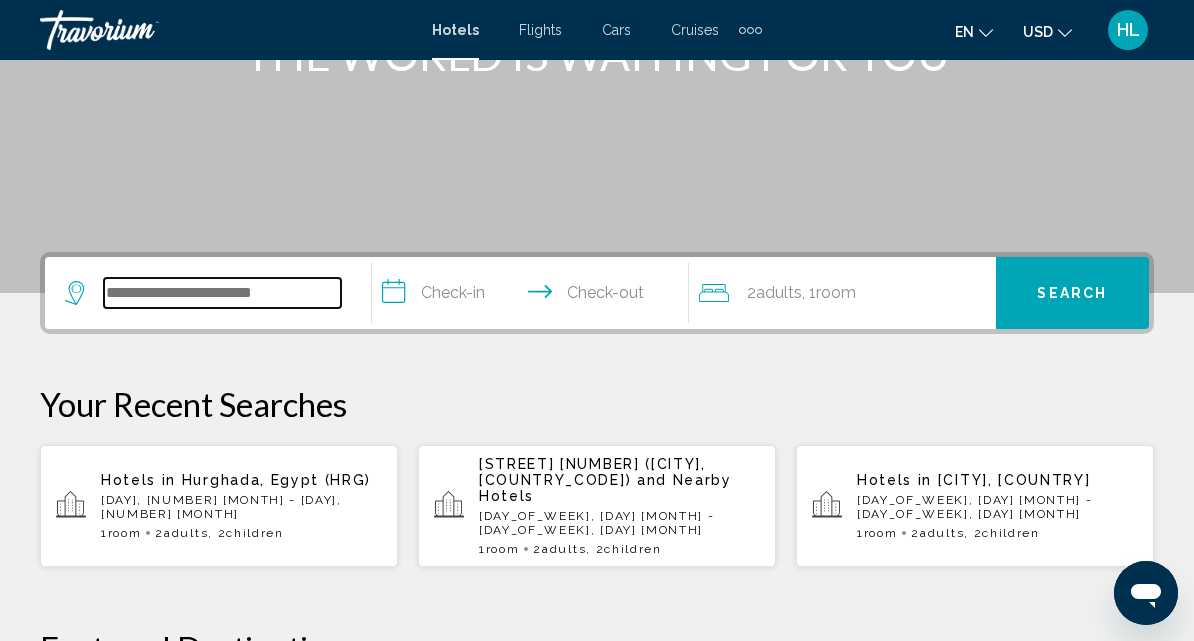 click at bounding box center [222, 293] 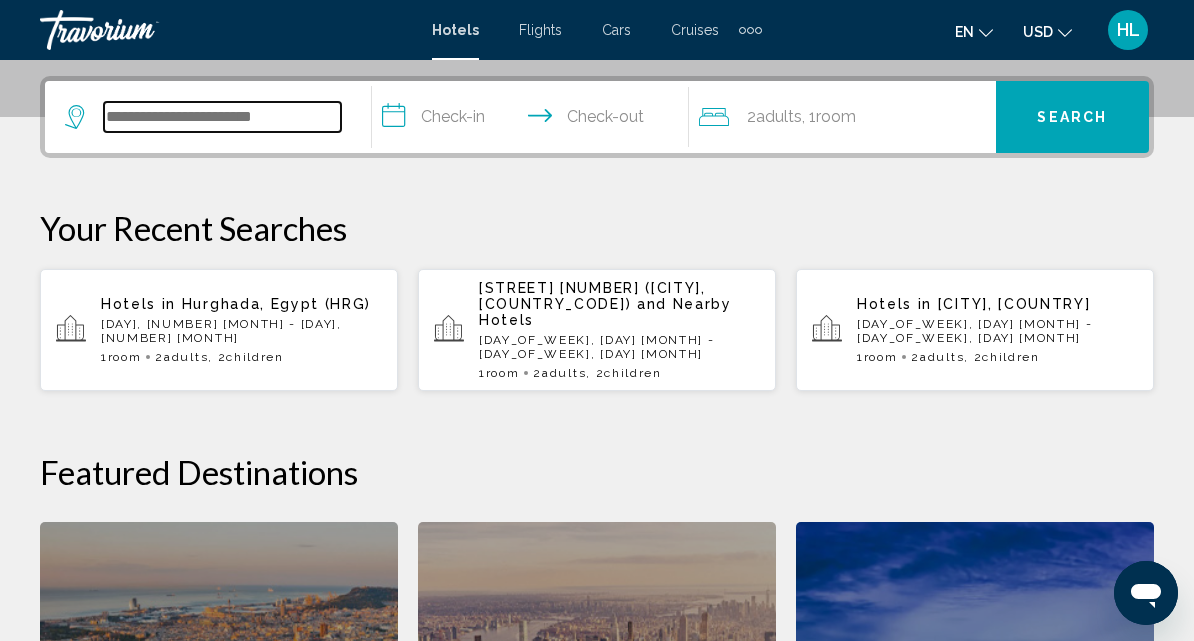 scroll, scrollTop: 494, scrollLeft: 0, axis: vertical 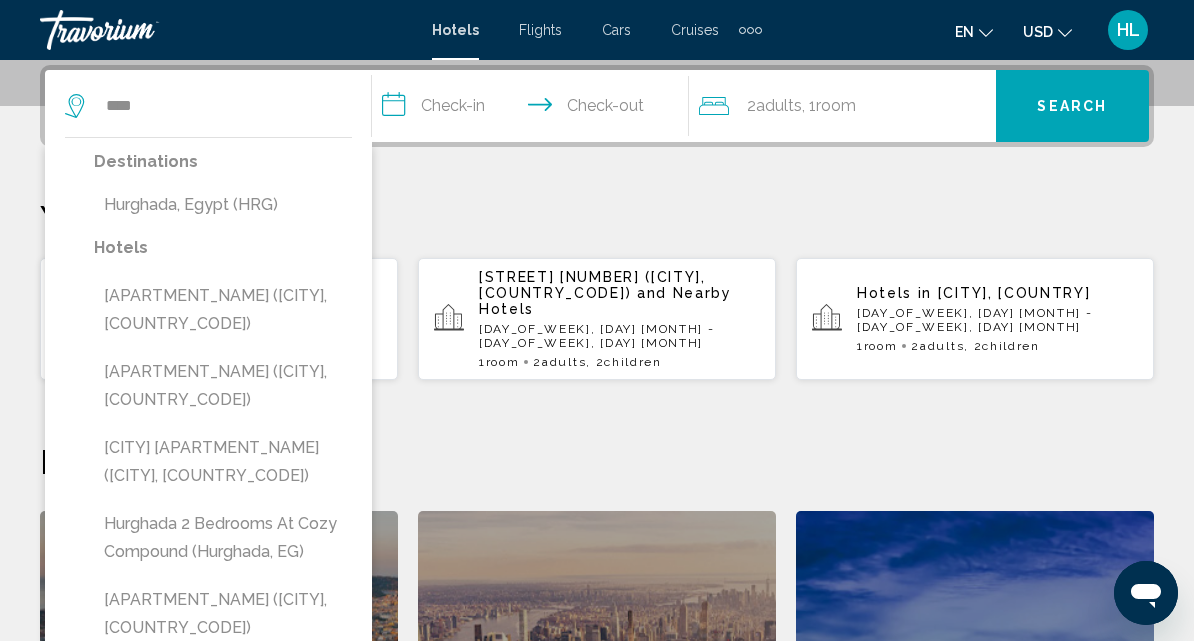 click on "Hurghada, Egypt (HRG)" at bounding box center [223, 205] 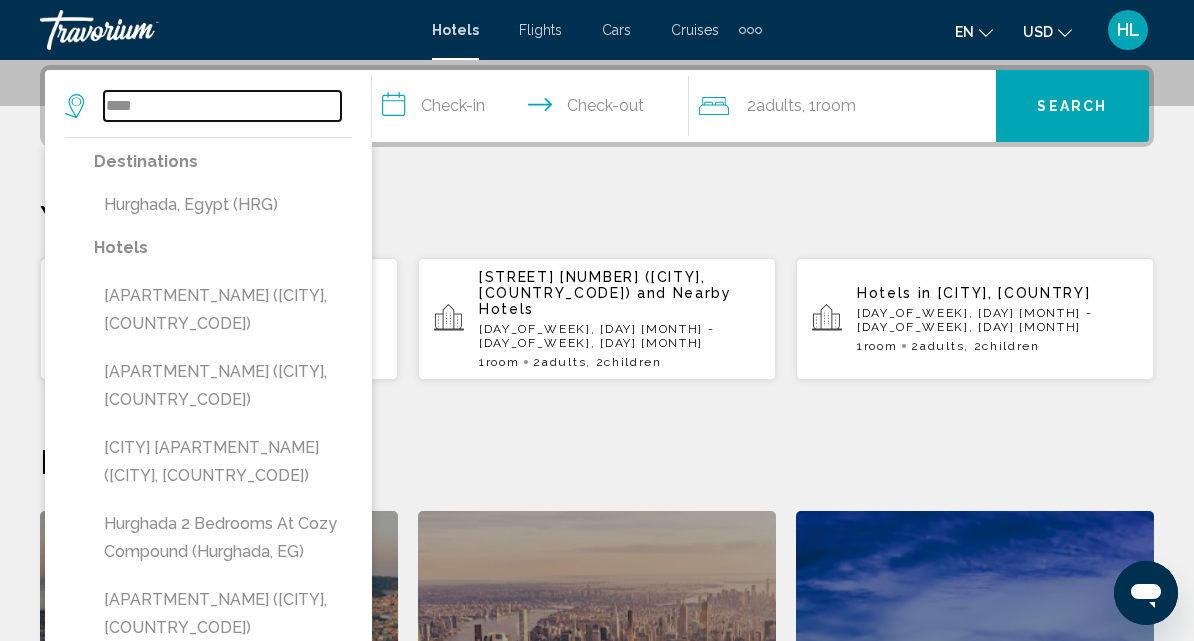 type on "**********" 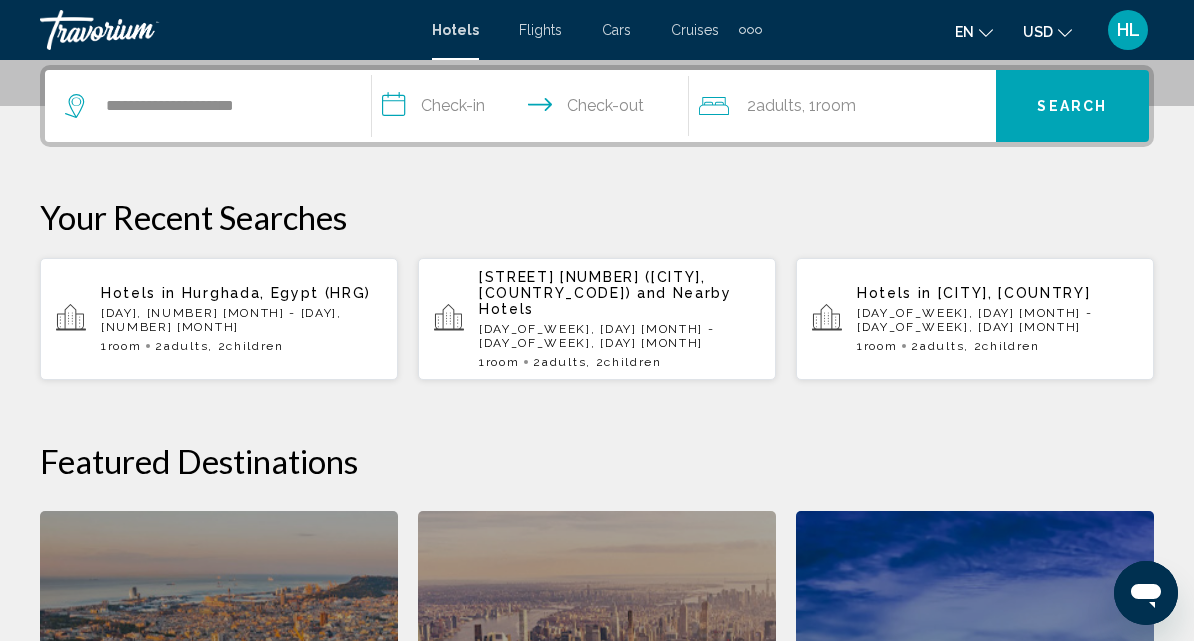 click on "**********" at bounding box center (534, 109) 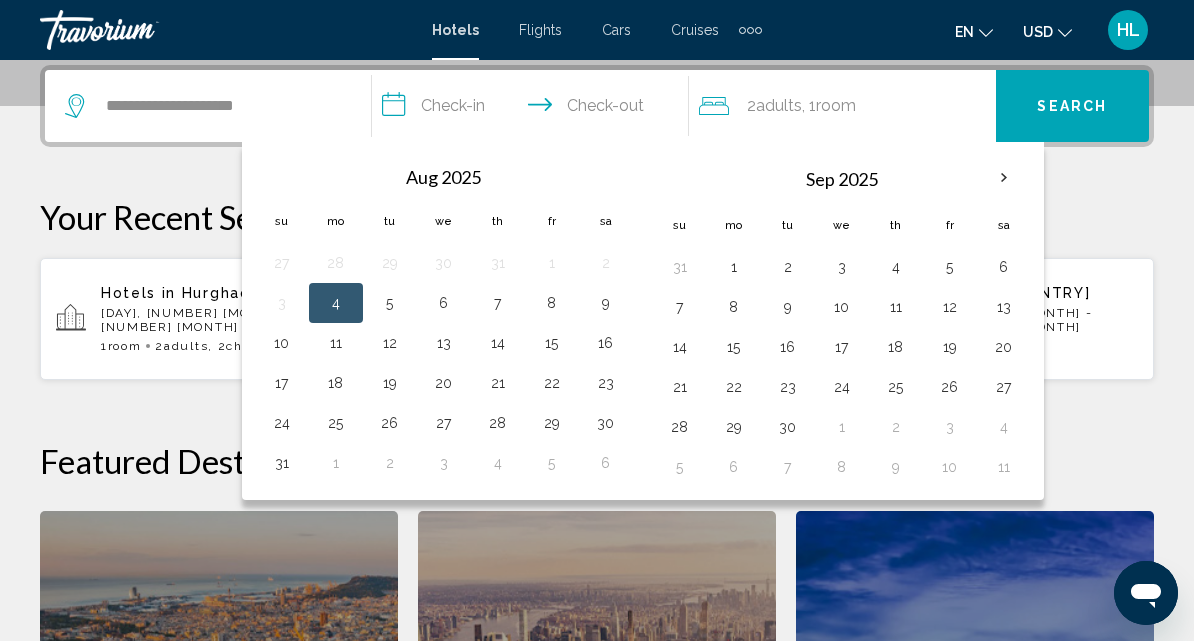 click at bounding box center [1004, 178] 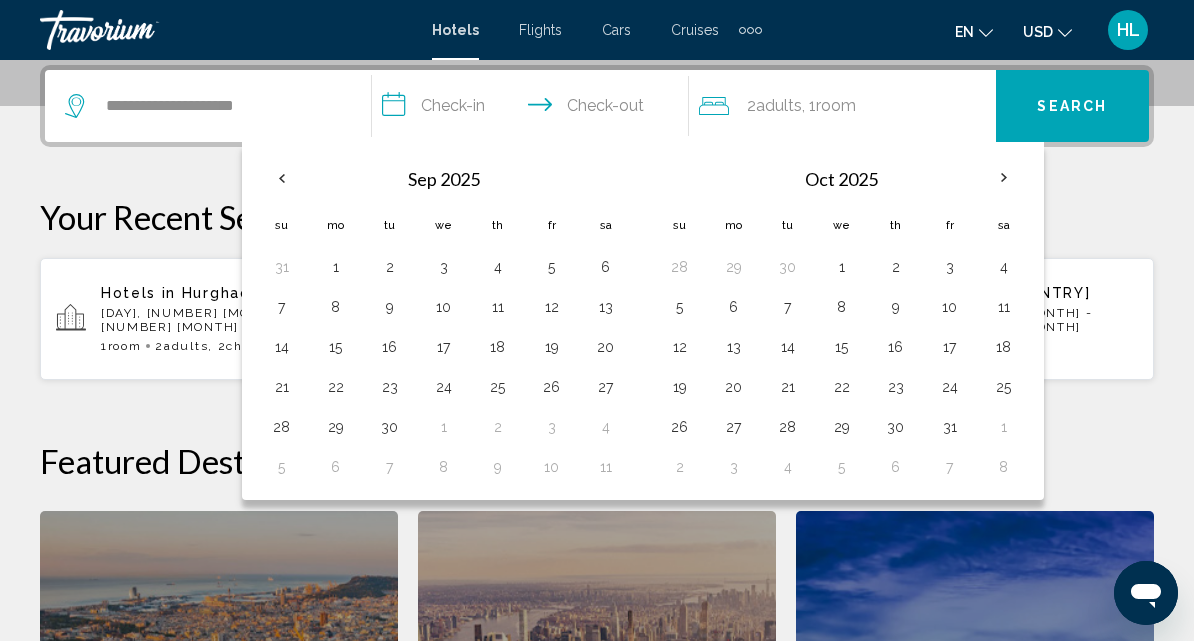 click on "6" at bounding box center [734, 307] 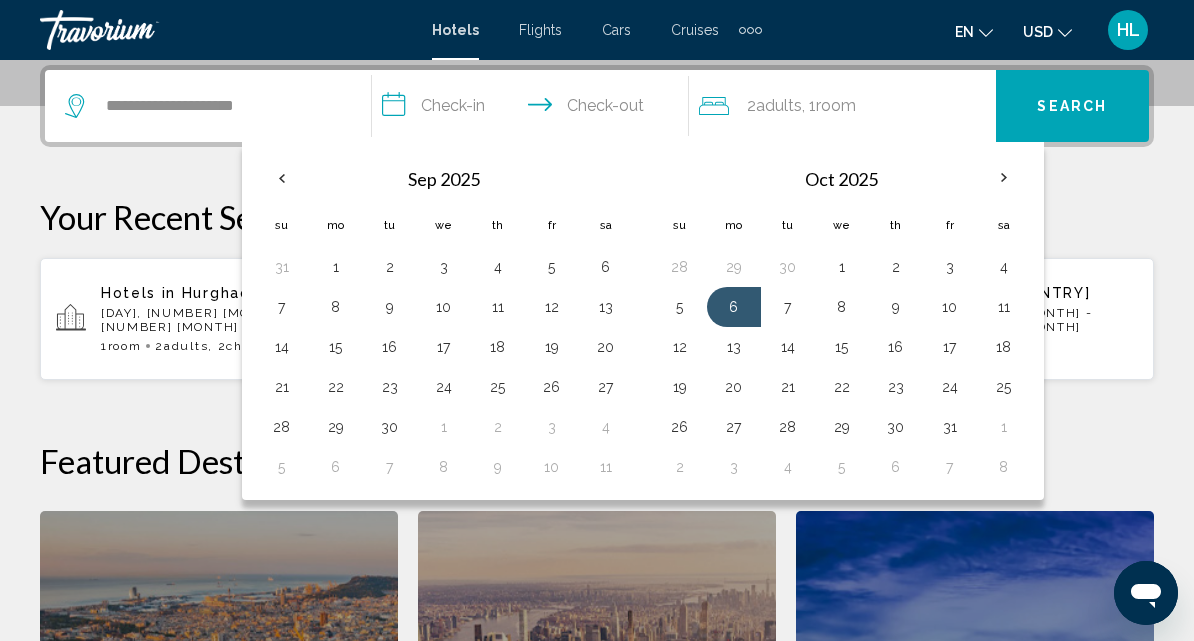 click on "15" at bounding box center (842, 347) 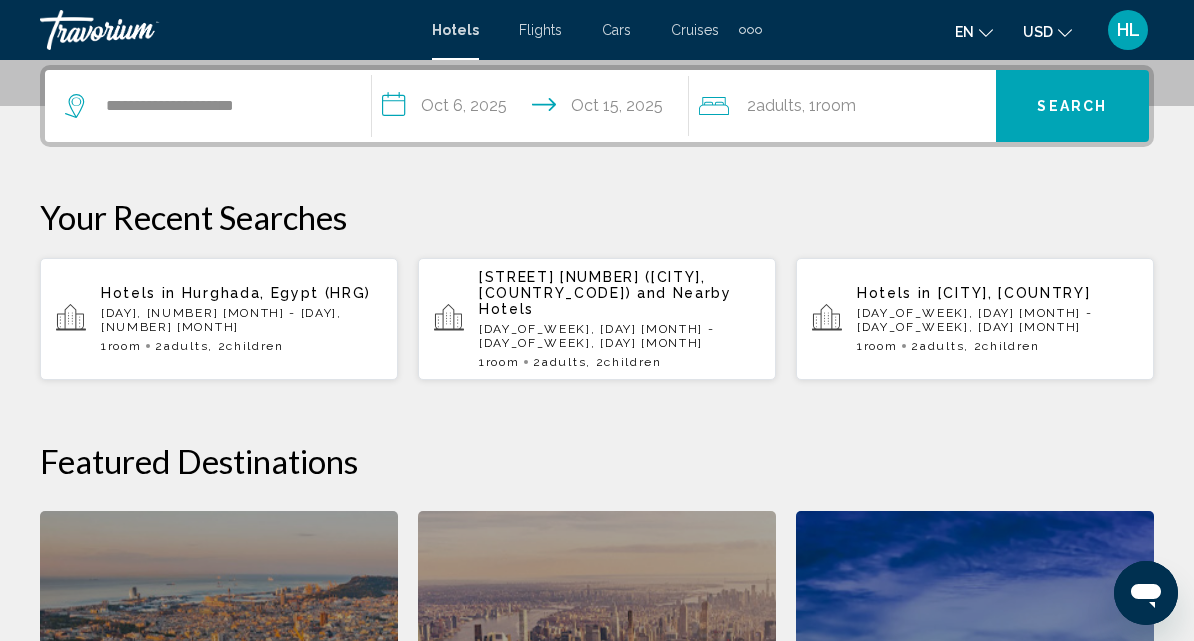 click on "2  Adult Adults , 1  Room rooms" 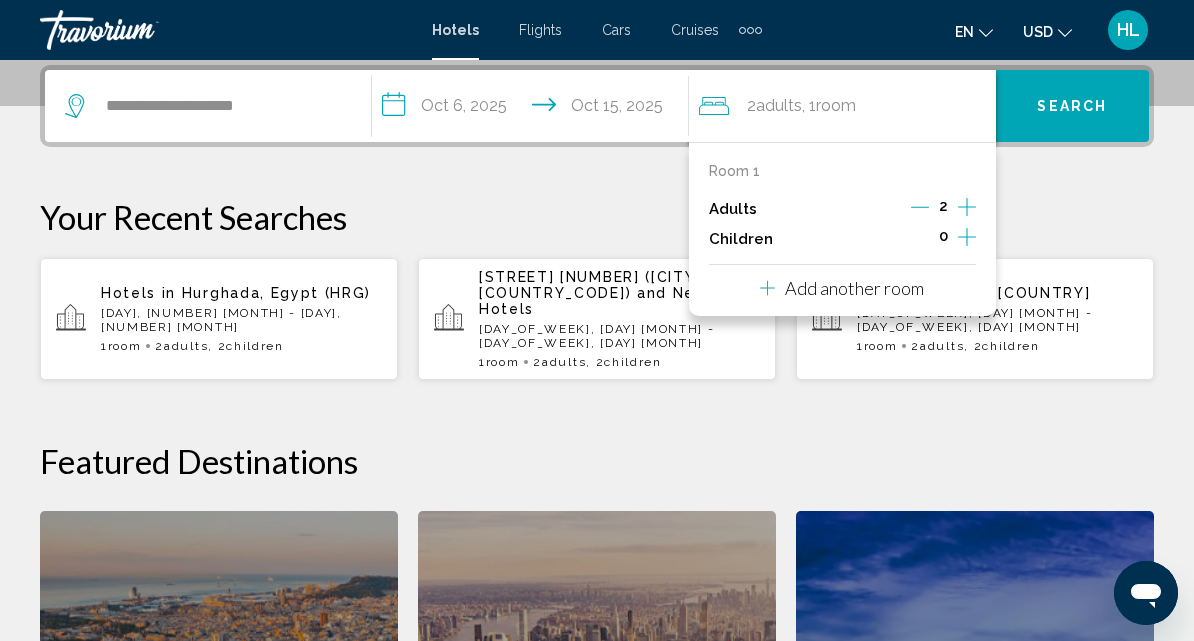 click 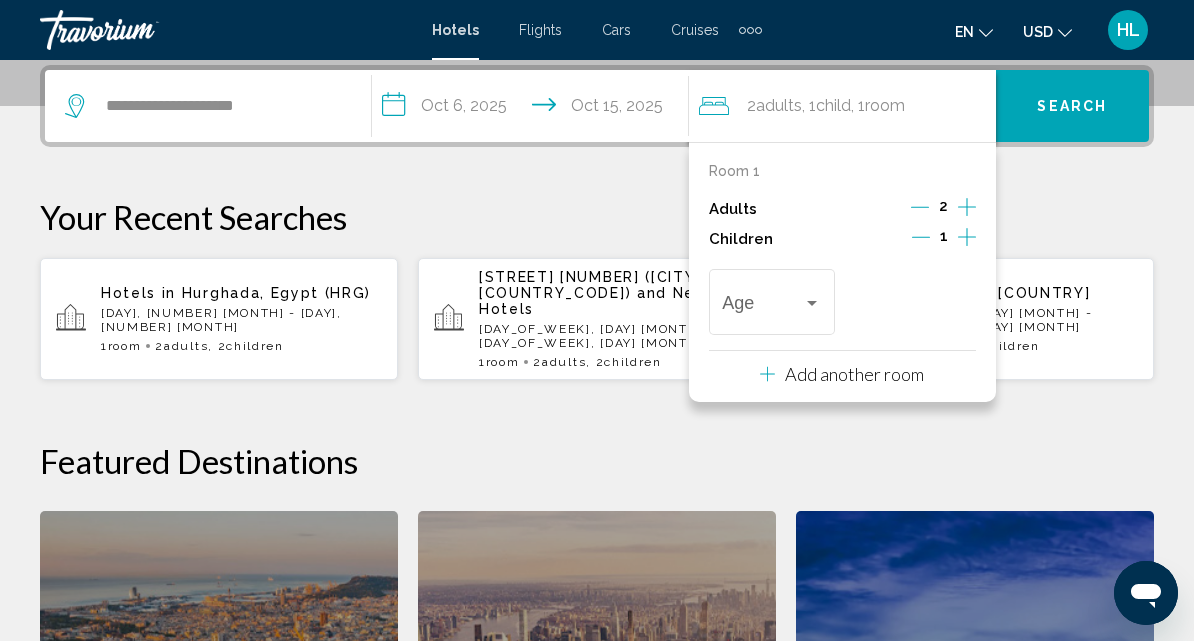 click 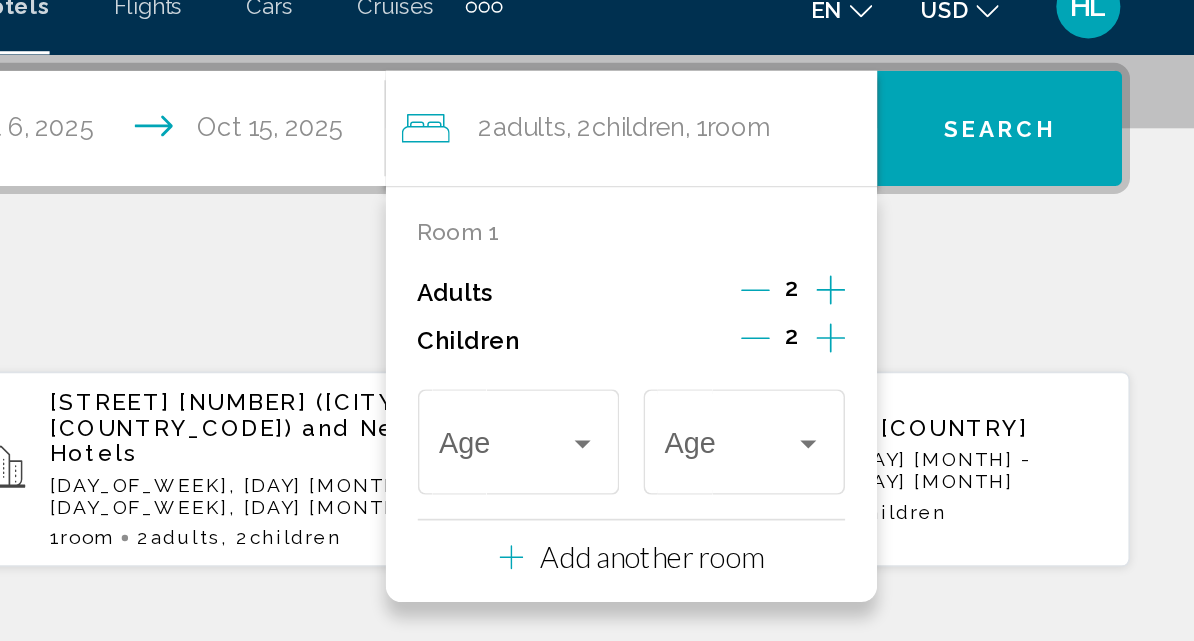 click at bounding box center (812, 303) 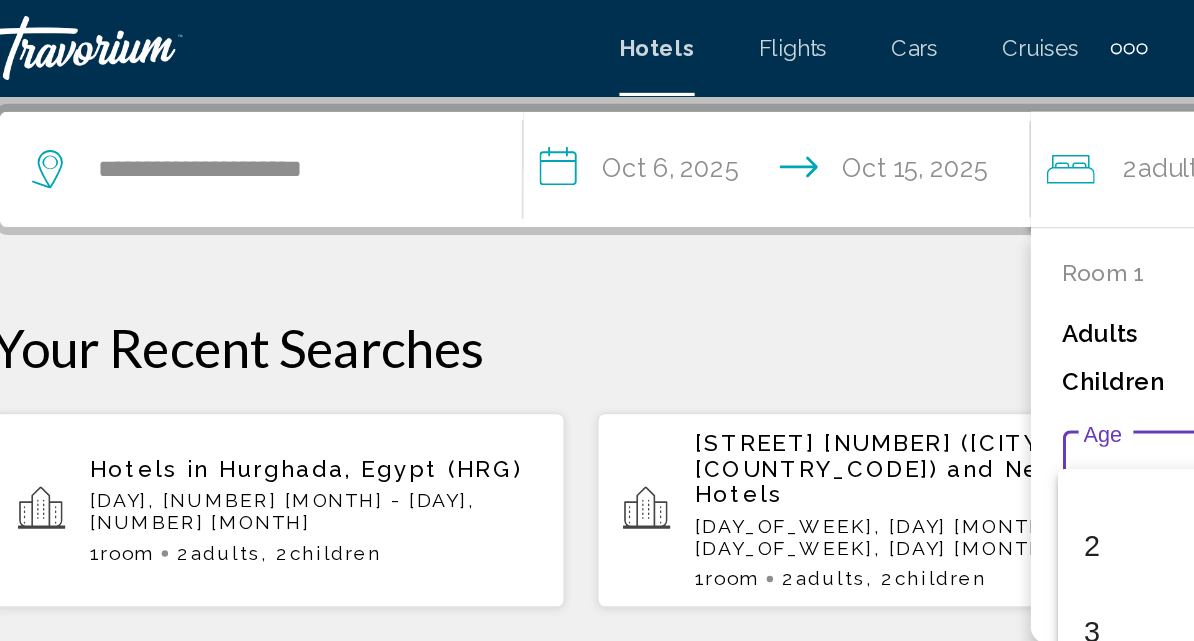 scroll, scrollTop: 123, scrollLeft: 0, axis: vertical 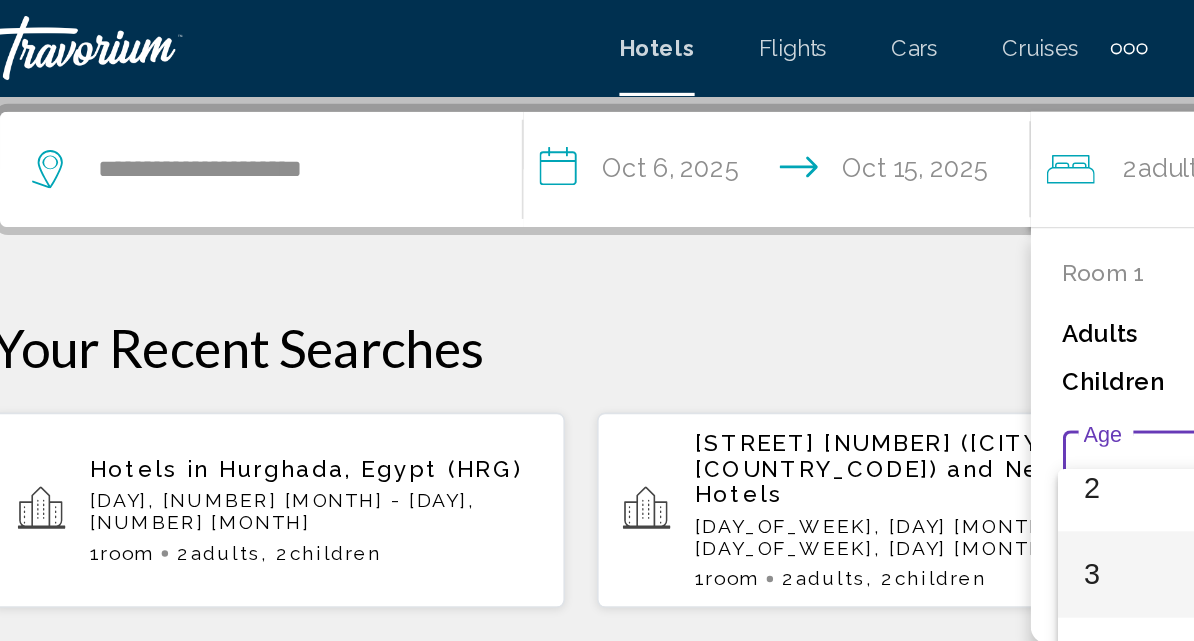 click on "3" at bounding box center (771, 359) 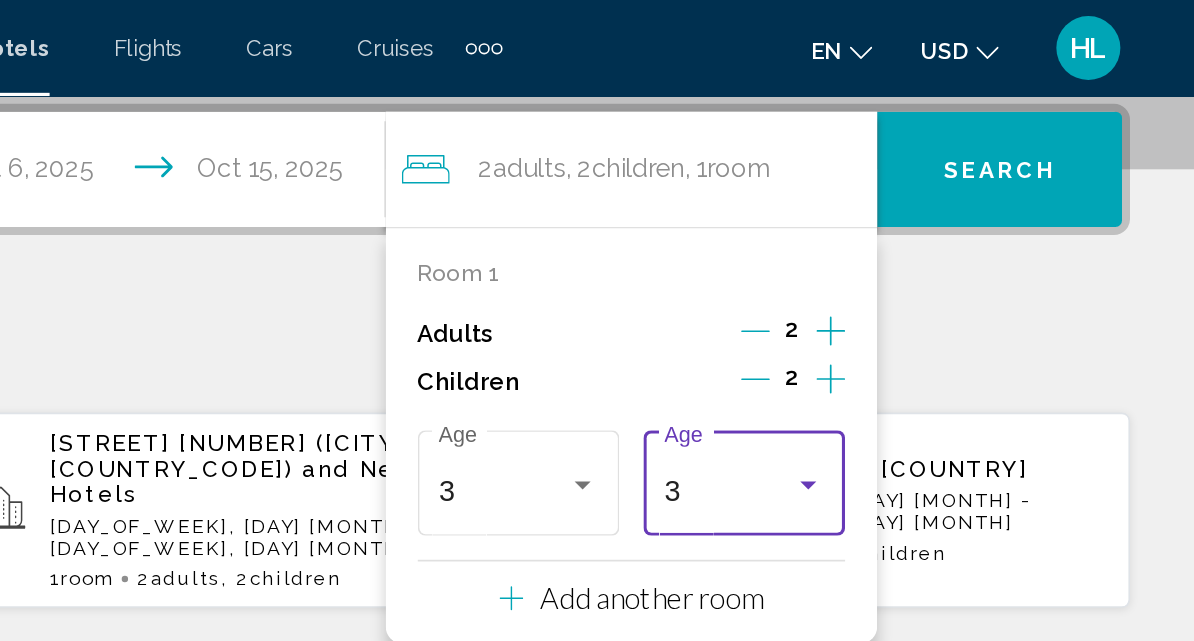 click on "3" at bounding box center (903, 307) 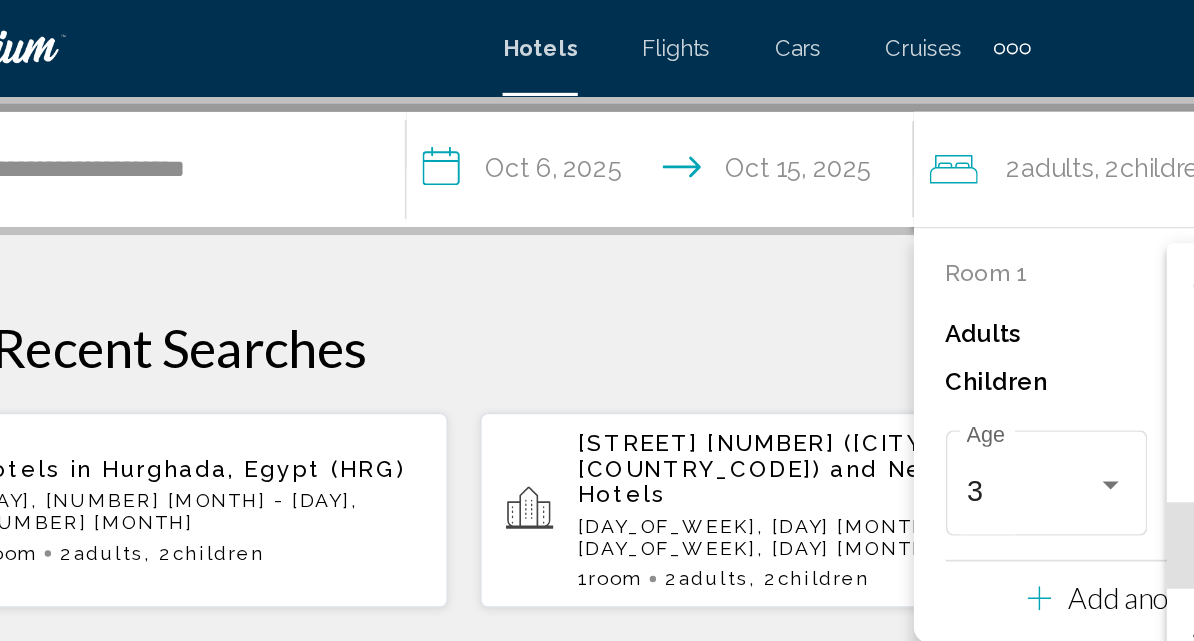 scroll, scrollTop: 38, scrollLeft: 0, axis: vertical 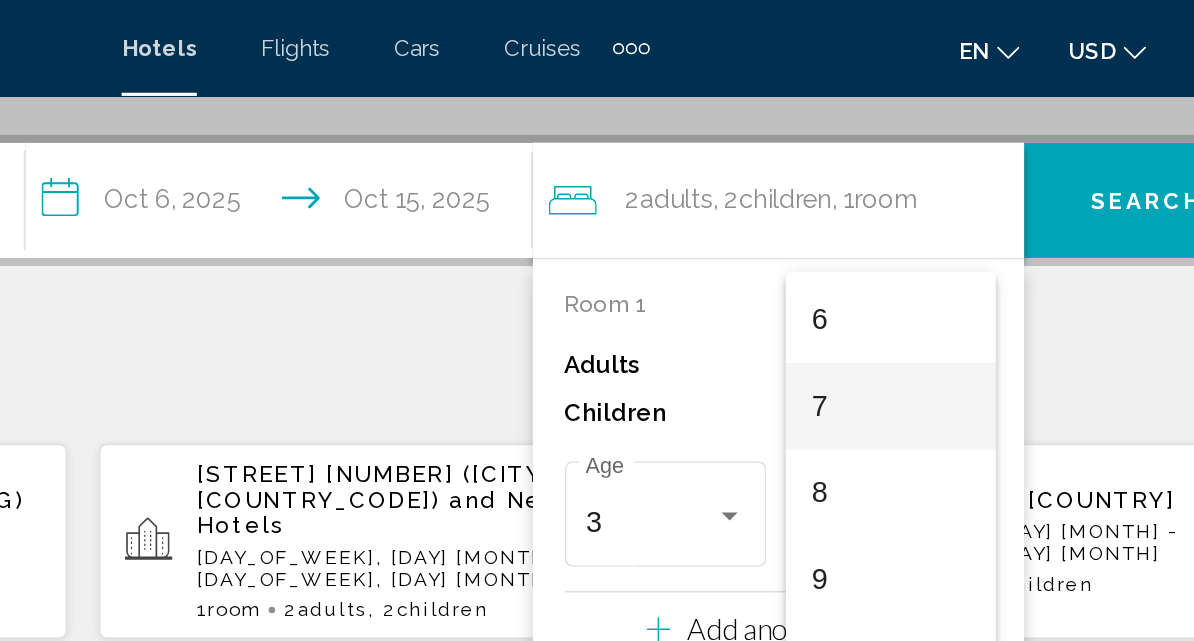 click on "7" at bounding box center (912, 254) 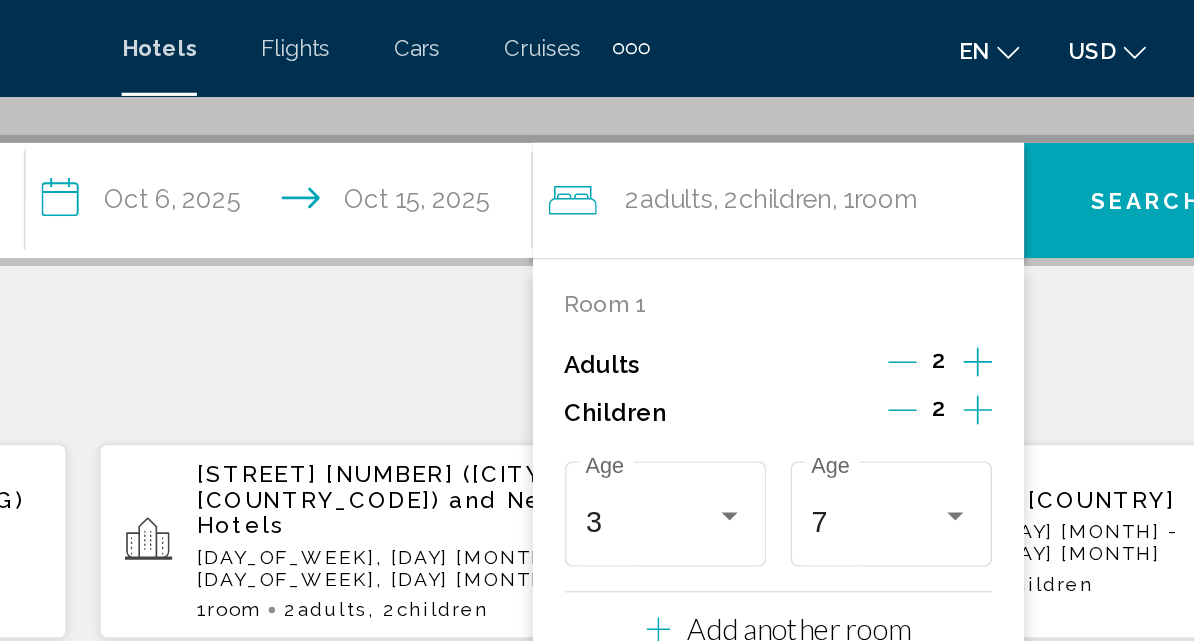 click on "Your Recent Searches" at bounding box center (597, 236) 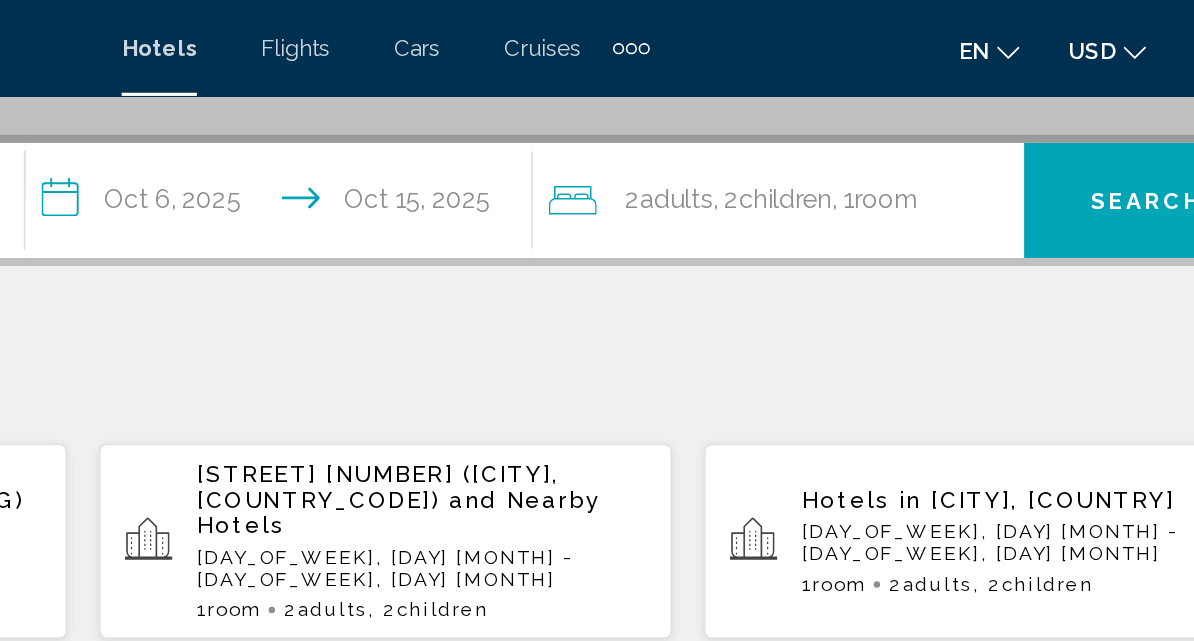 click on "Search" at bounding box center [1072, 126] 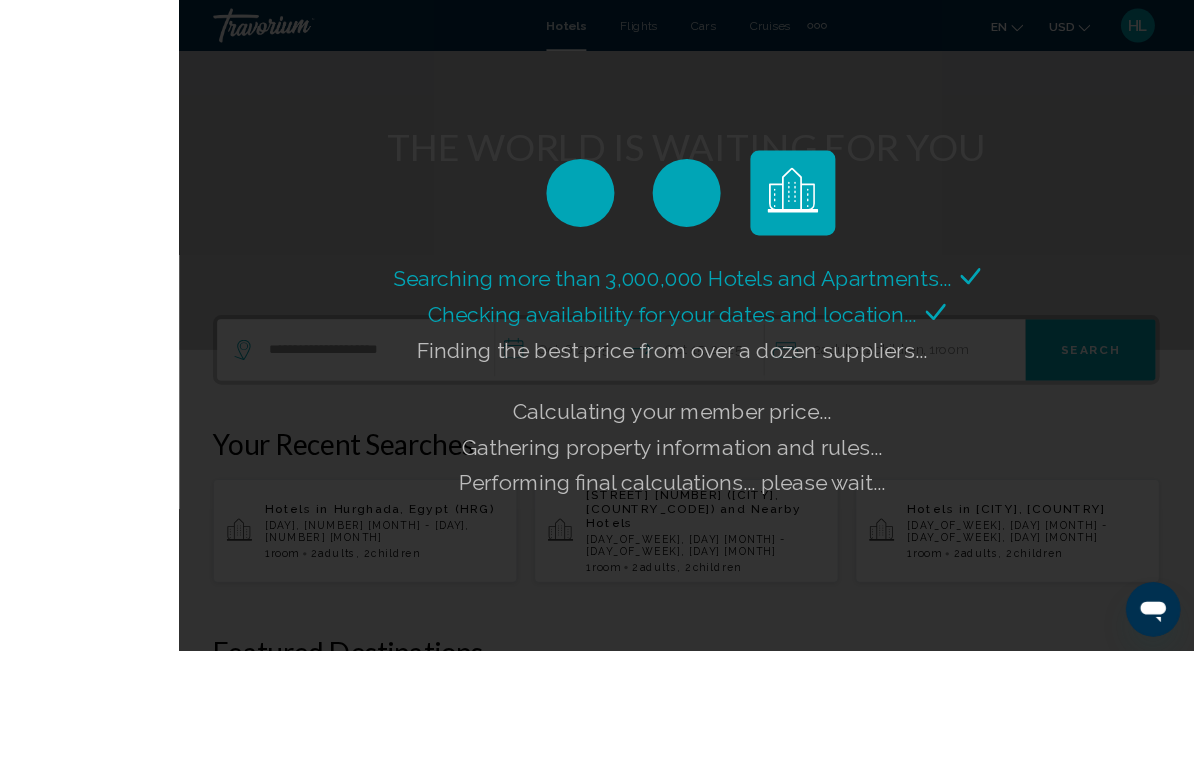 scroll, scrollTop: 227, scrollLeft: 0, axis: vertical 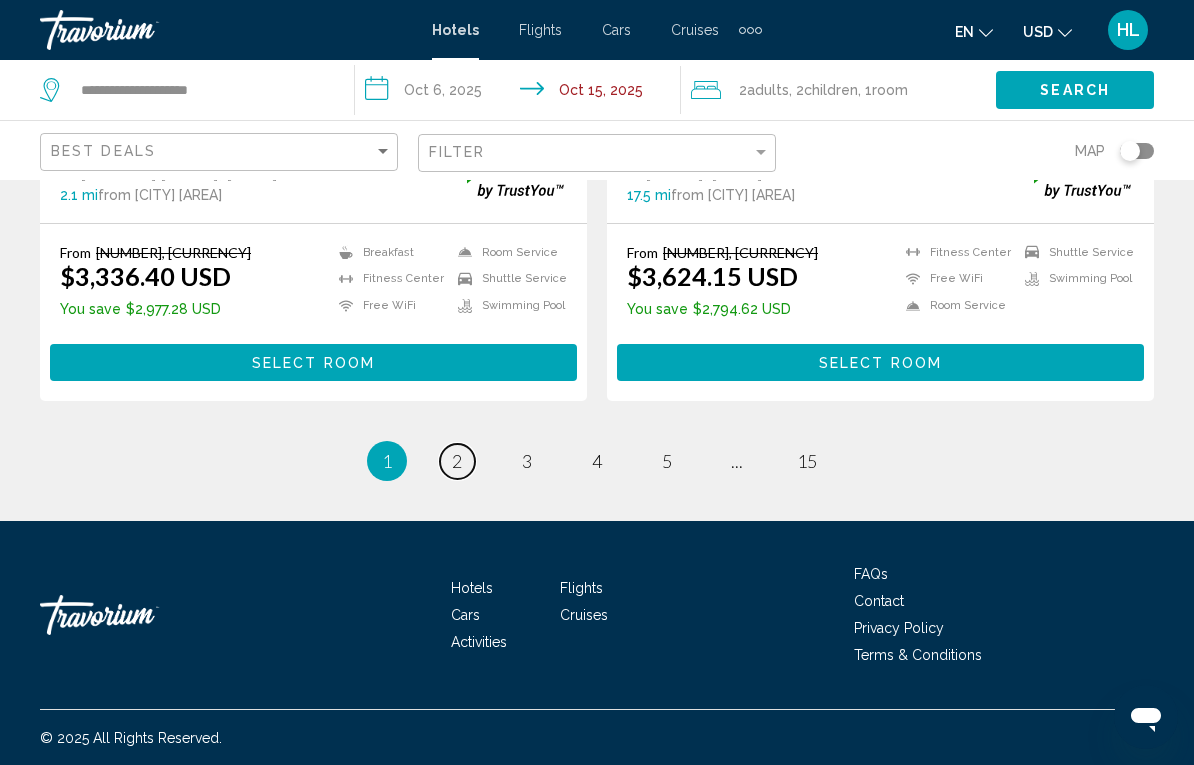click on "page  2" at bounding box center (457, 461) 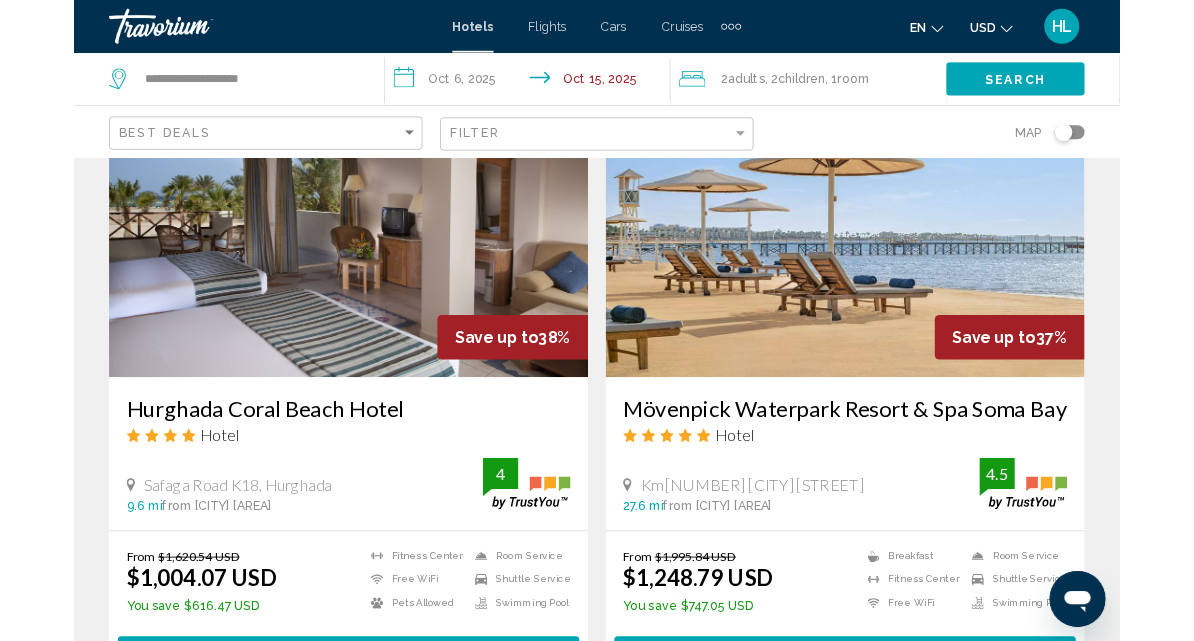 scroll, scrollTop: 1595, scrollLeft: 0, axis: vertical 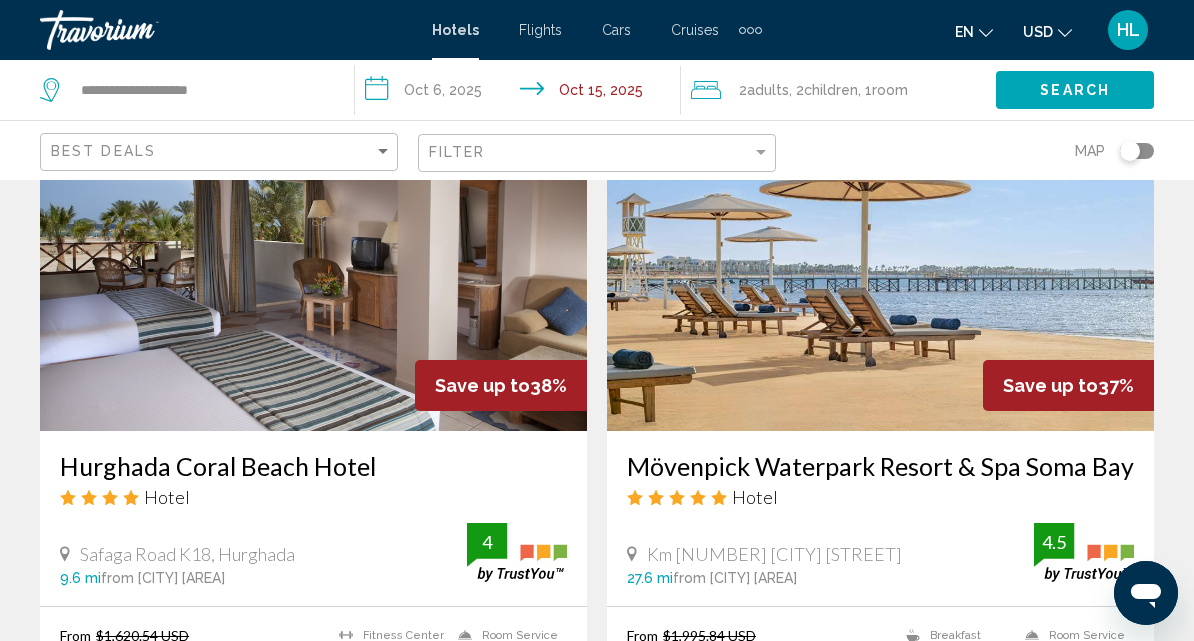 click at bounding box center [313, 271] 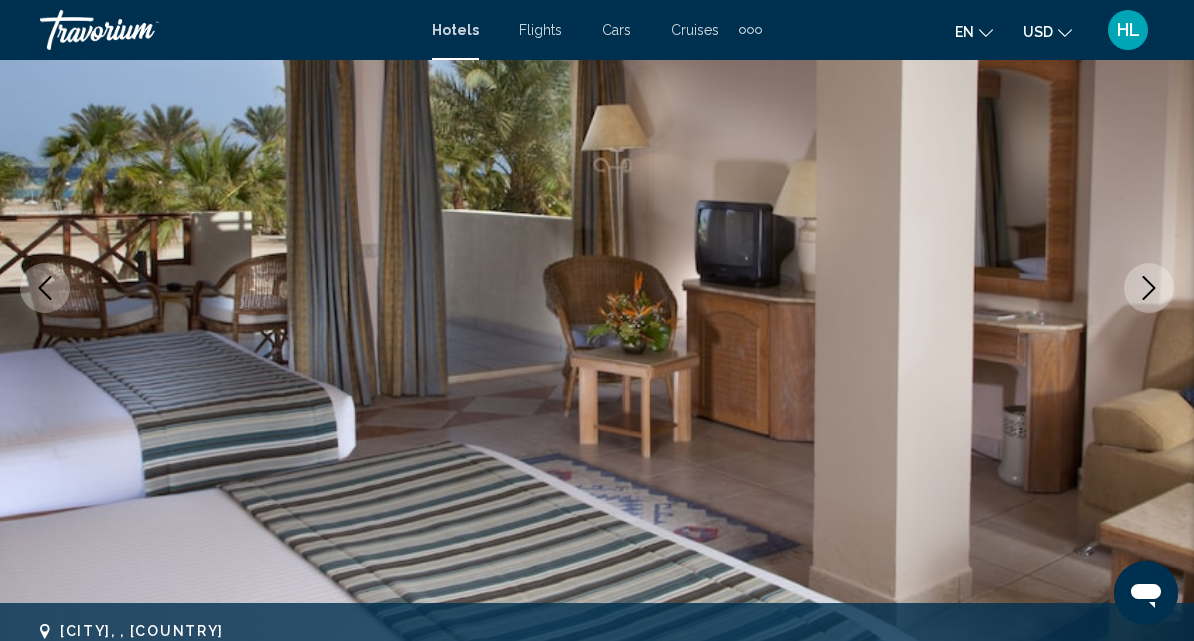 scroll, scrollTop: 248, scrollLeft: 0, axis: vertical 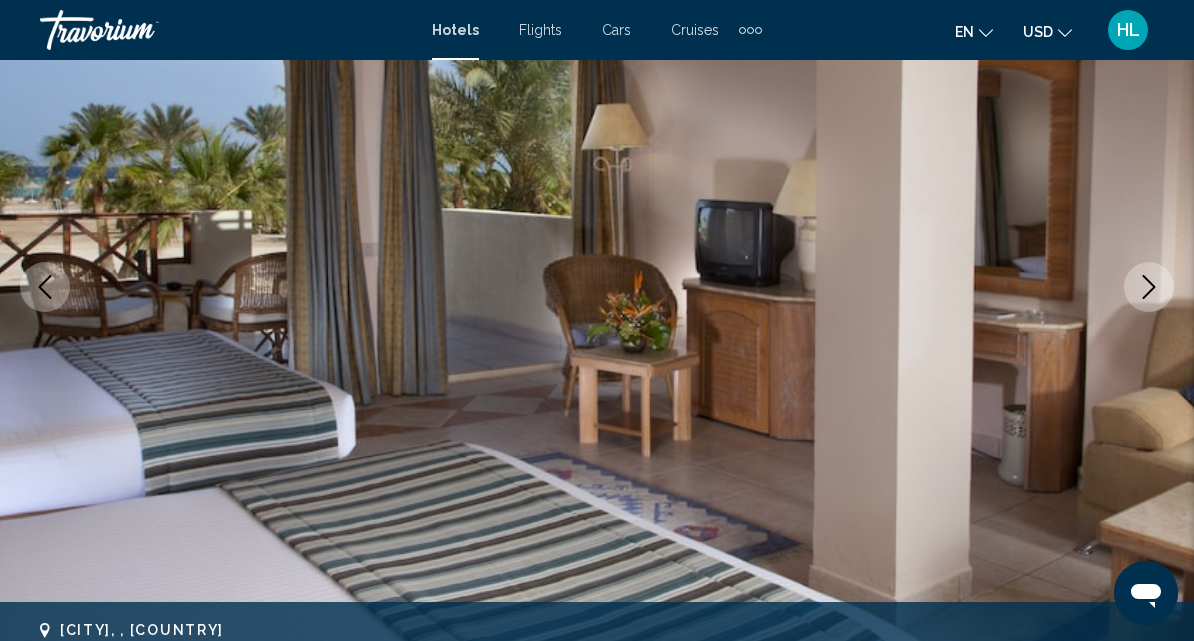 click at bounding box center (1149, 287) 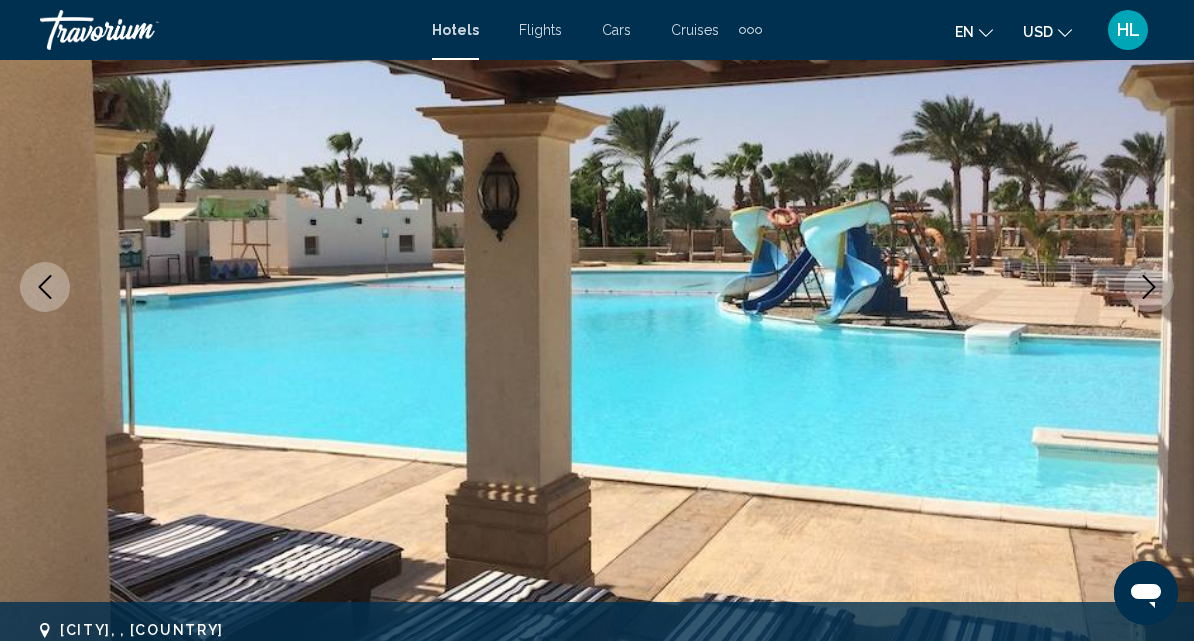 click at bounding box center (1149, 287) 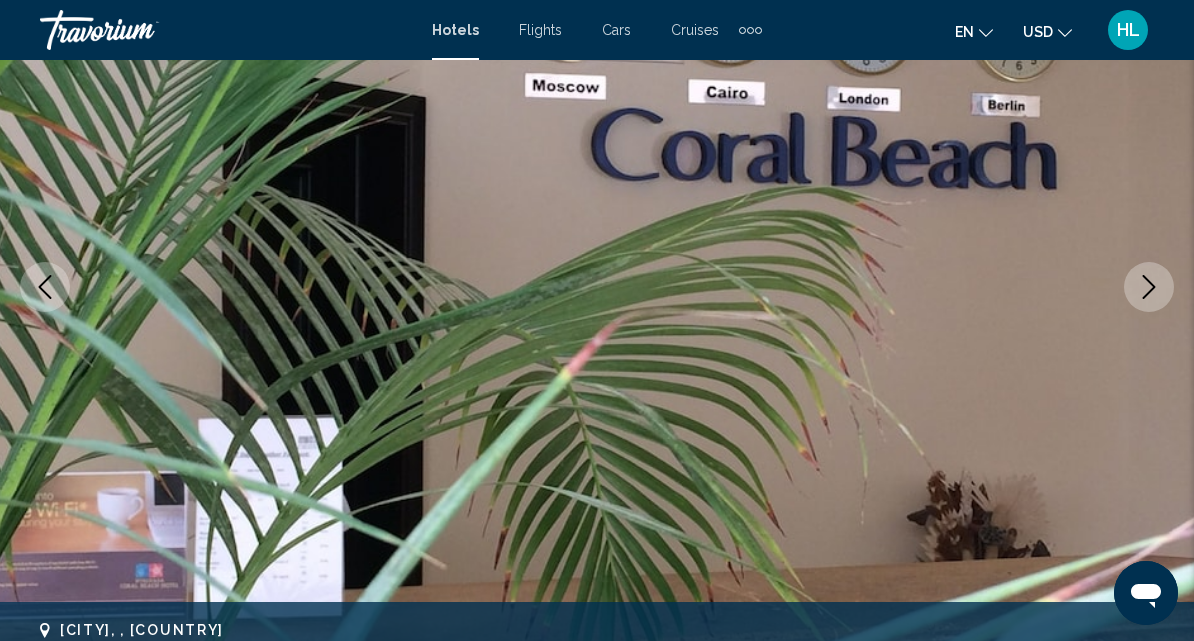click 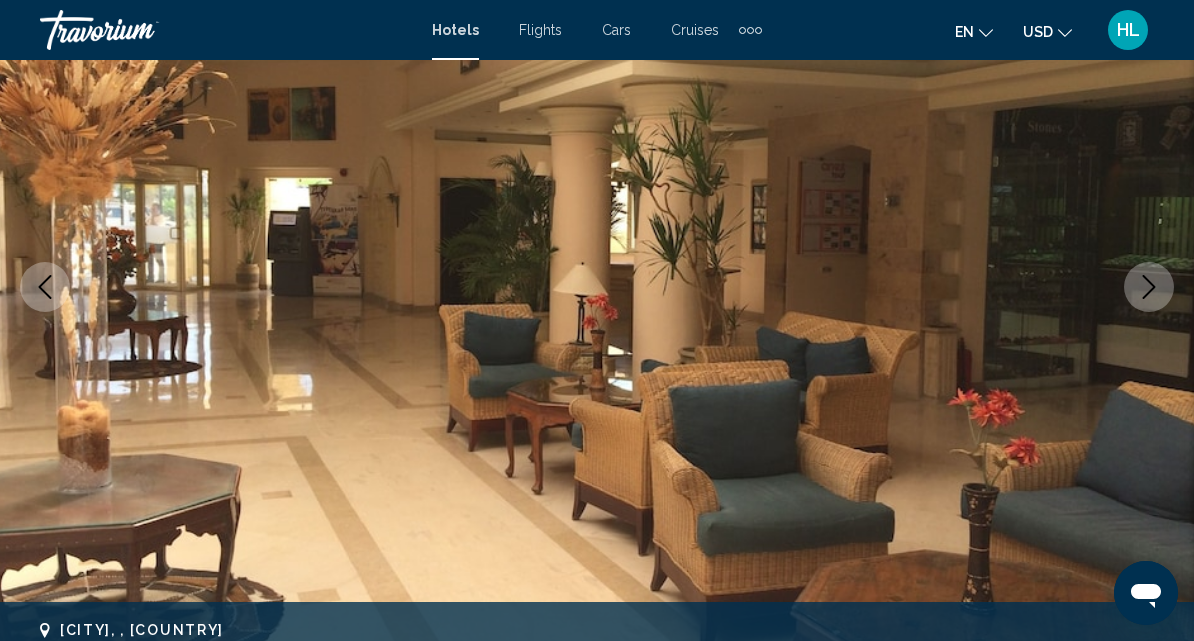 click 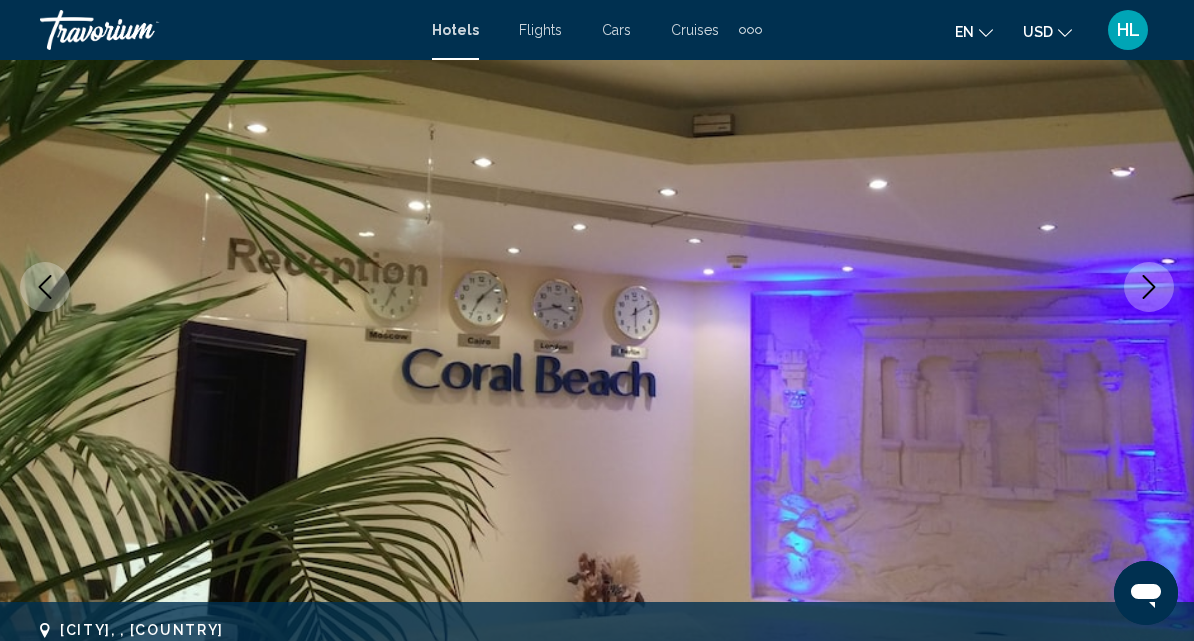click 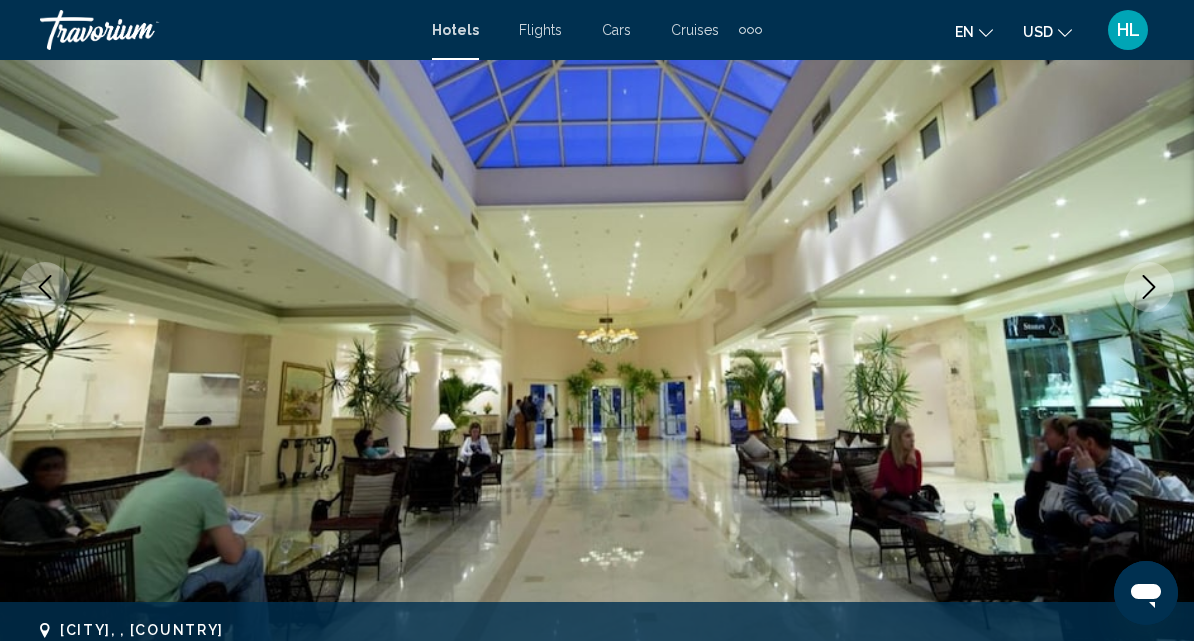 click 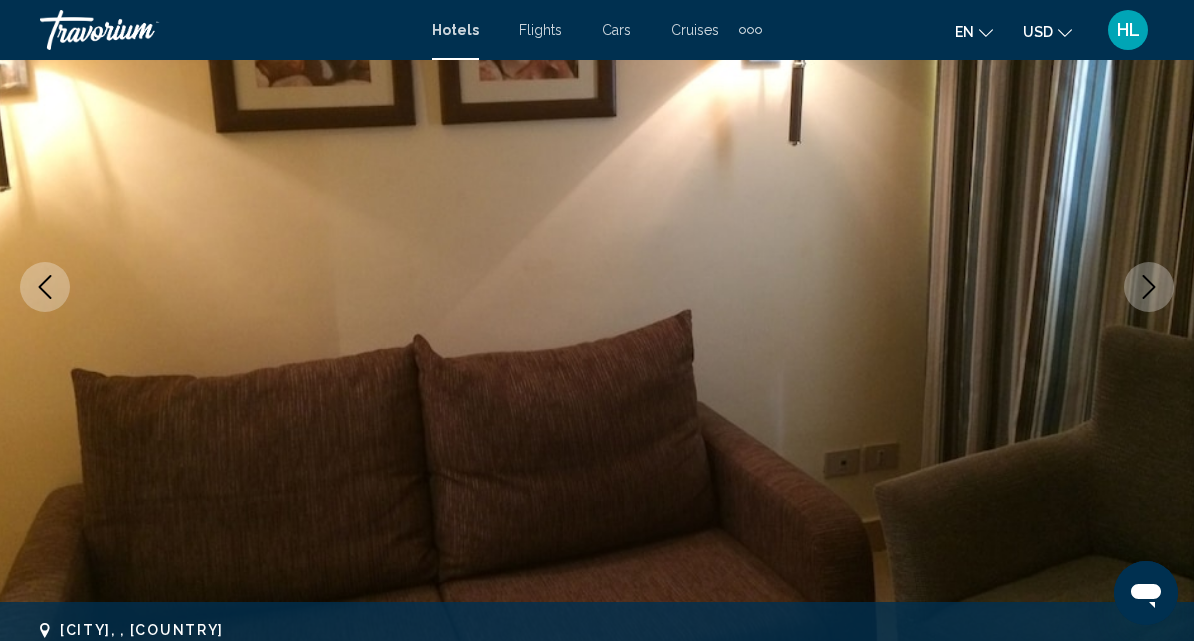 click at bounding box center (1149, 287) 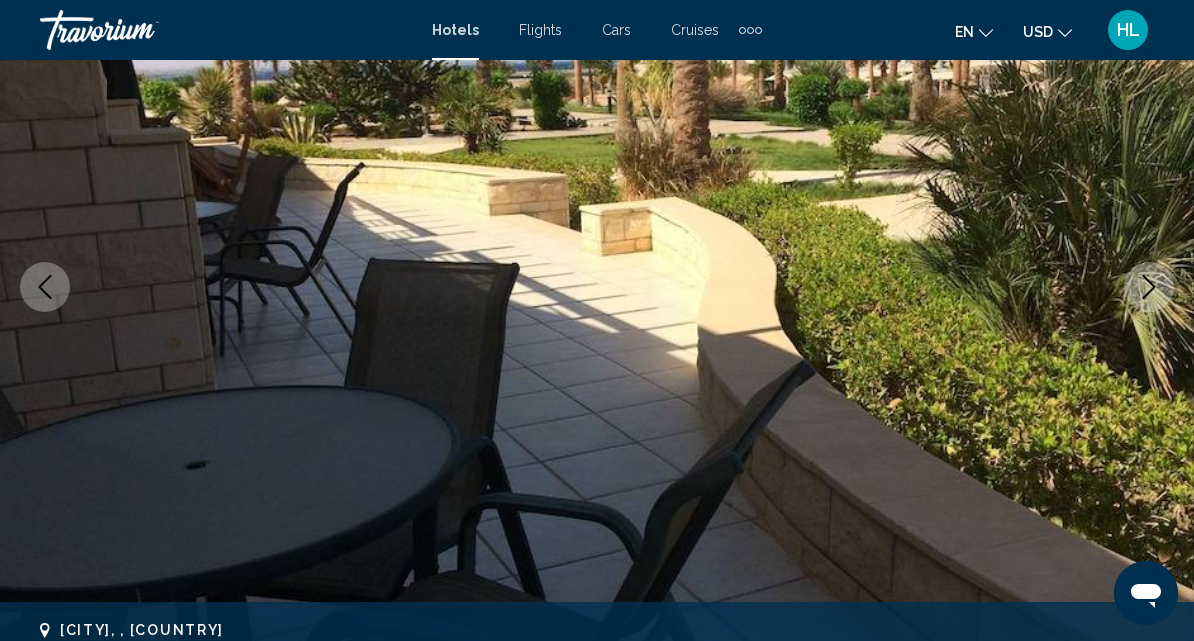 click 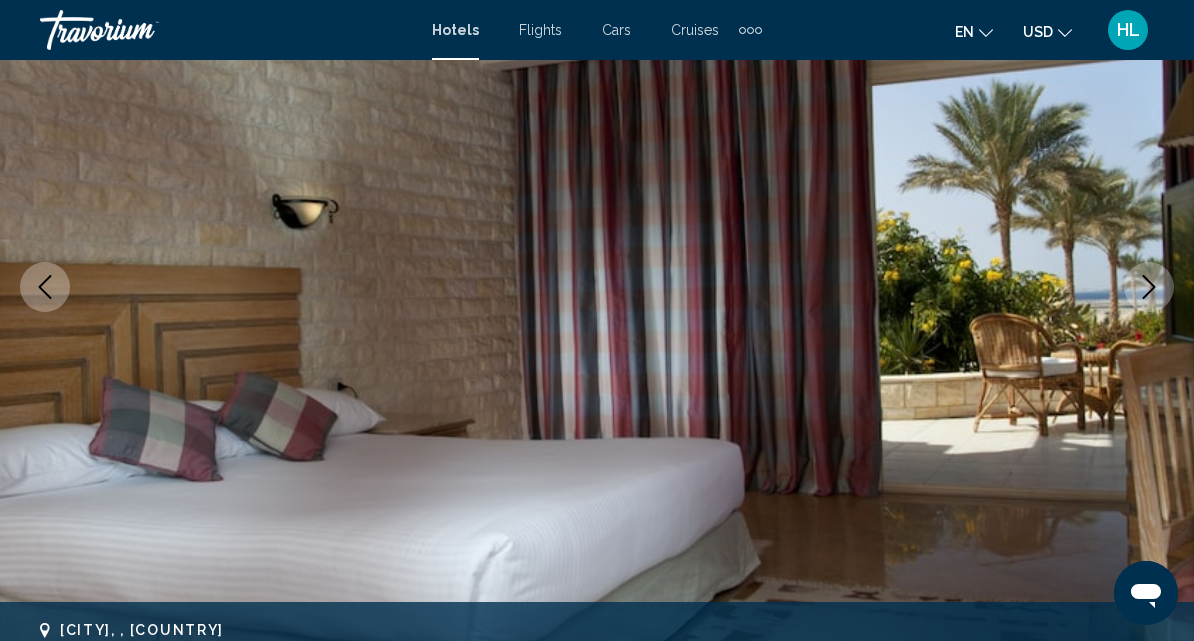 click at bounding box center [1149, 287] 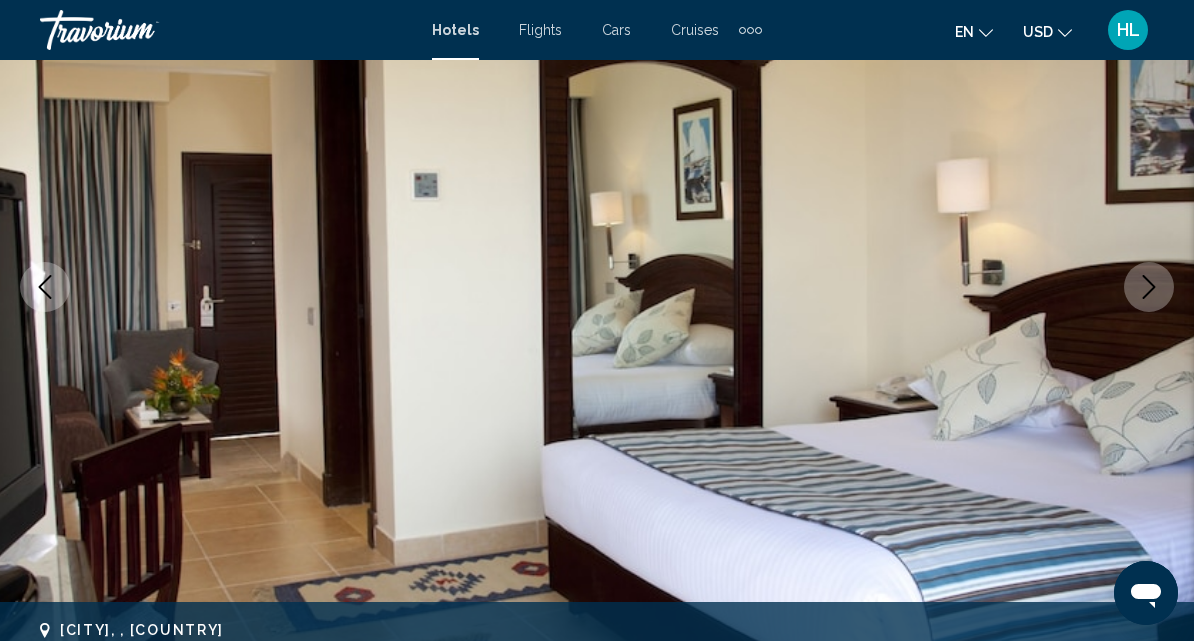 click at bounding box center (1149, 287) 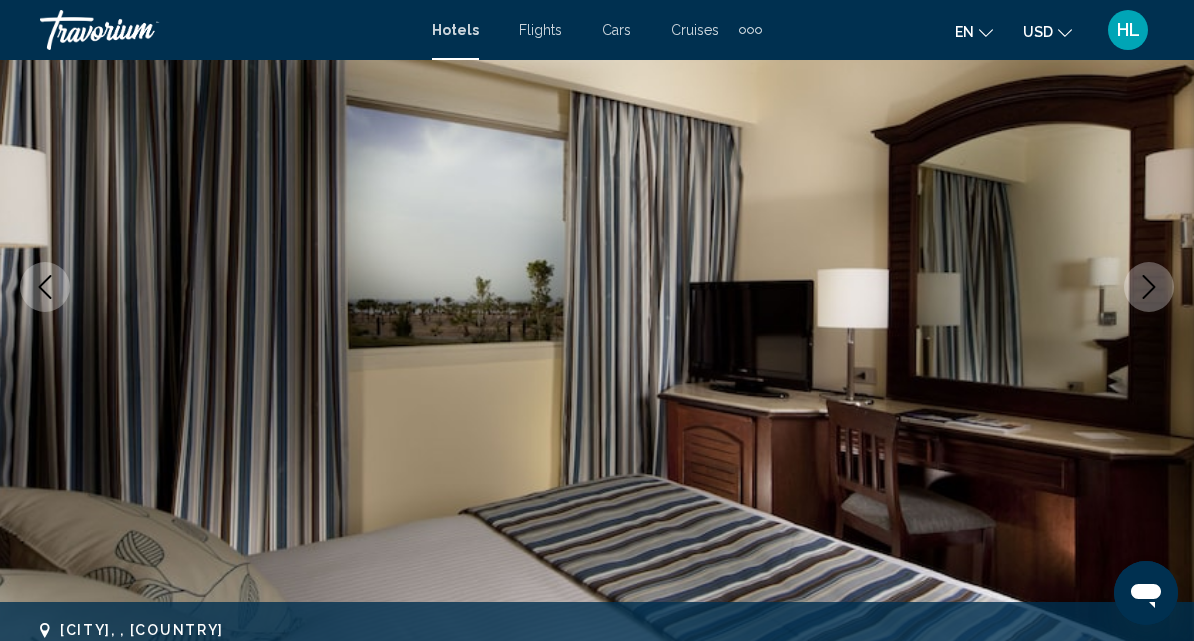 click 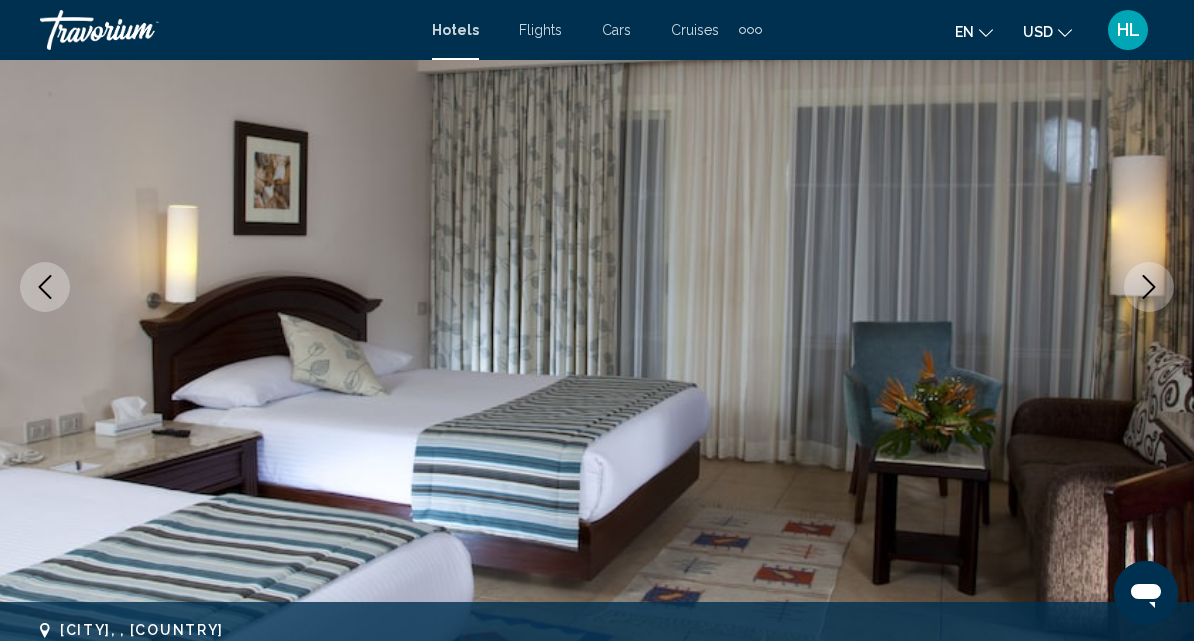 click at bounding box center [1149, 287] 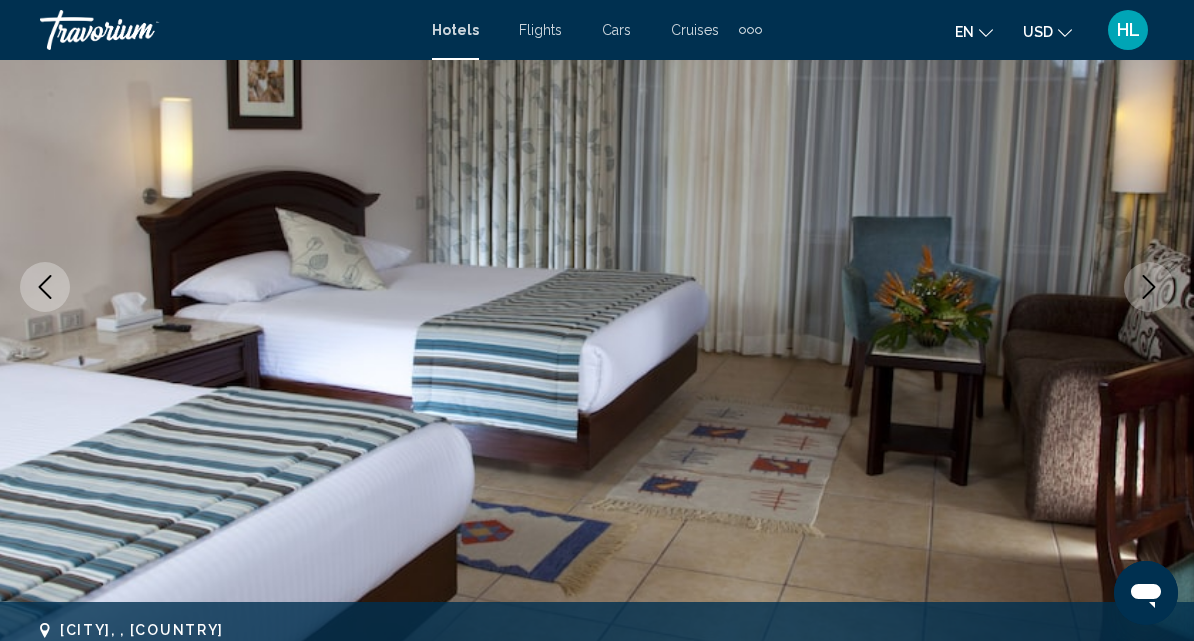 click 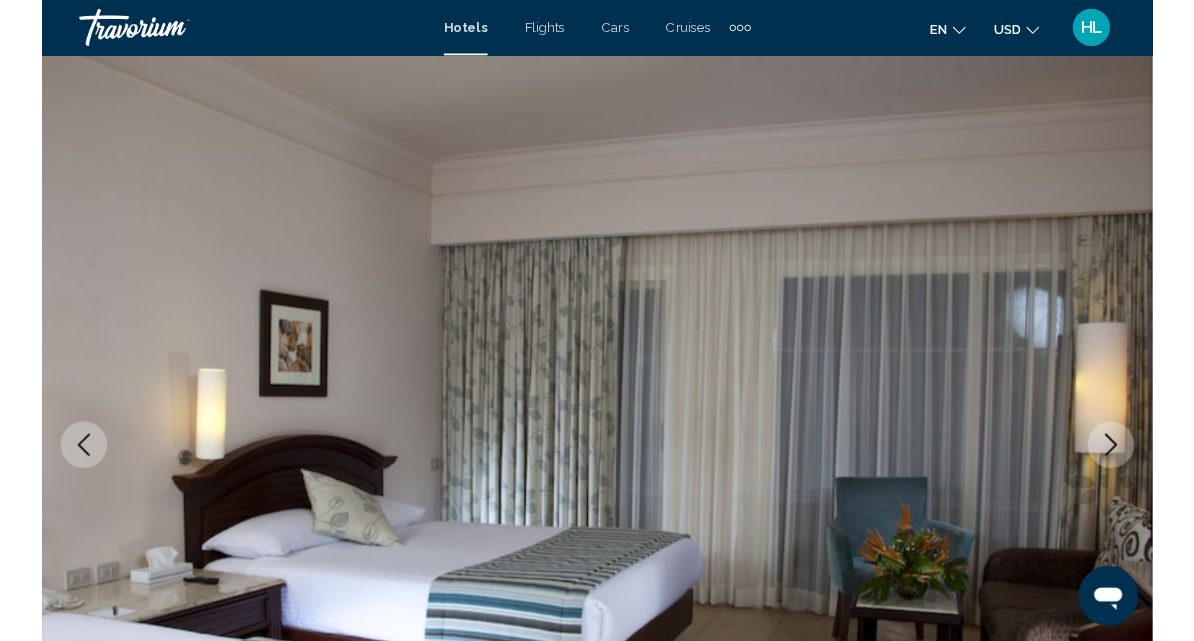 scroll, scrollTop: 0, scrollLeft: 0, axis: both 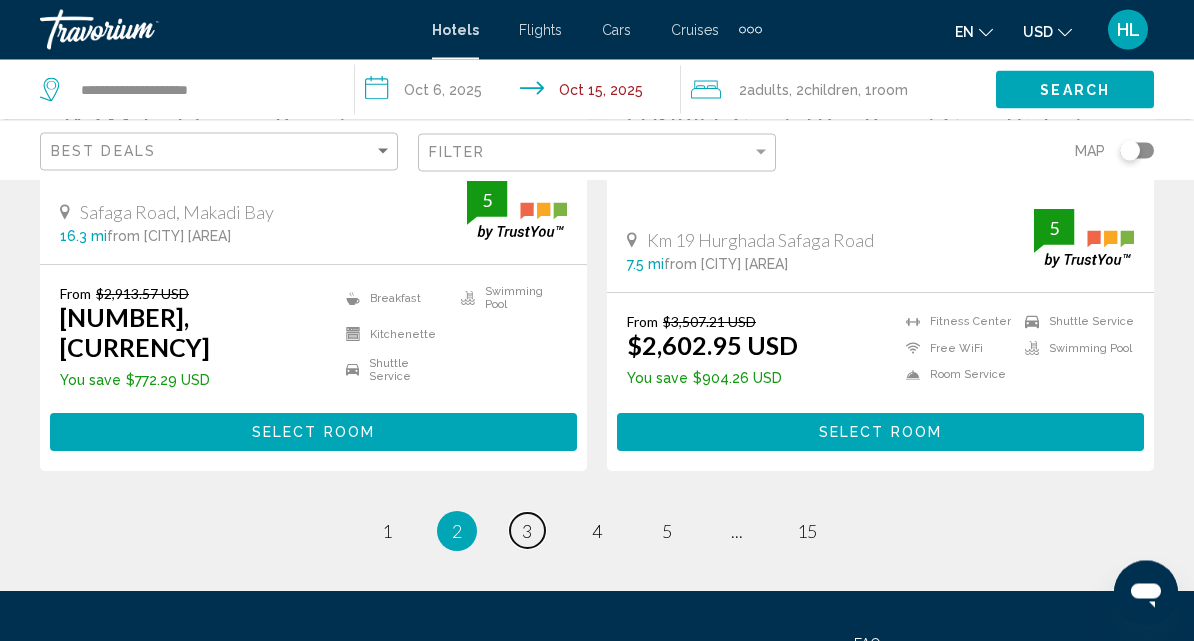 click on "3" at bounding box center [527, 532] 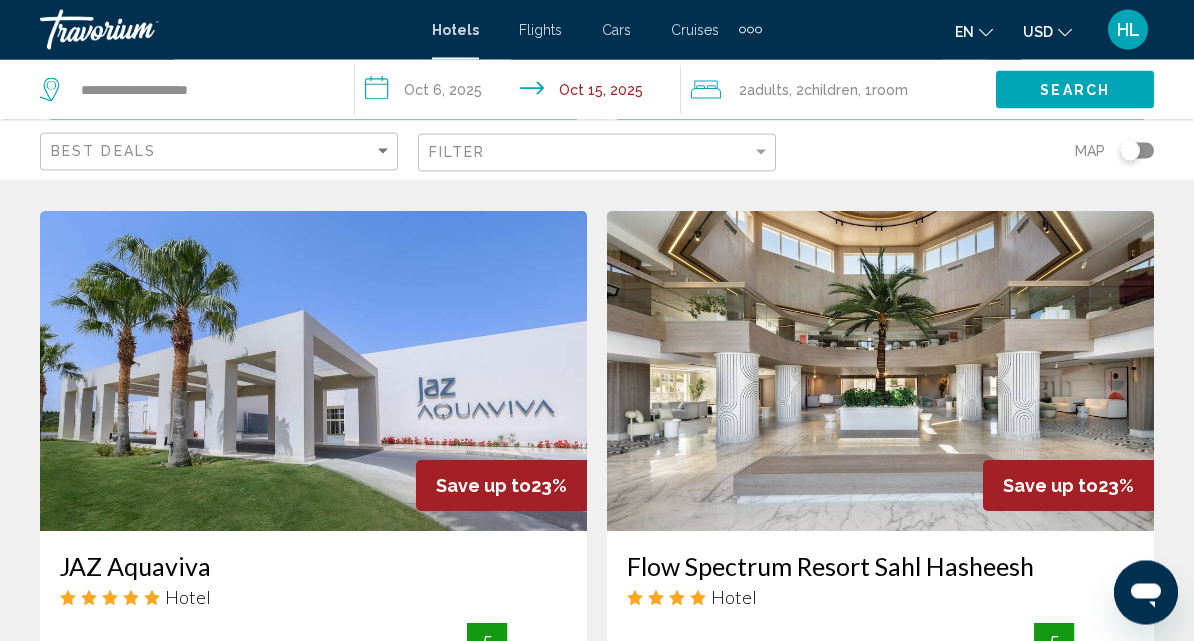 scroll, scrollTop: 1467, scrollLeft: 0, axis: vertical 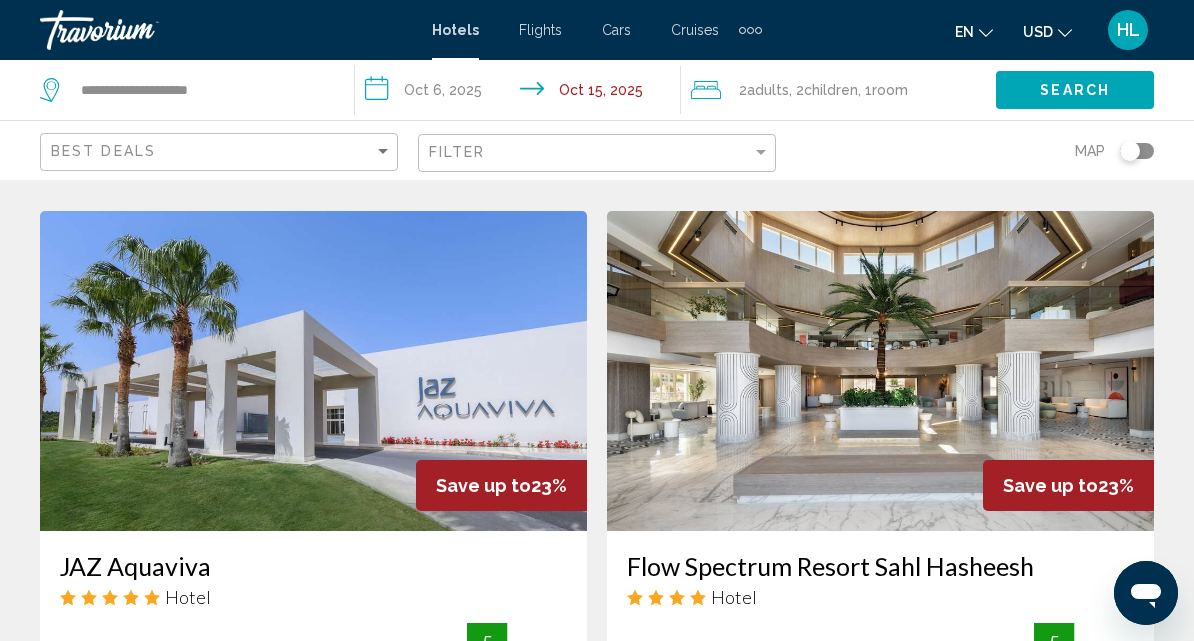 click at bounding box center [880, 371] 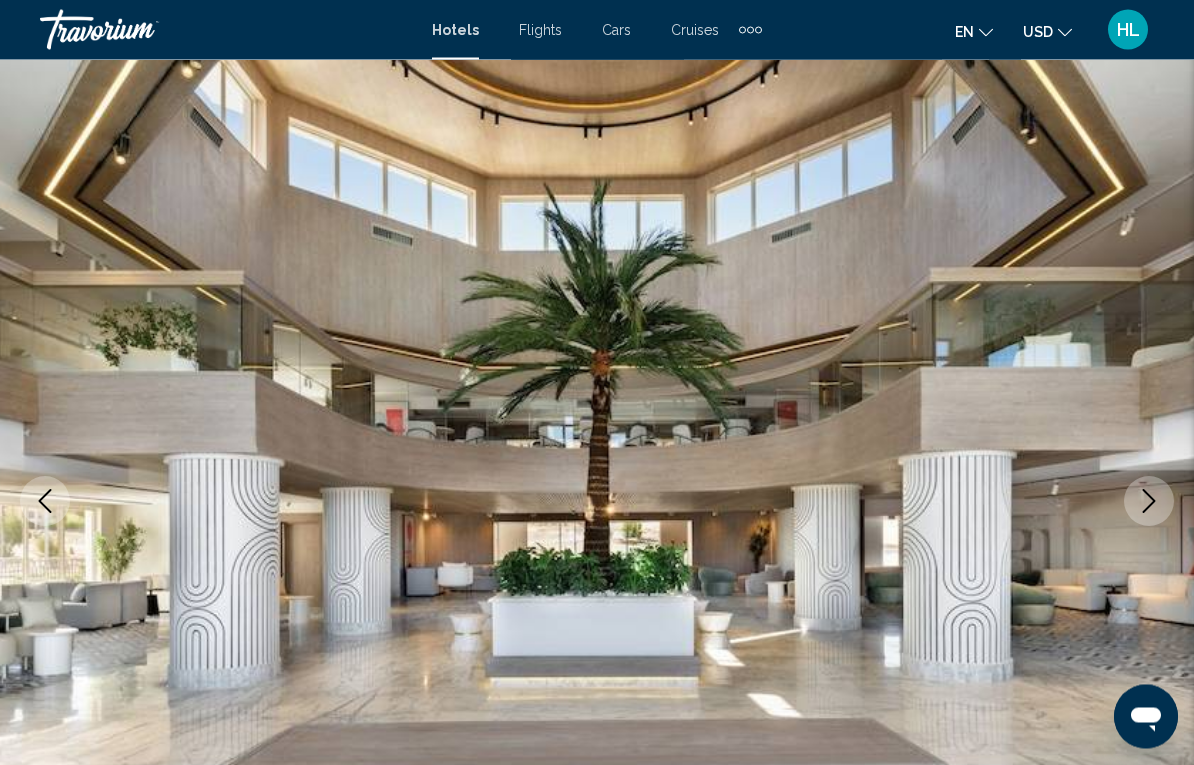 scroll, scrollTop: 35, scrollLeft: 0, axis: vertical 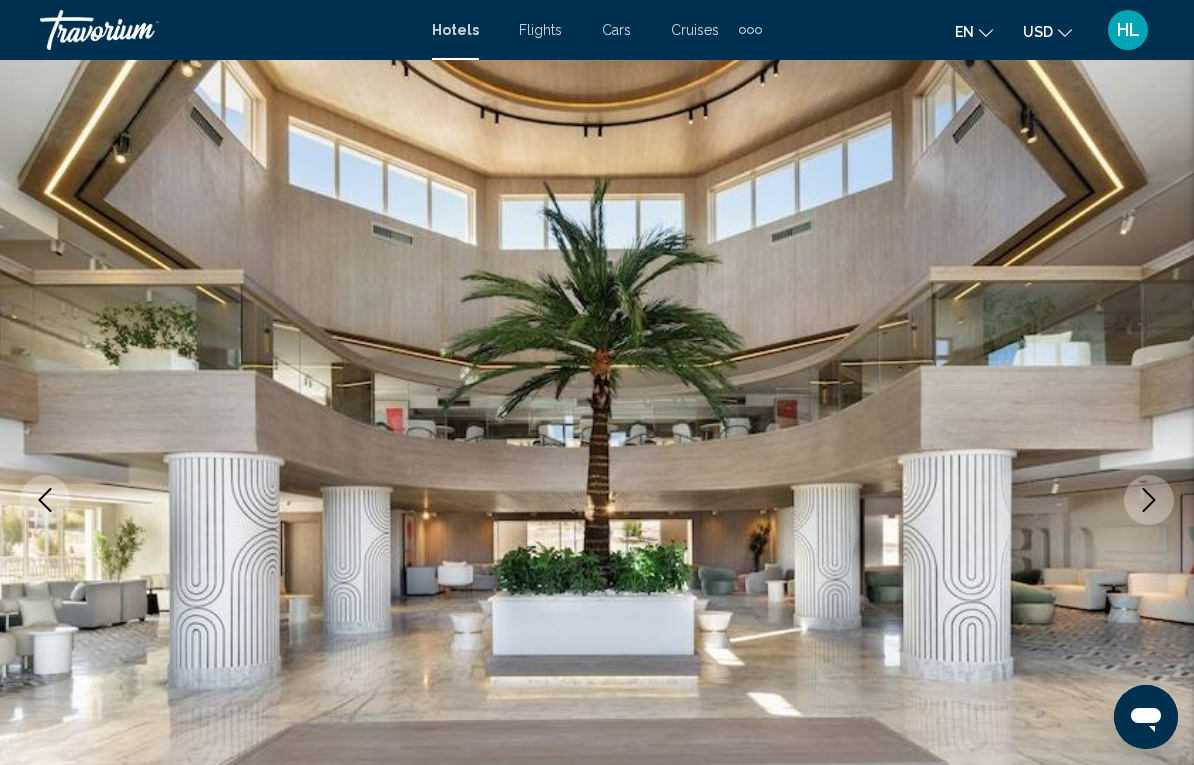 click at bounding box center (1149, 500) 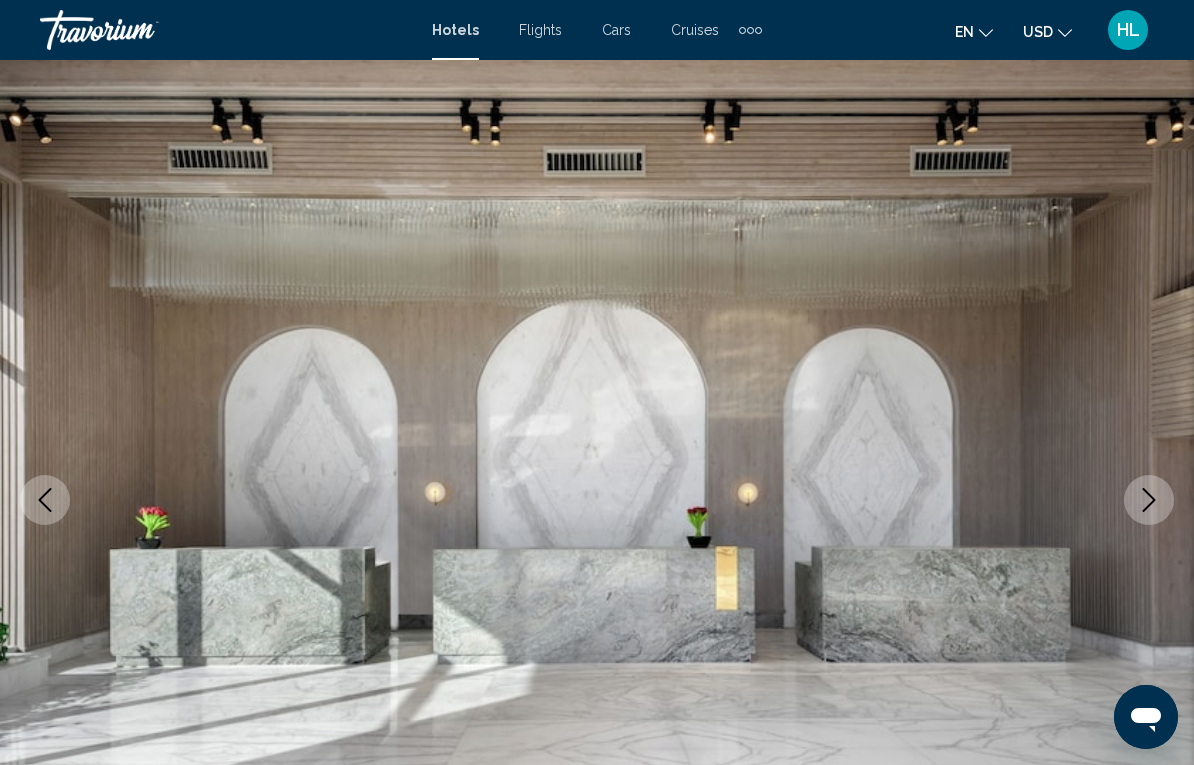 click at bounding box center [1149, 500] 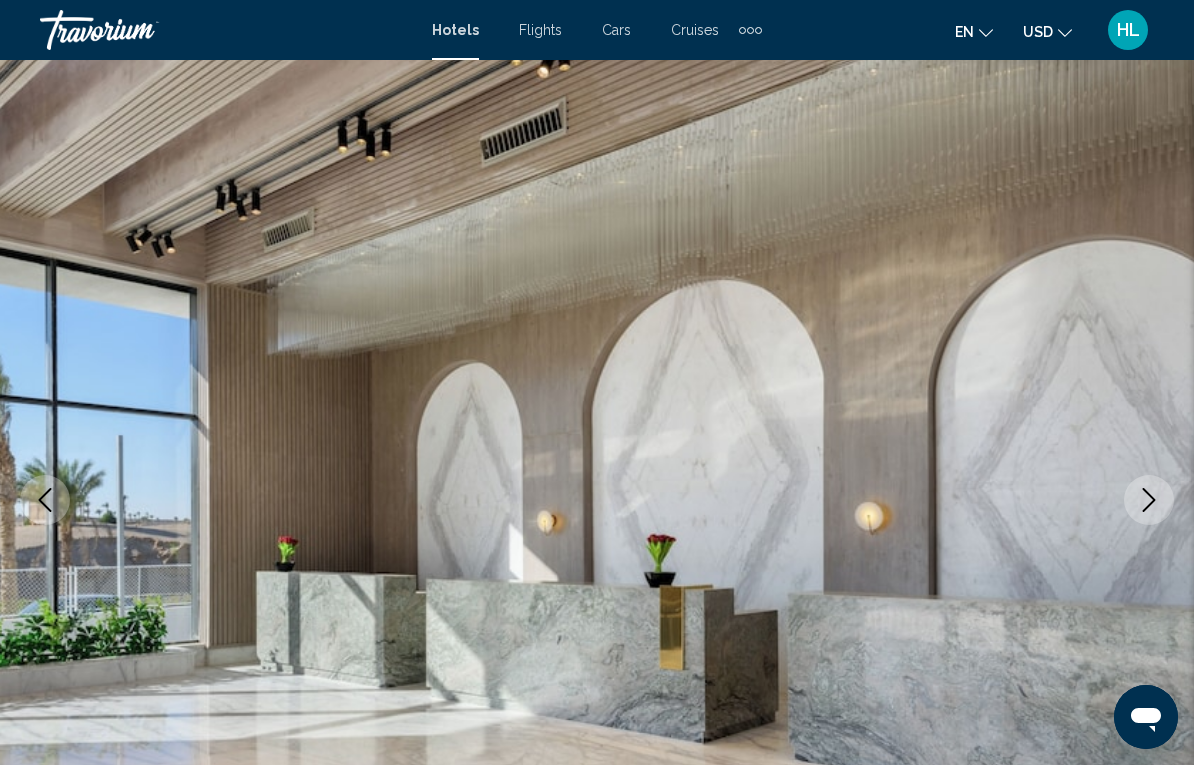 click 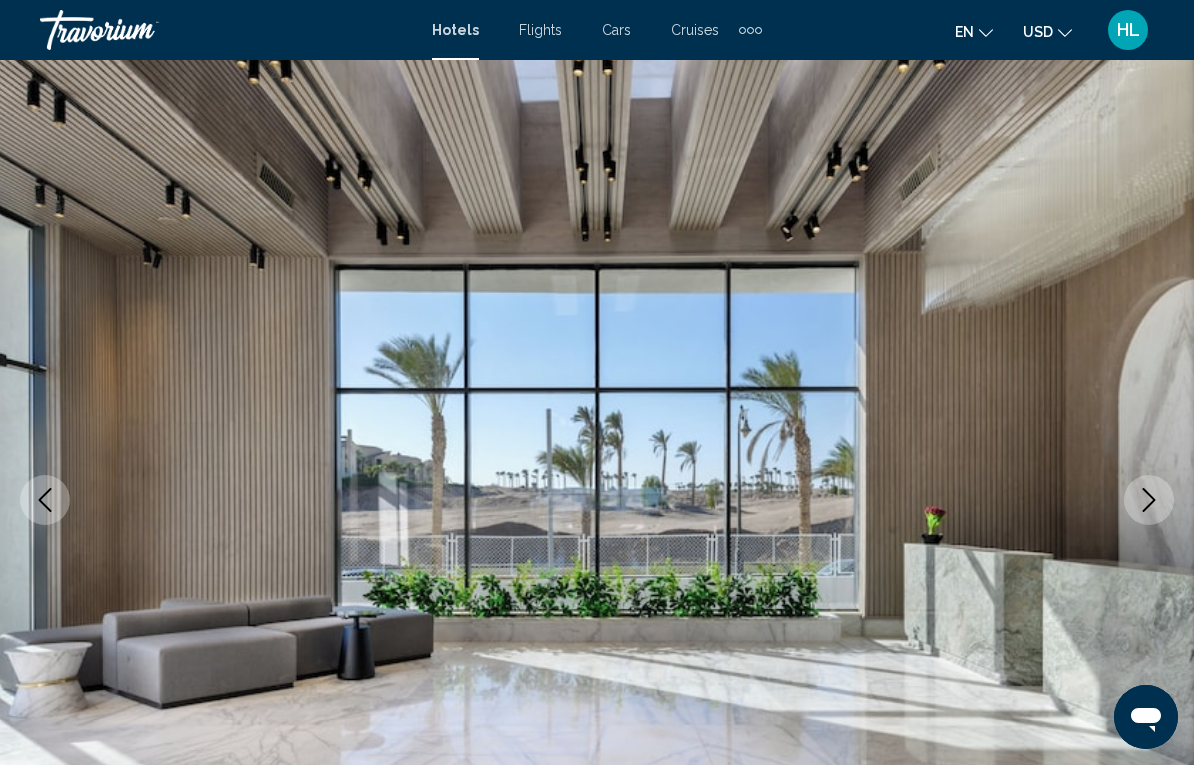 click 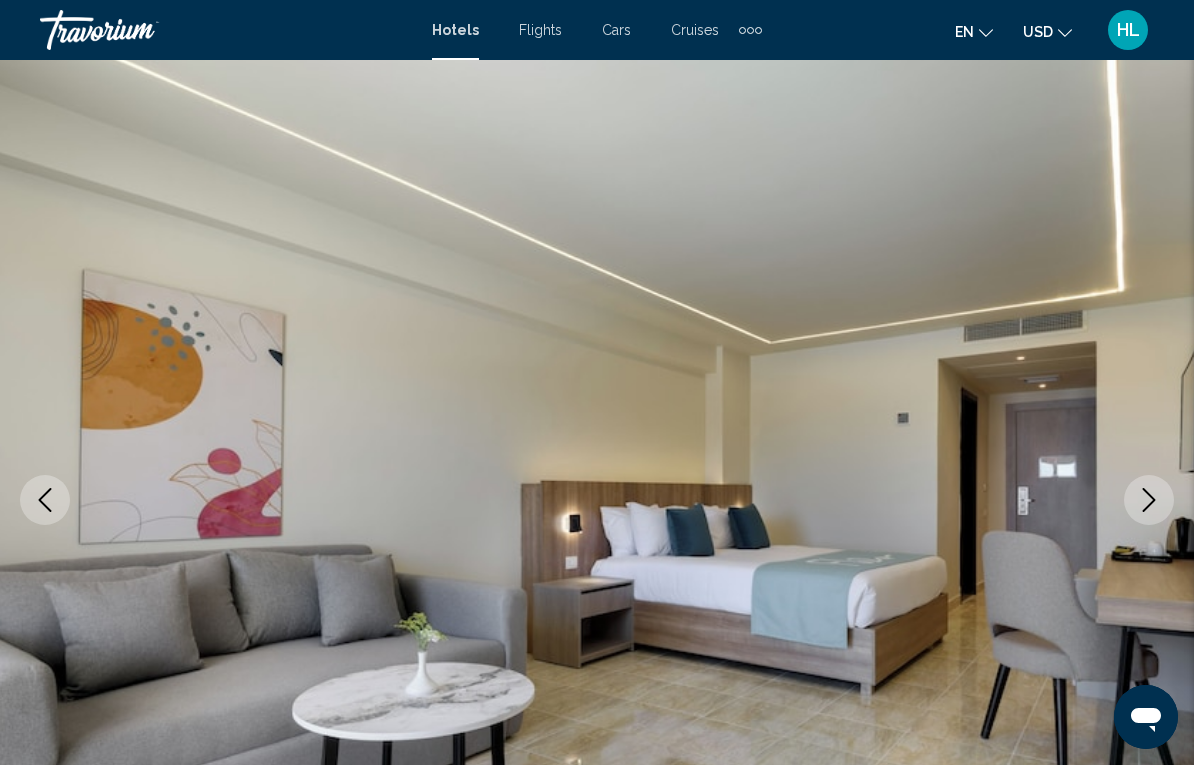 click at bounding box center (1149, 500) 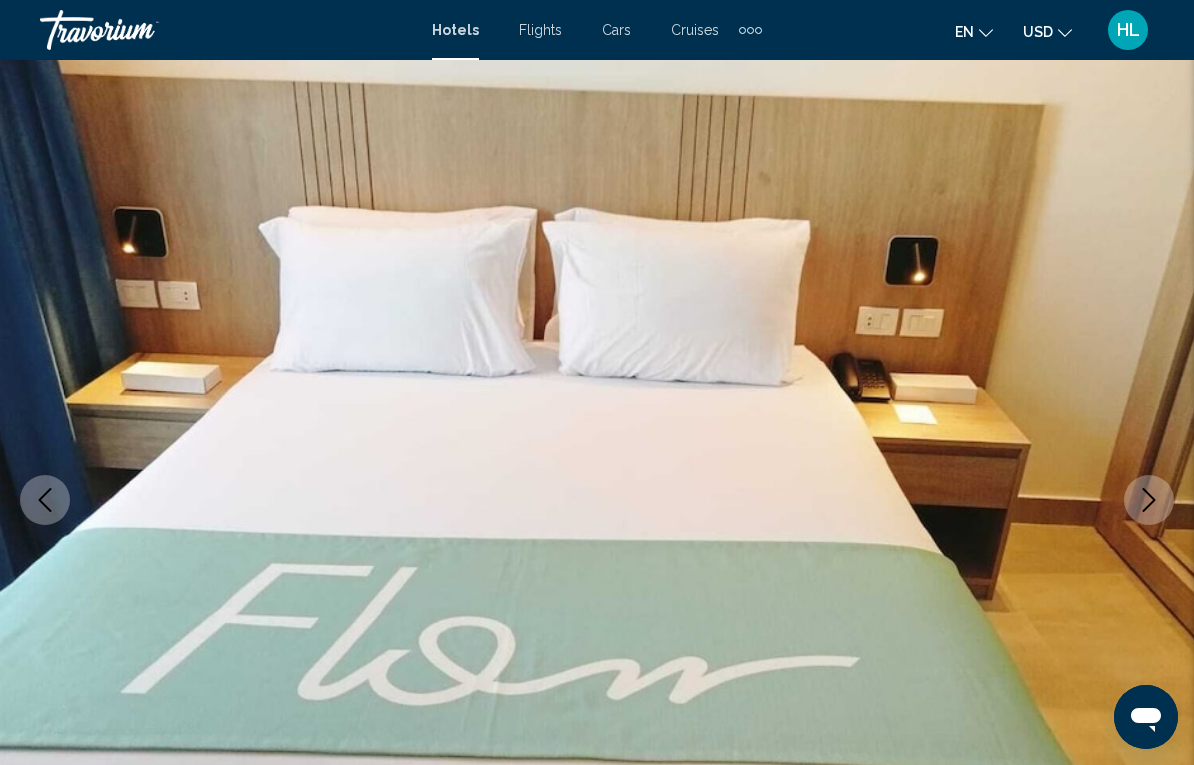 click at bounding box center (1149, 500) 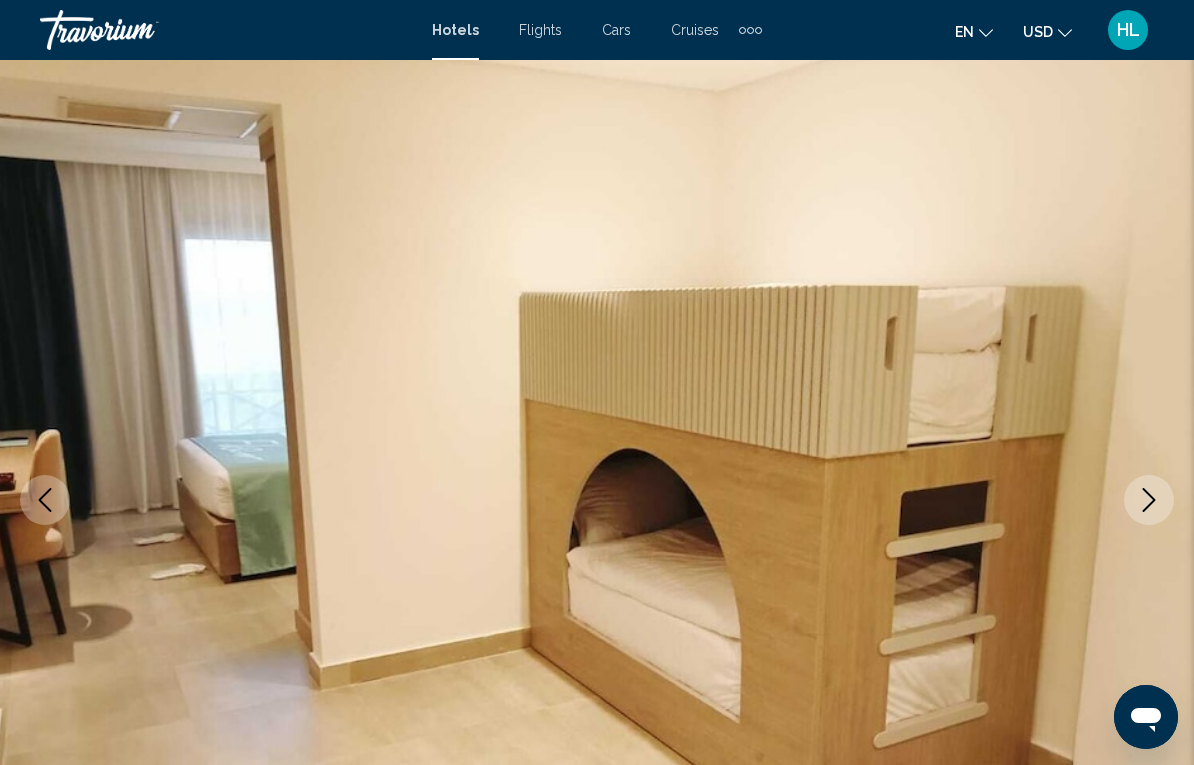 click 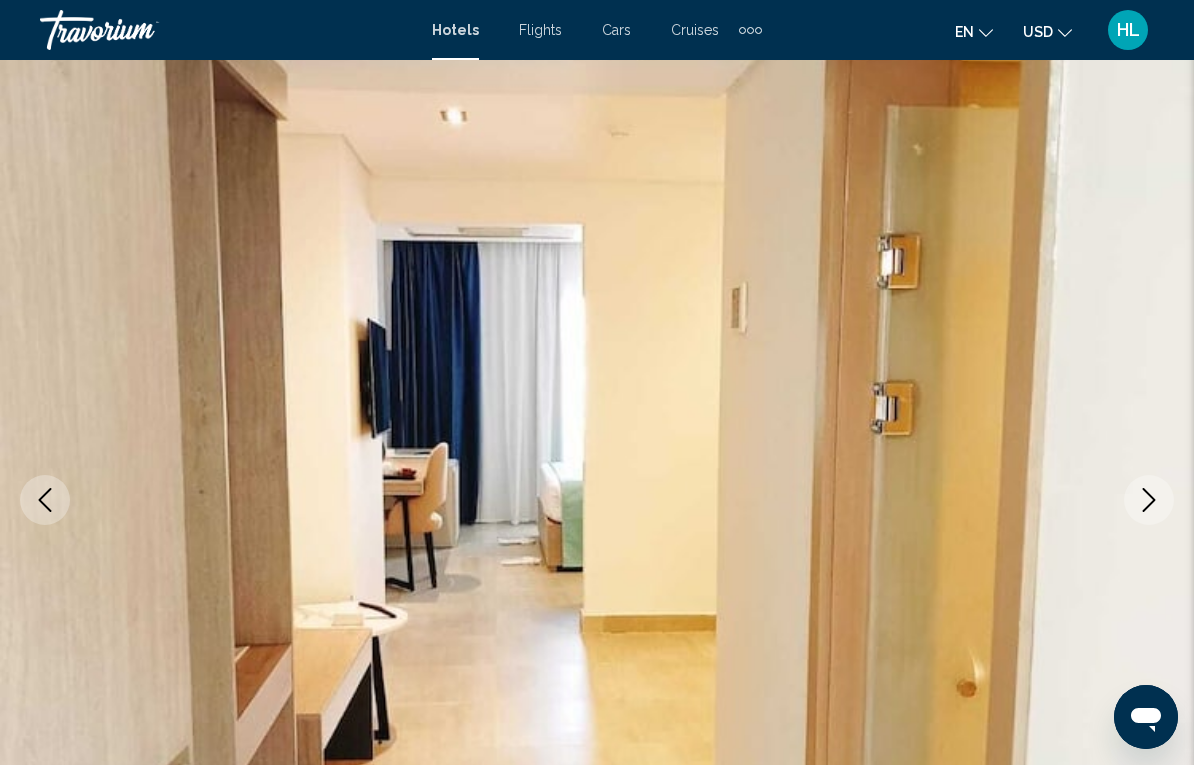 click at bounding box center [45, 500] 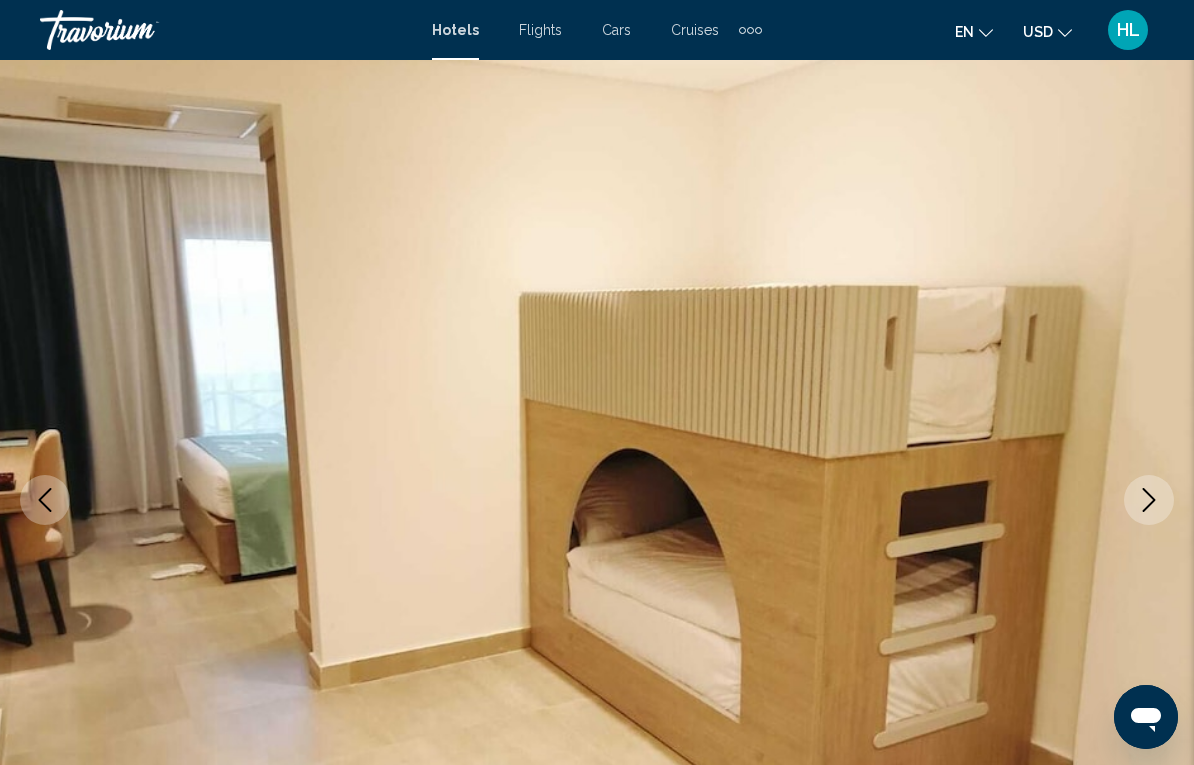 click at bounding box center [1149, 500] 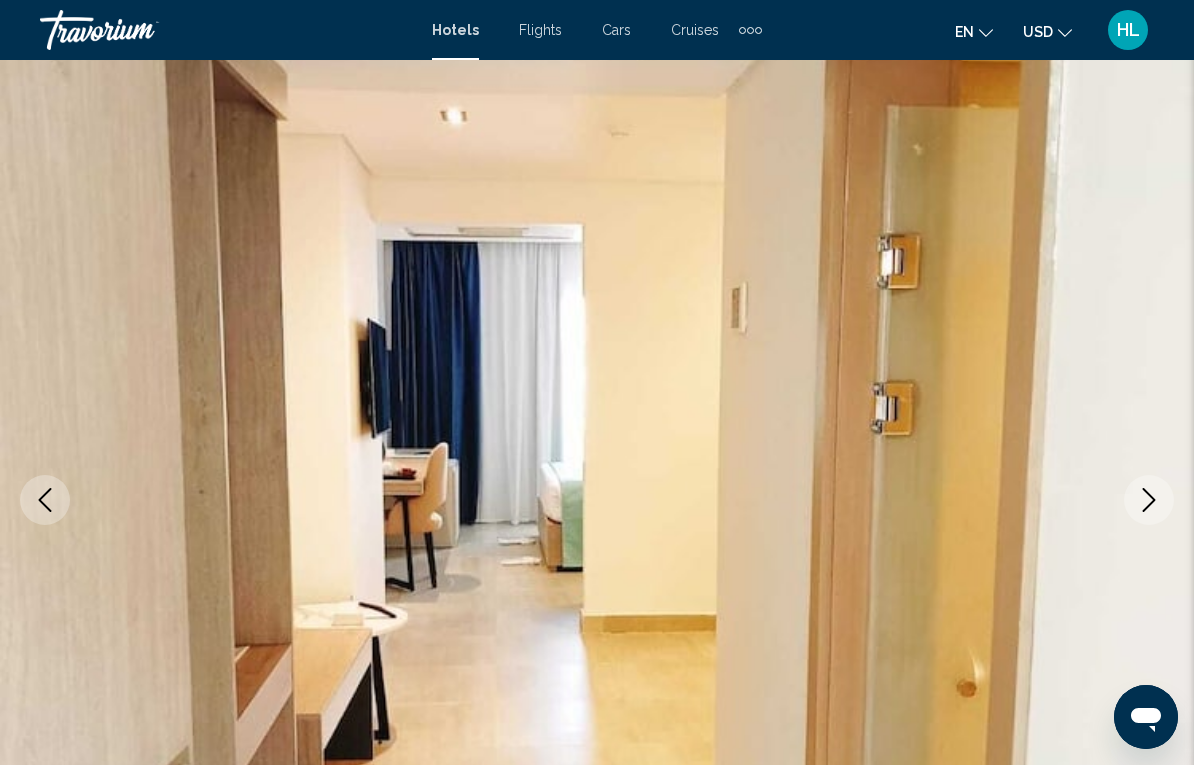 click 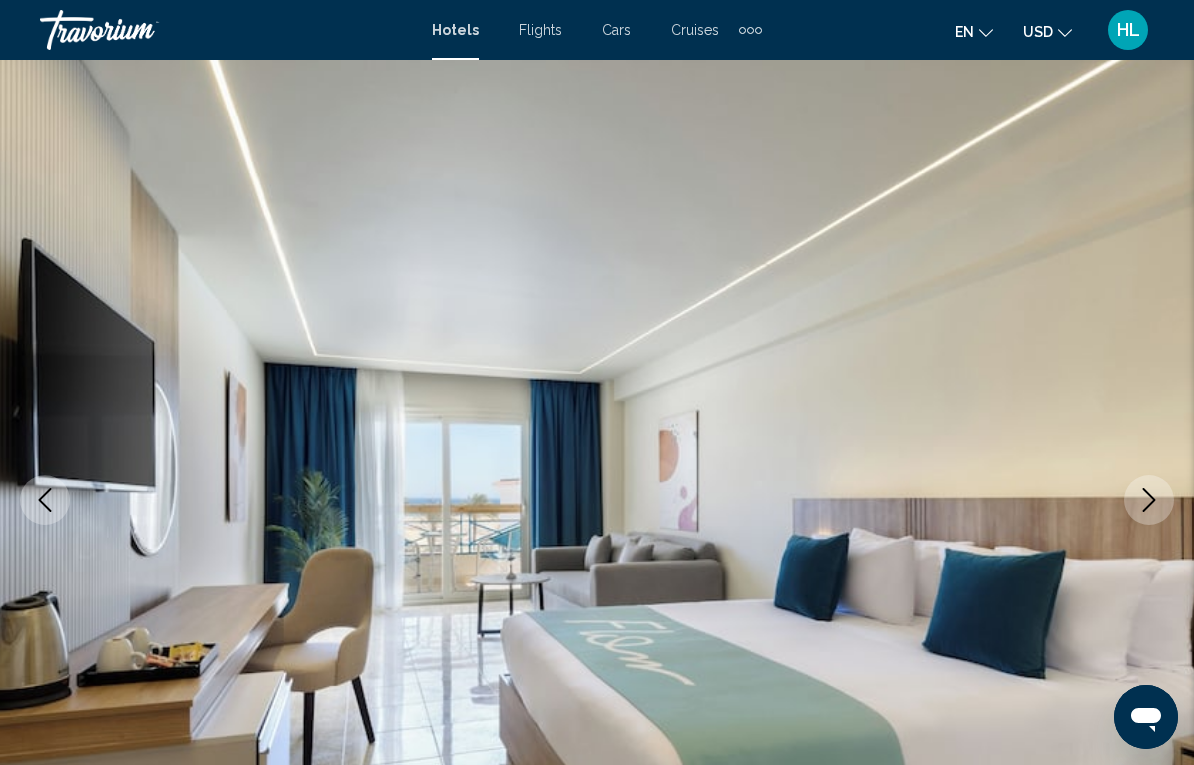 click 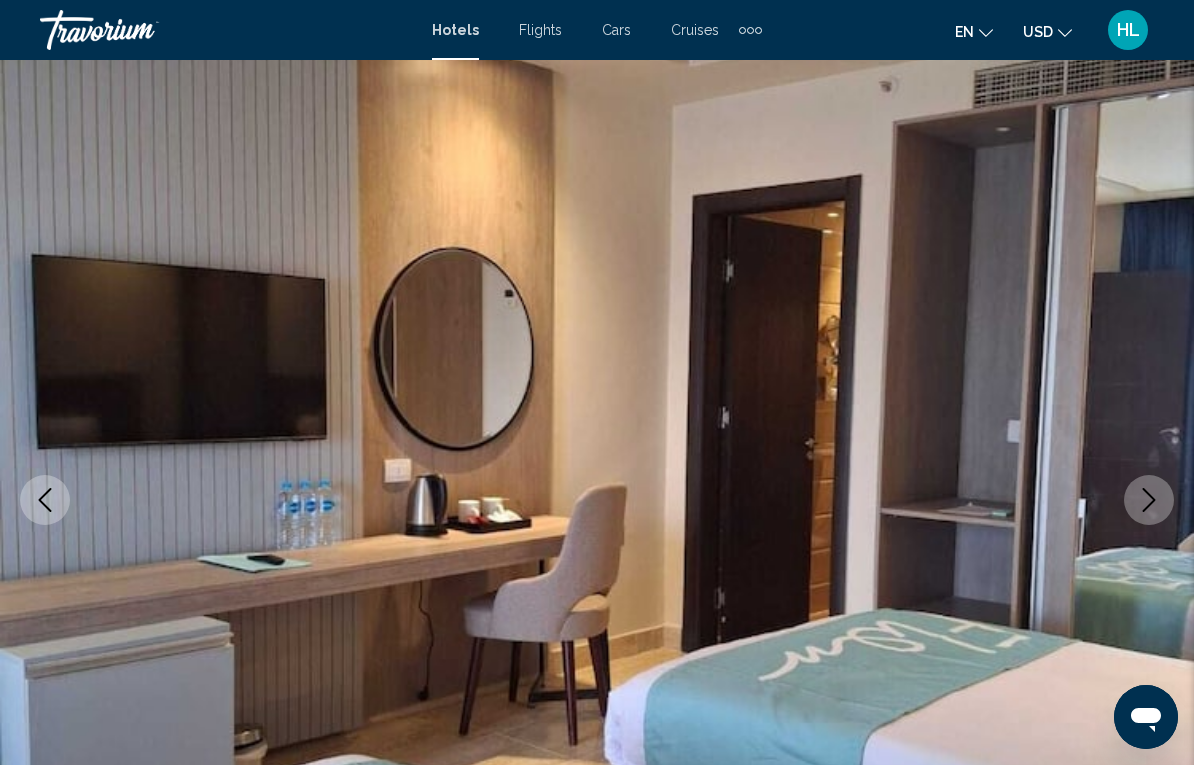 click 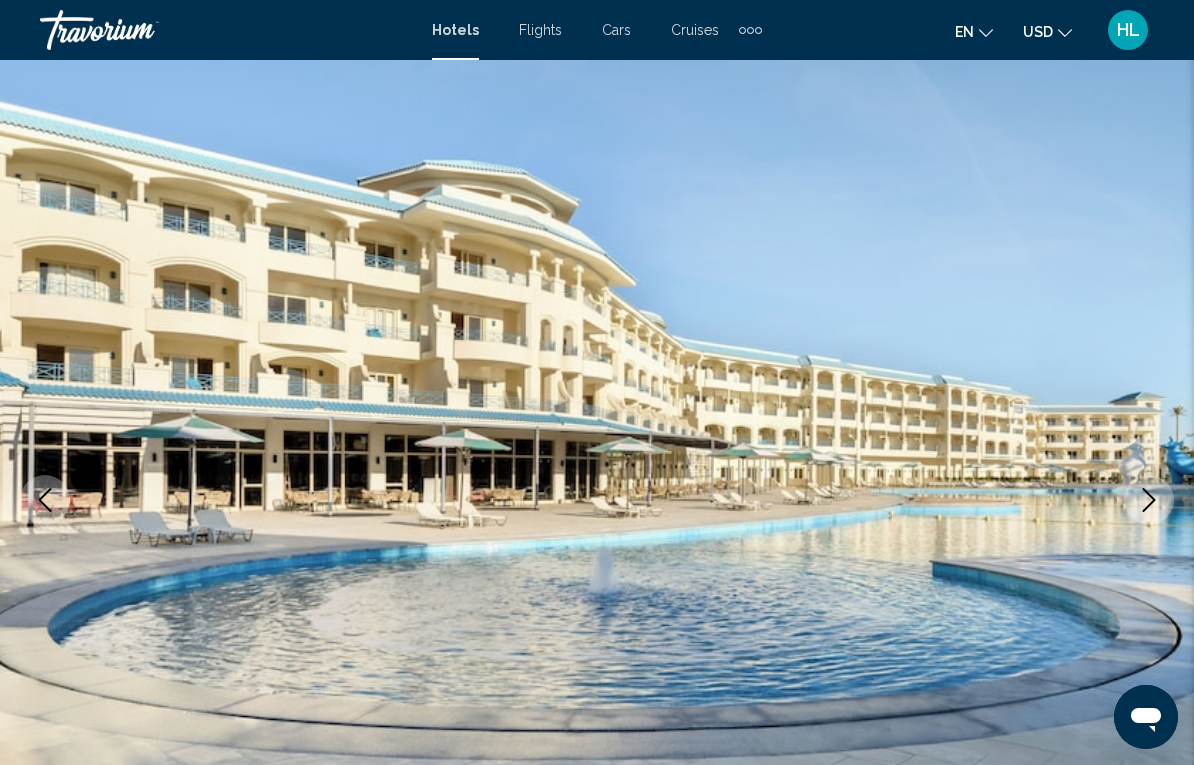 click at bounding box center (597, 500) 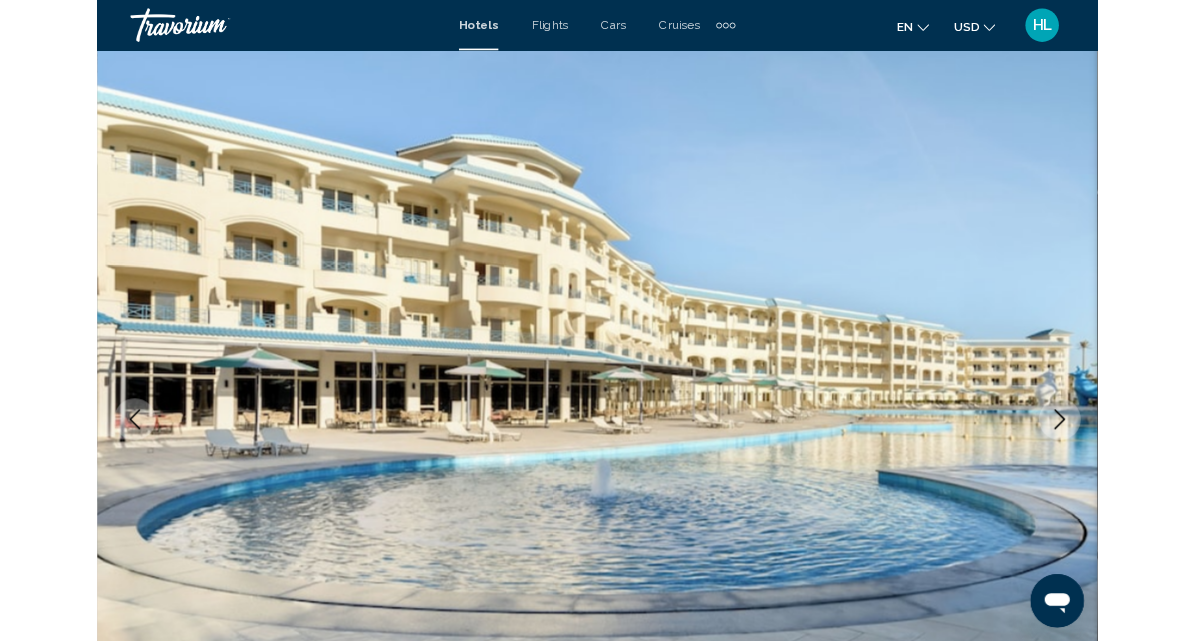 scroll, scrollTop: 0, scrollLeft: 0, axis: both 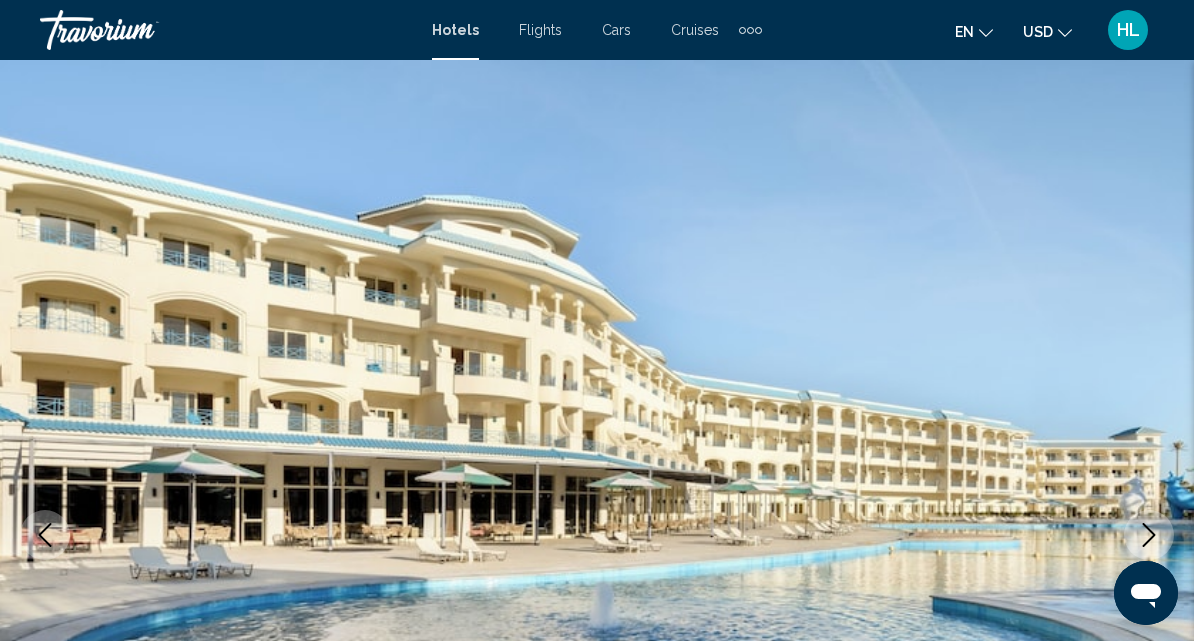 click 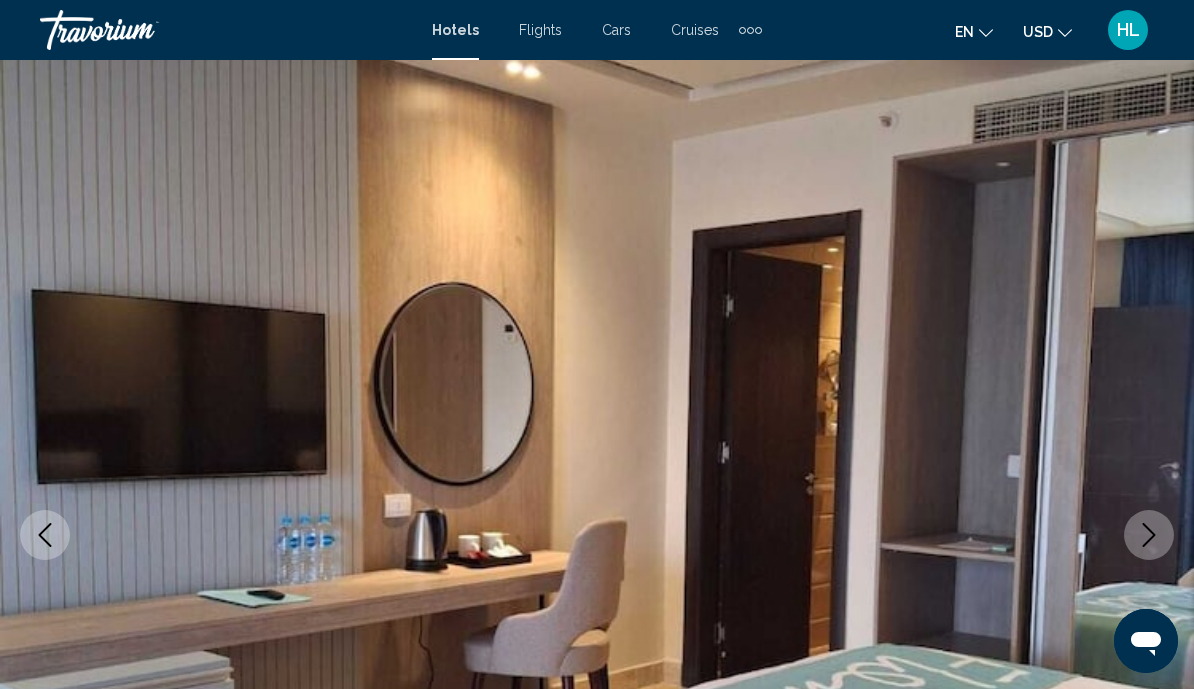 click at bounding box center [45, 535] 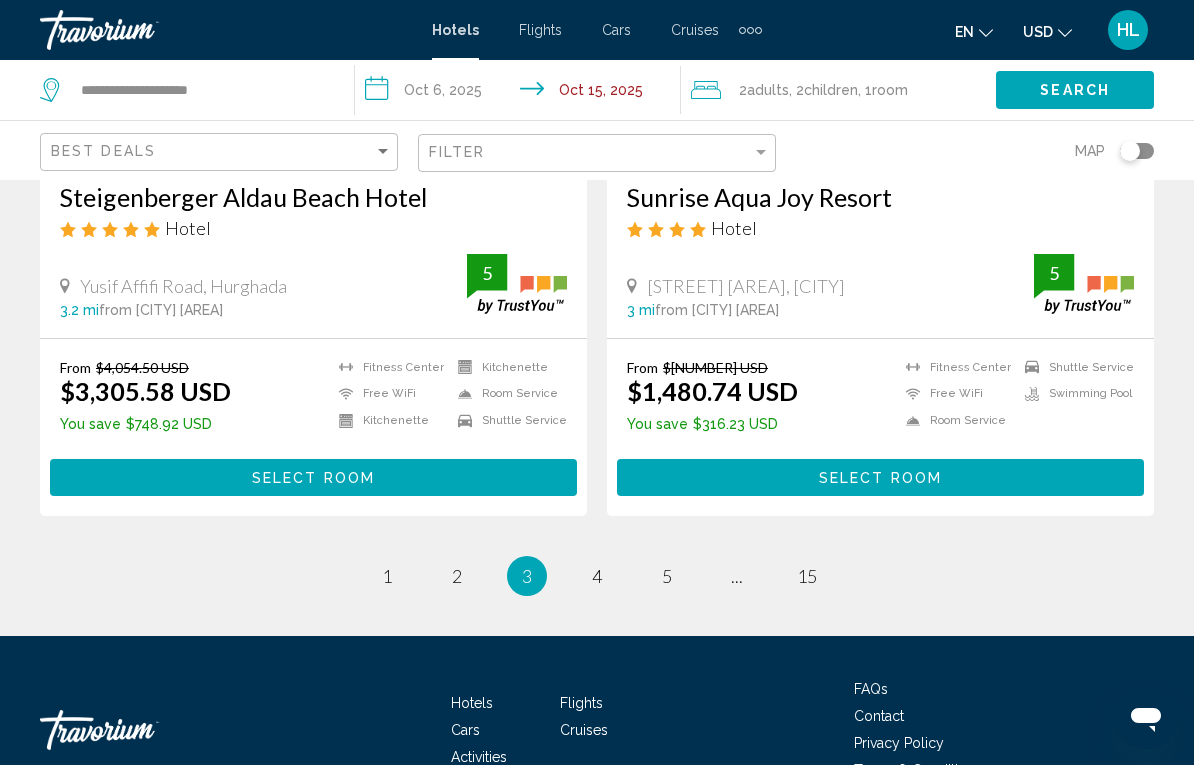 scroll, scrollTop: 4101, scrollLeft: 0, axis: vertical 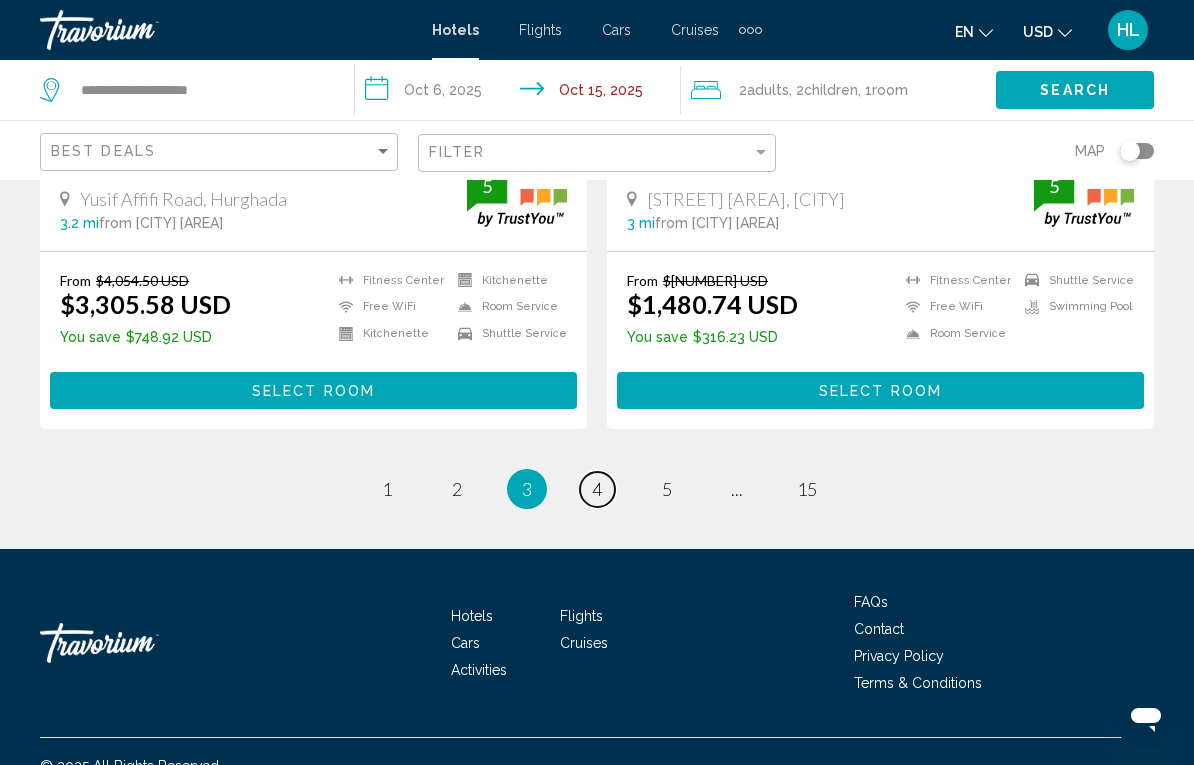 click on "4" at bounding box center (597, 489) 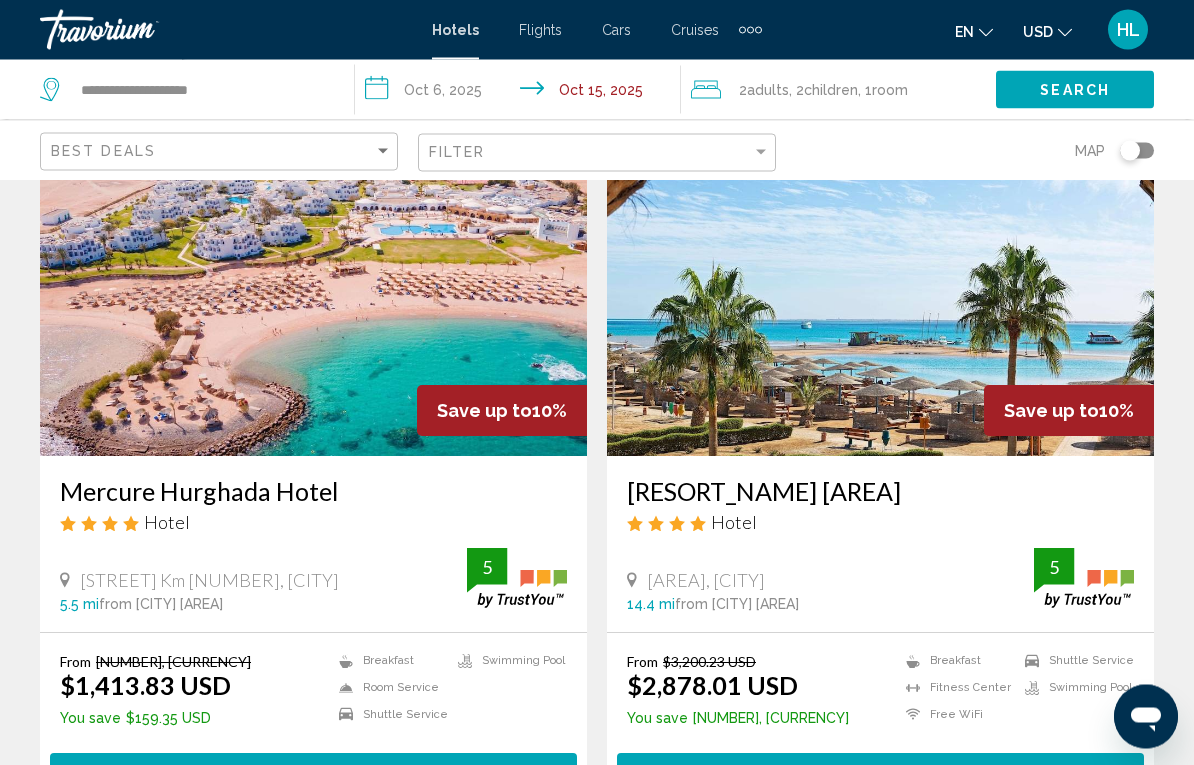 scroll, scrollTop: 2999, scrollLeft: 0, axis: vertical 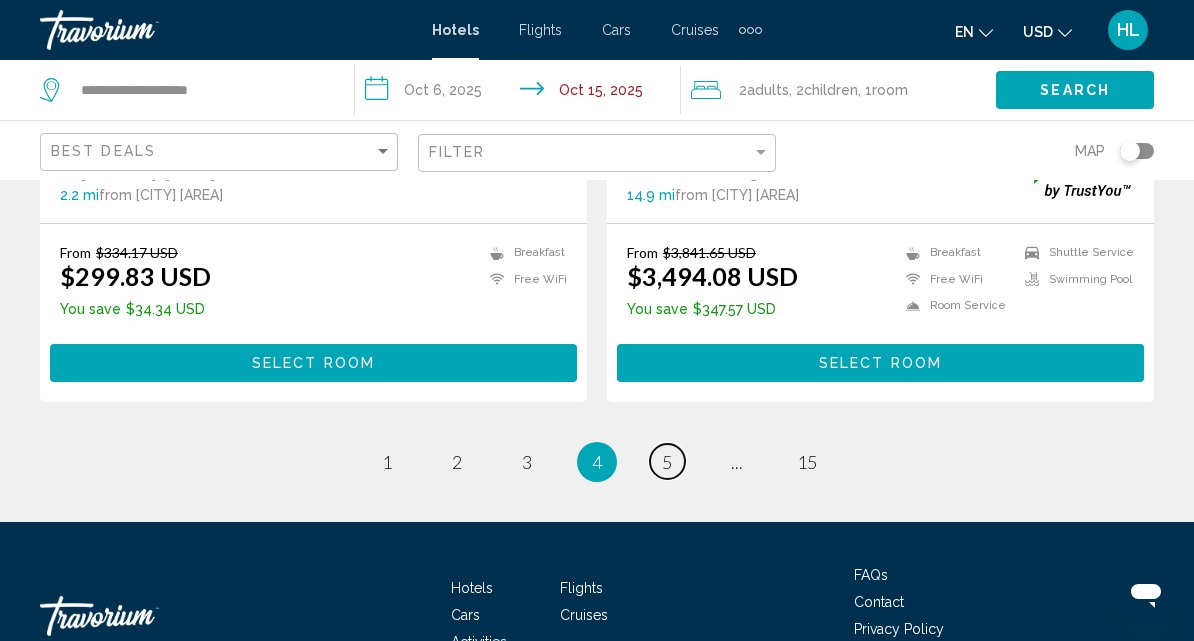 click on "5" at bounding box center [667, 462] 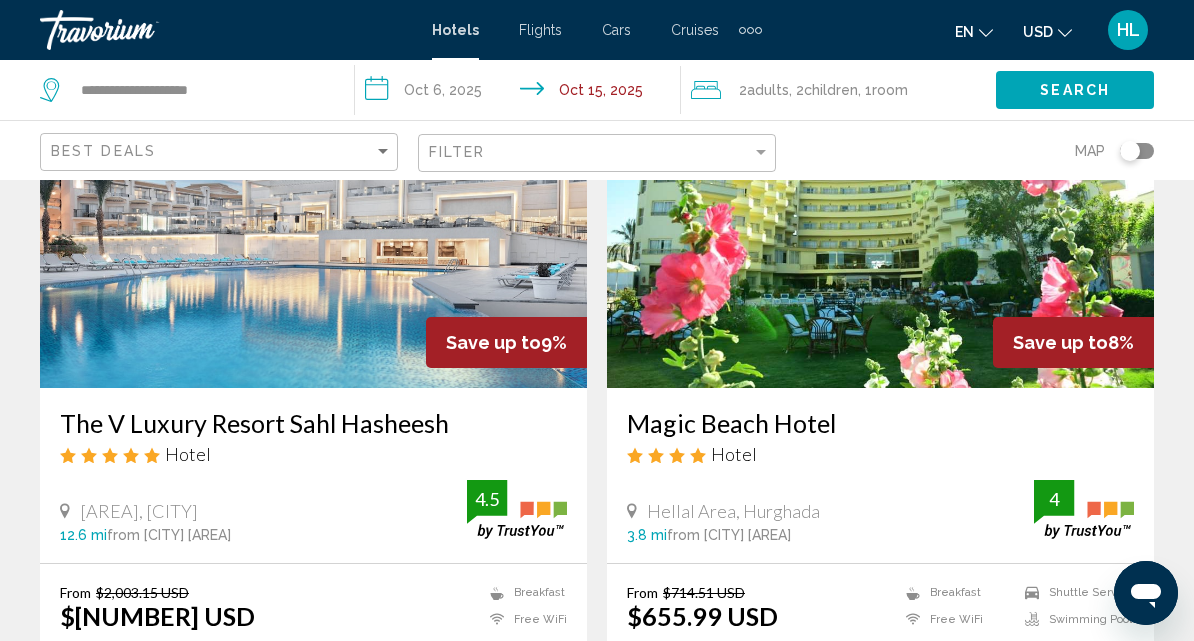 scroll, scrollTop: 171, scrollLeft: 0, axis: vertical 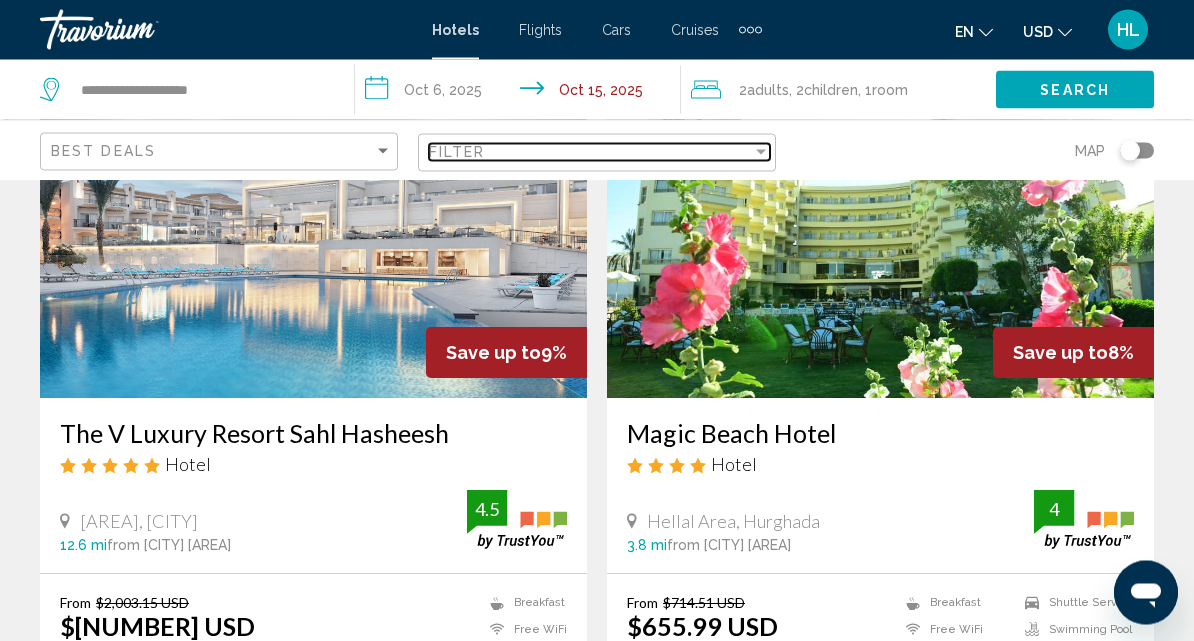 click at bounding box center (761, 152) 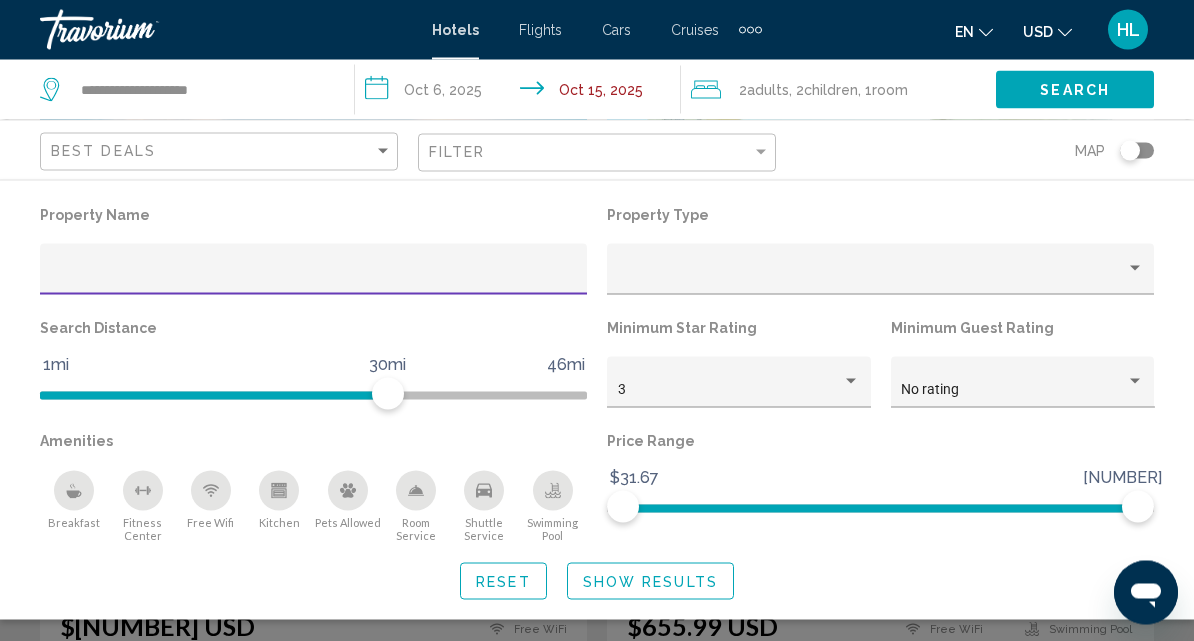 scroll, scrollTop: 172, scrollLeft: 0, axis: vertical 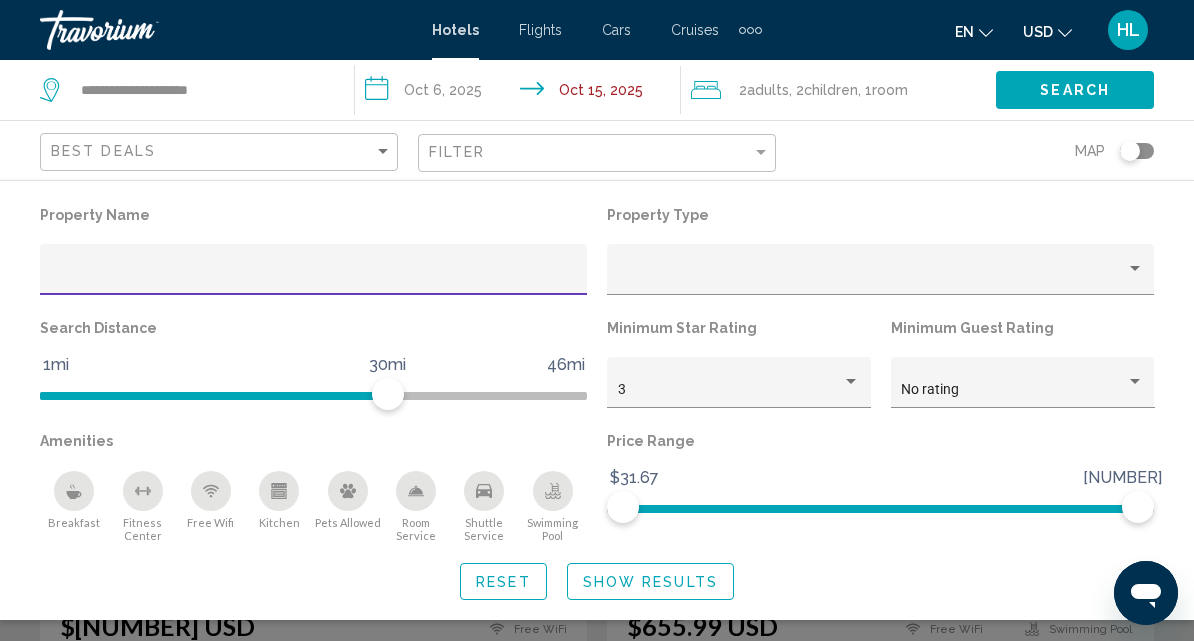 click on "Property Type" 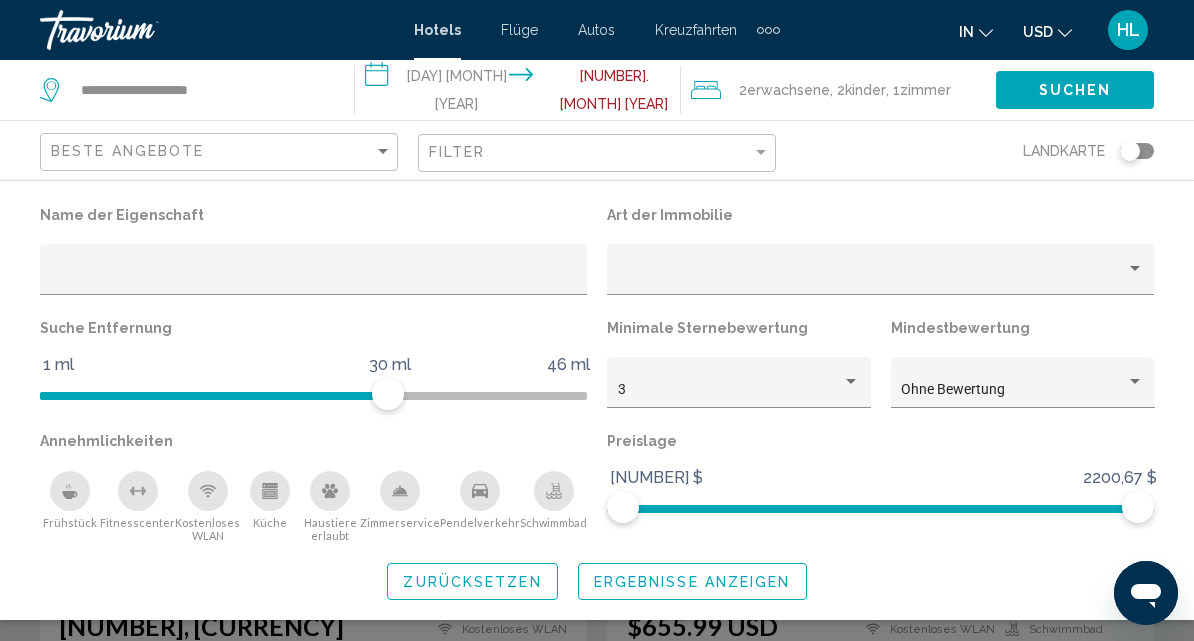 click at bounding box center (851, 381) 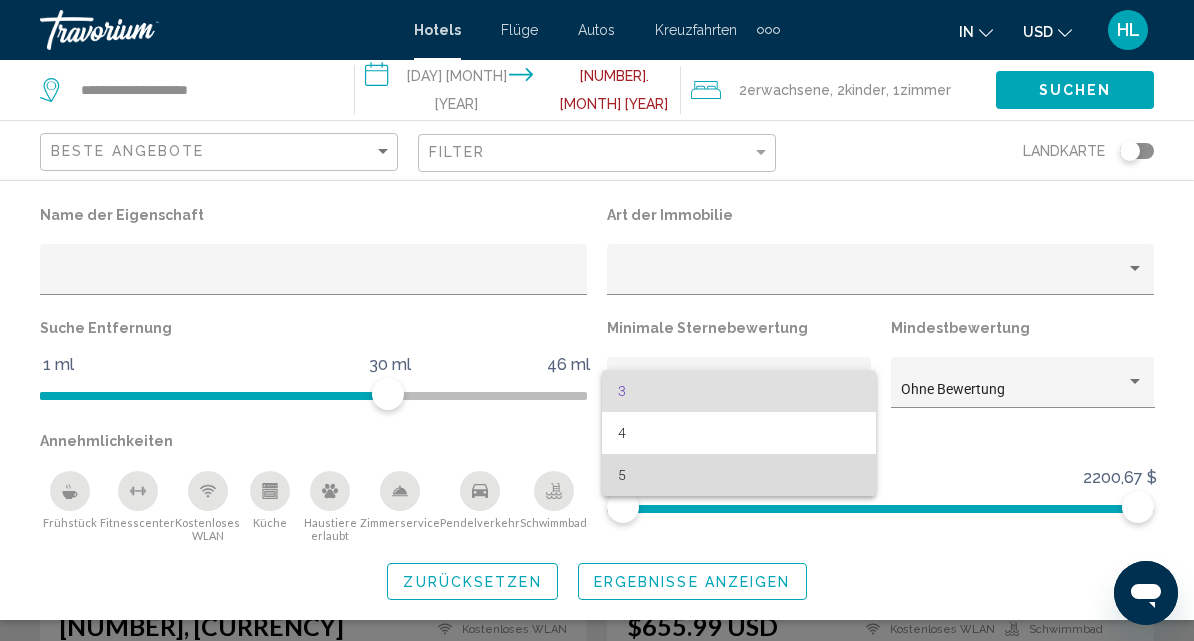 click on "5" at bounding box center (739, 475) 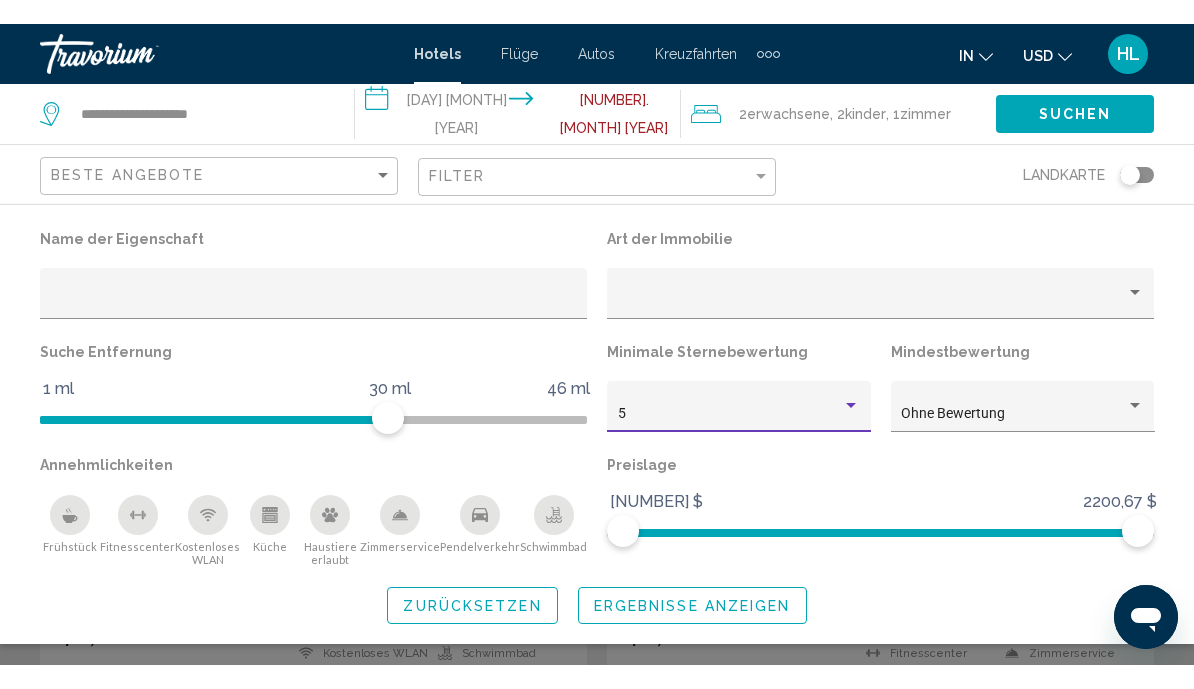 scroll, scrollTop: 124, scrollLeft: 0, axis: vertical 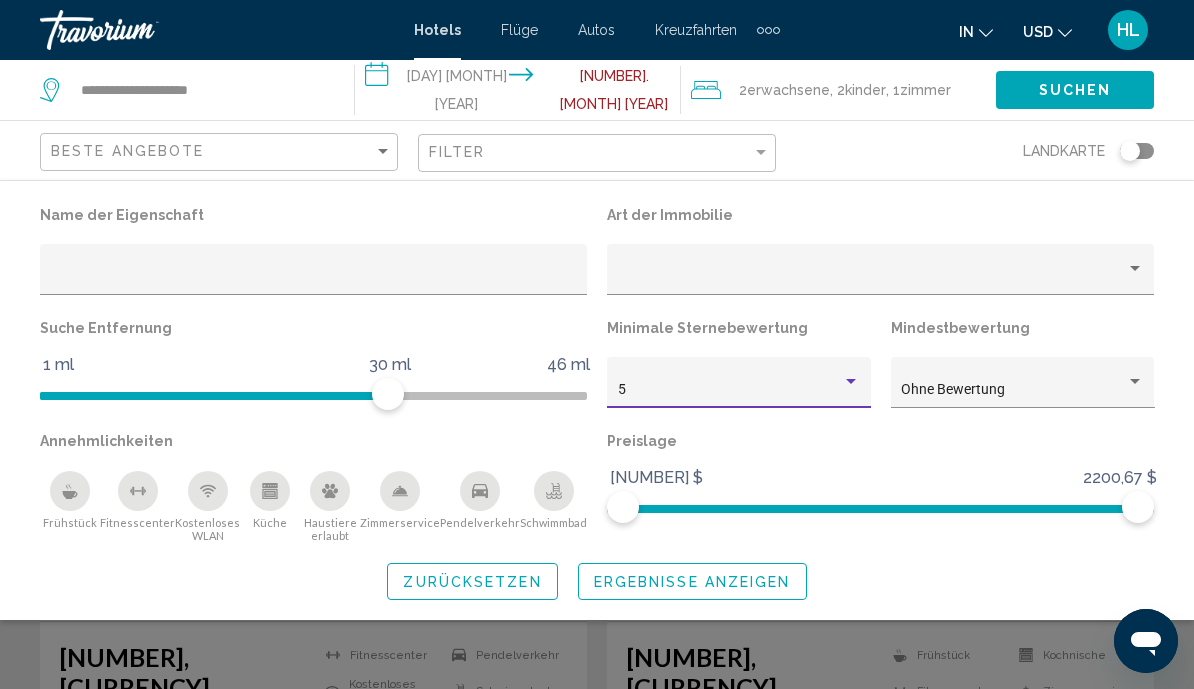 click on "Ohne Bewertung" at bounding box center (1022, 390) 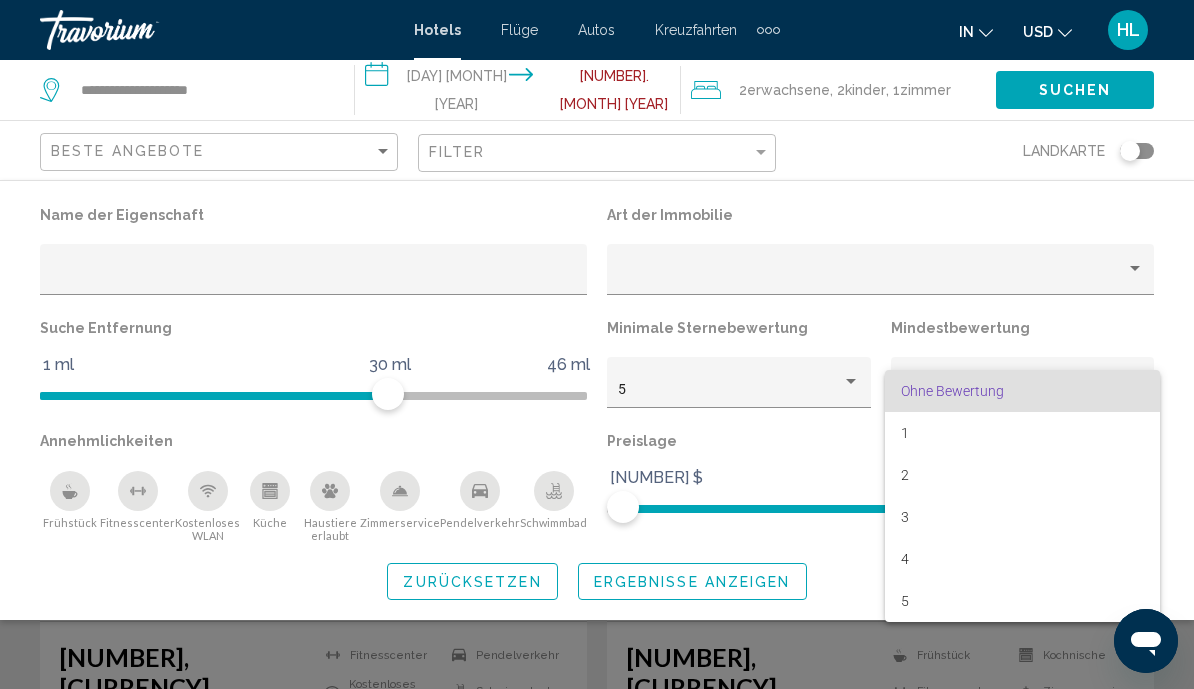 click on "5" at bounding box center (1022, 601) 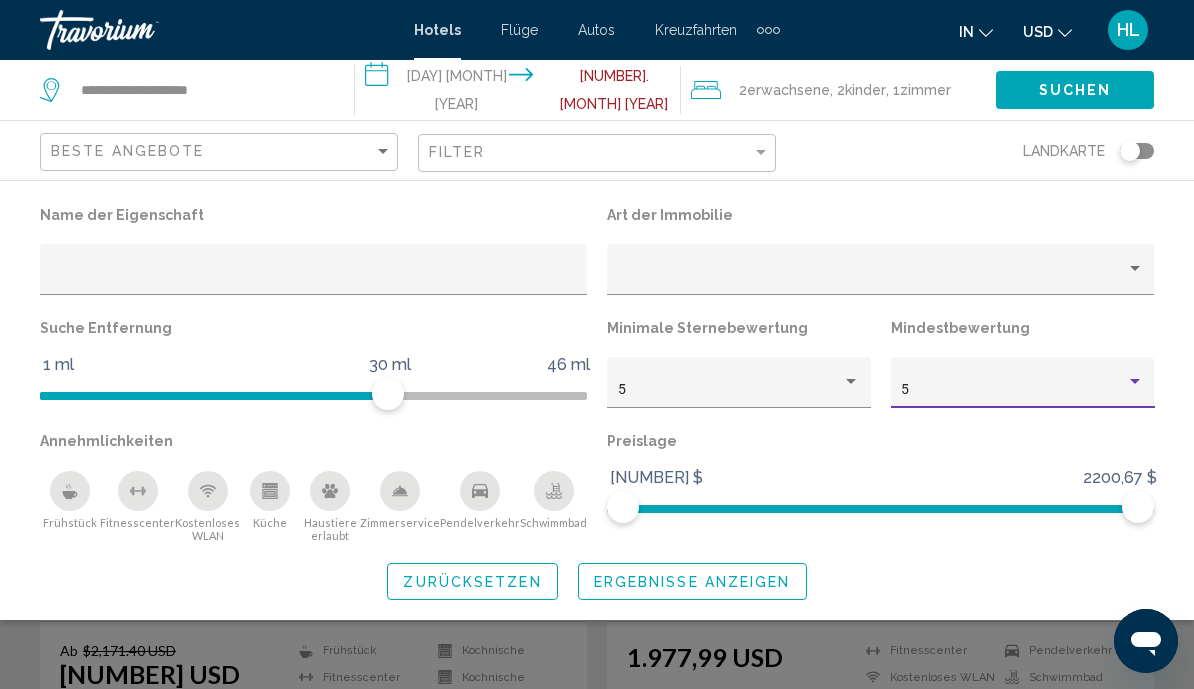 click 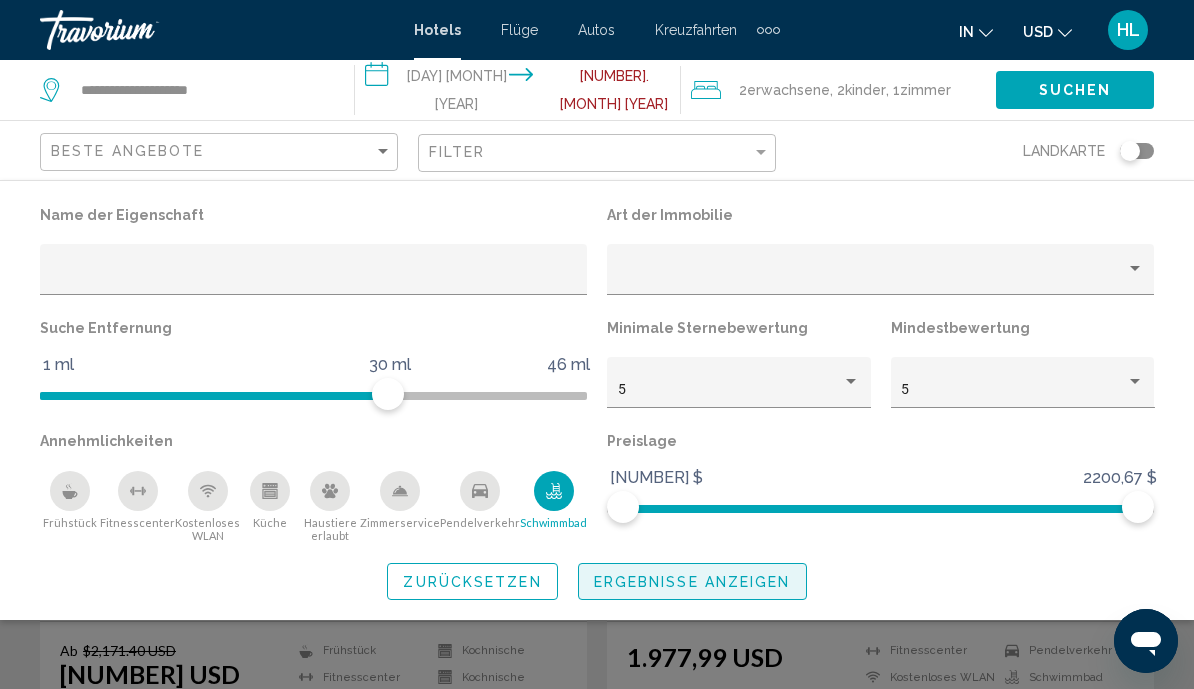 click on "Ergebnisse anzeigen" 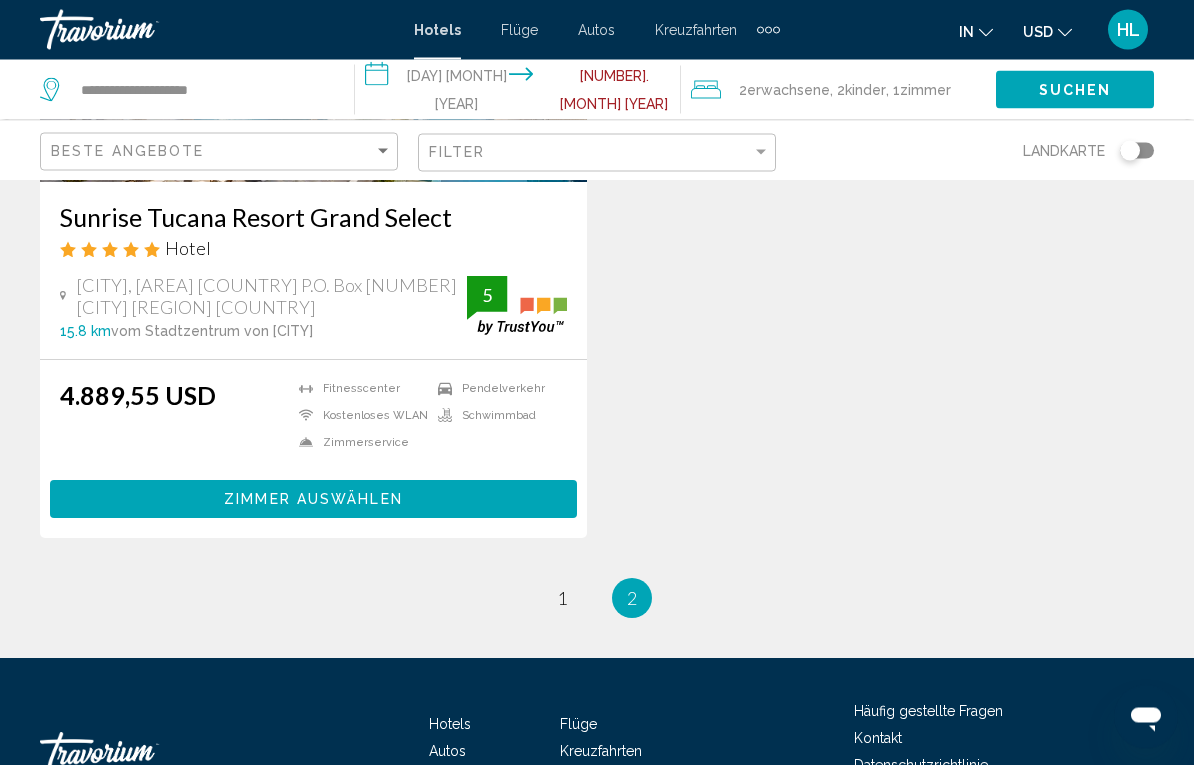 scroll, scrollTop: 2668, scrollLeft: 0, axis: vertical 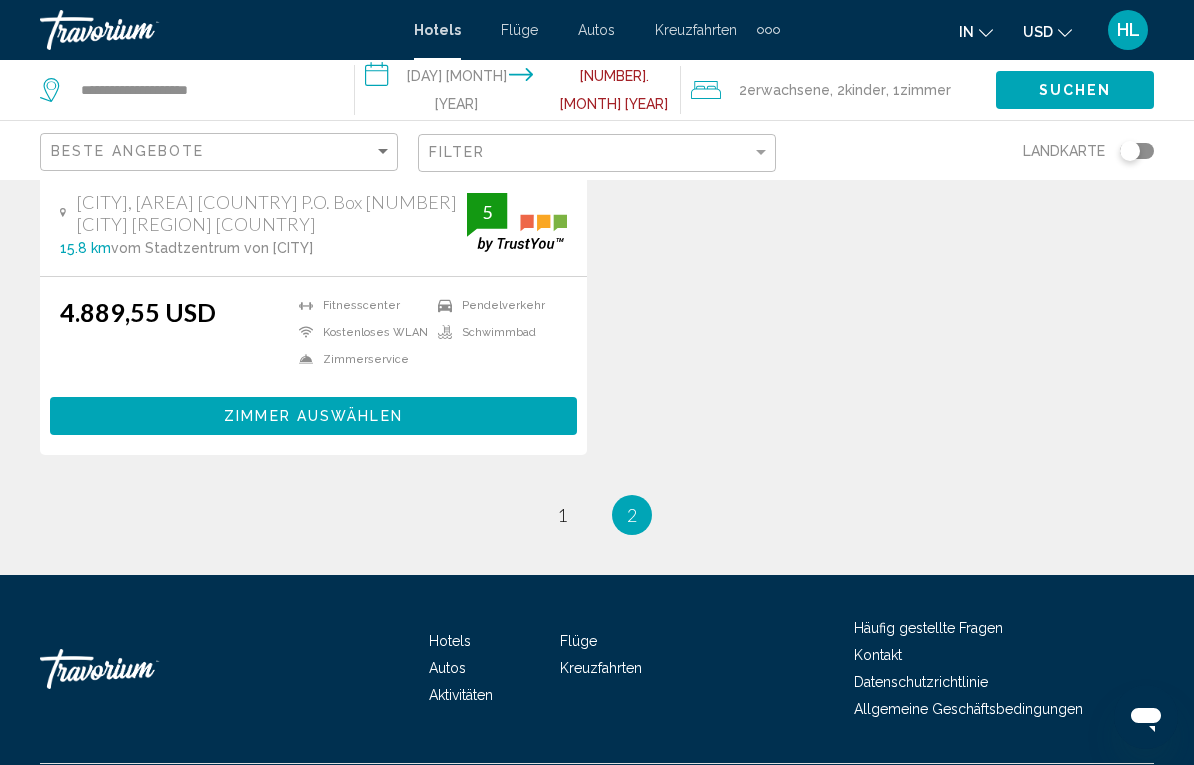 click on "**********" 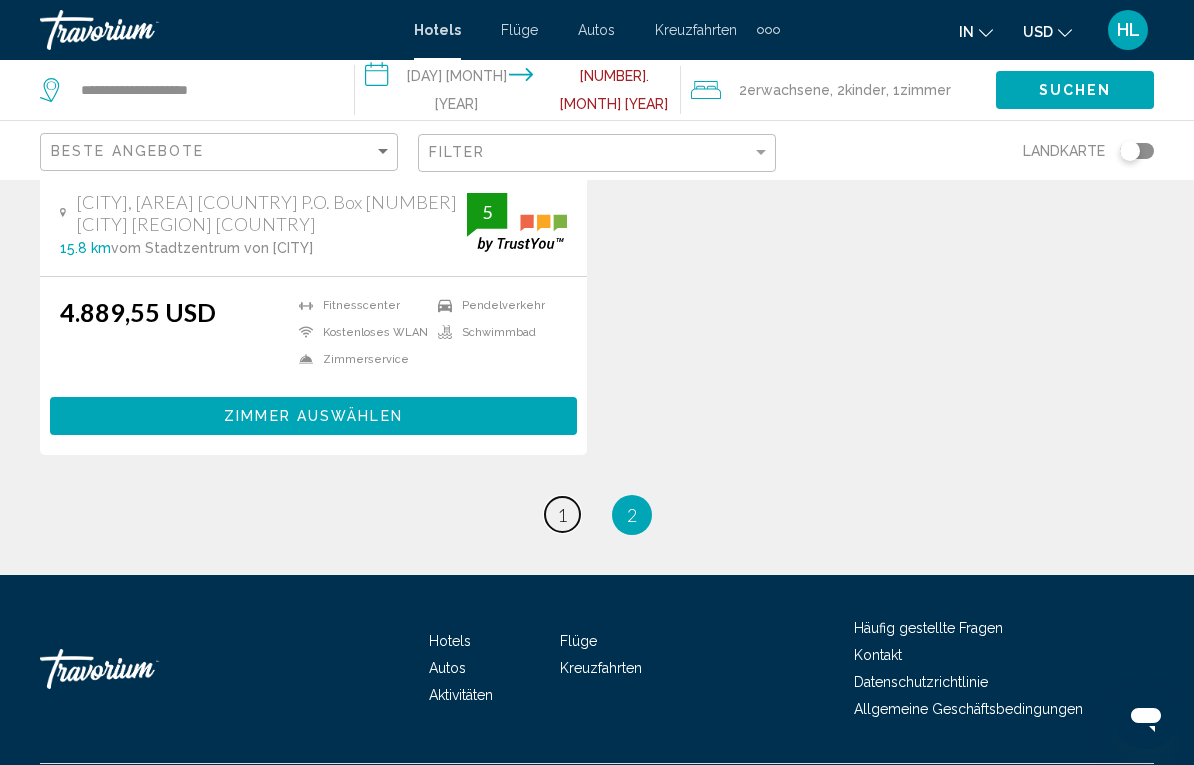 click on "Seite  1" at bounding box center [562, 514] 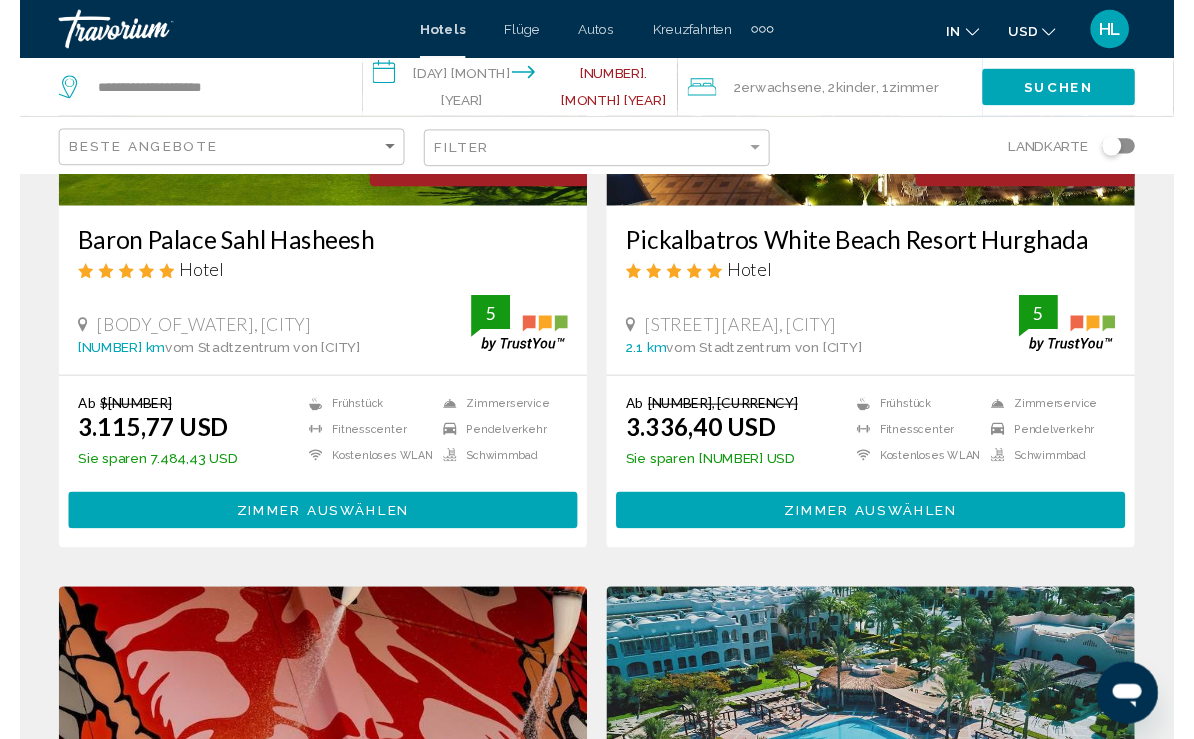 scroll, scrollTop: 0, scrollLeft: 0, axis: both 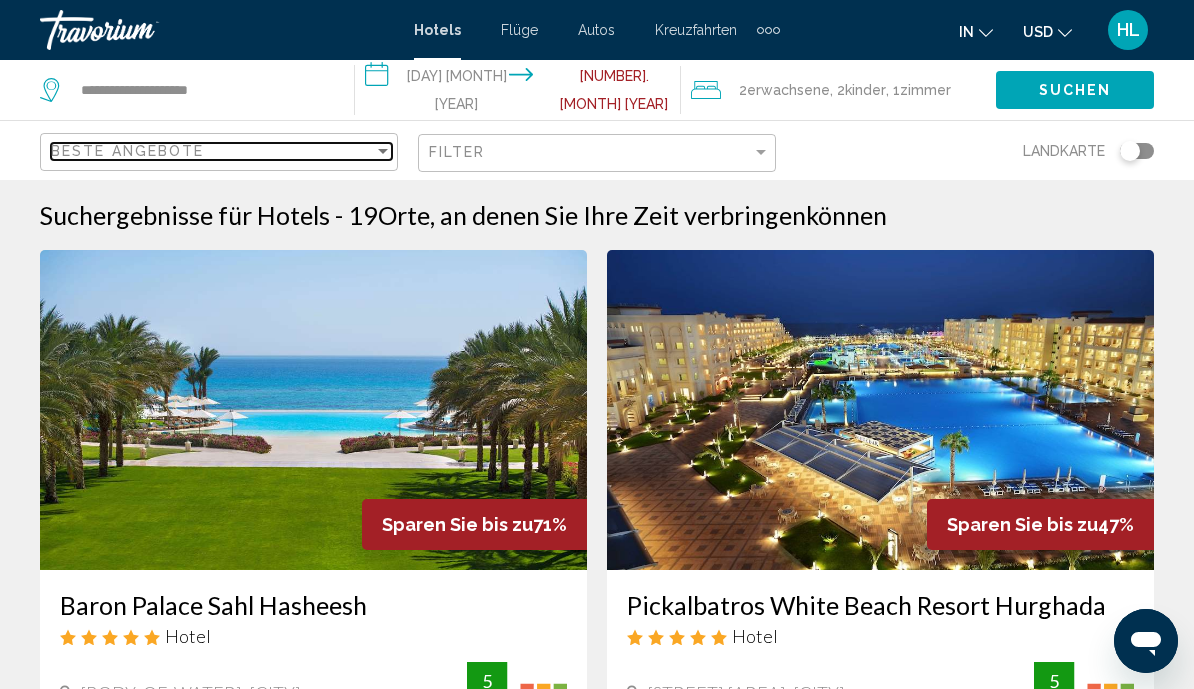 click on "Beste Angebote" at bounding box center [127, 151] 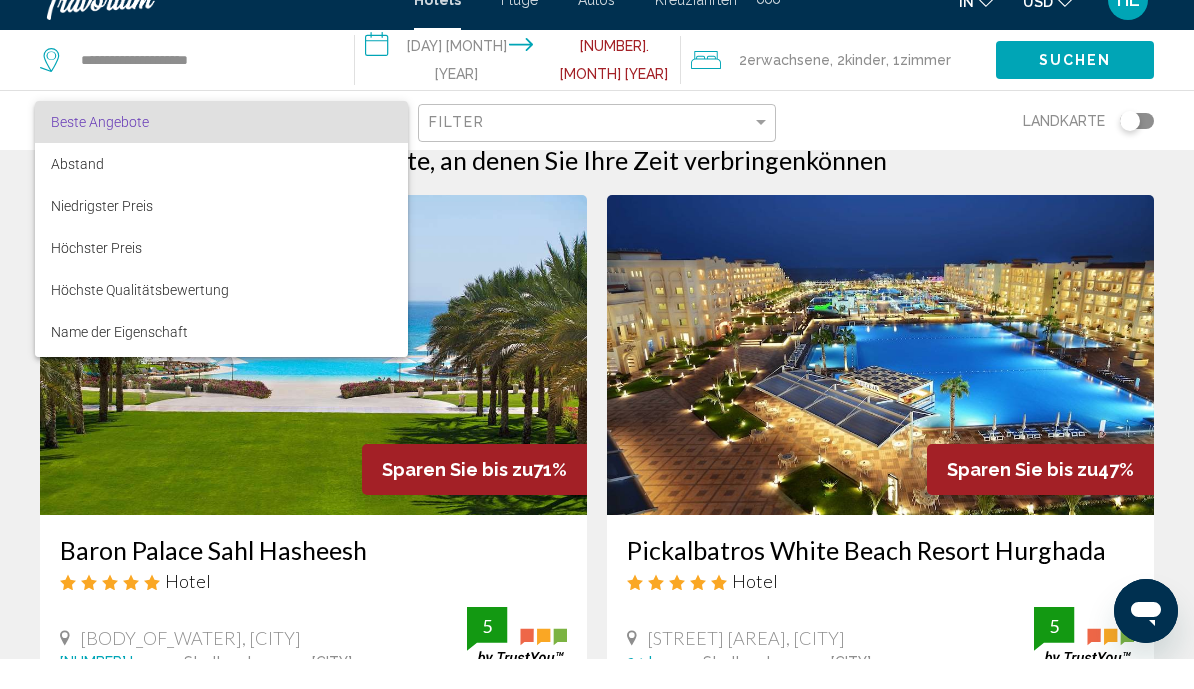 scroll, scrollTop: 55, scrollLeft: 0, axis: vertical 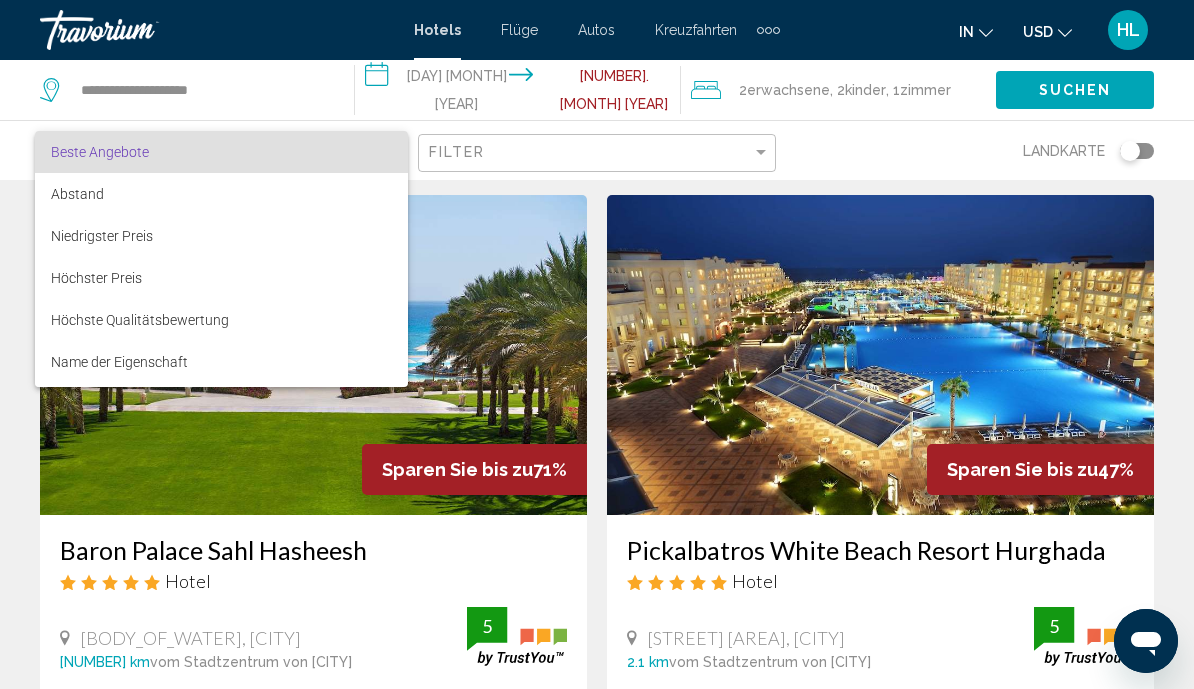 click at bounding box center [597, 344] 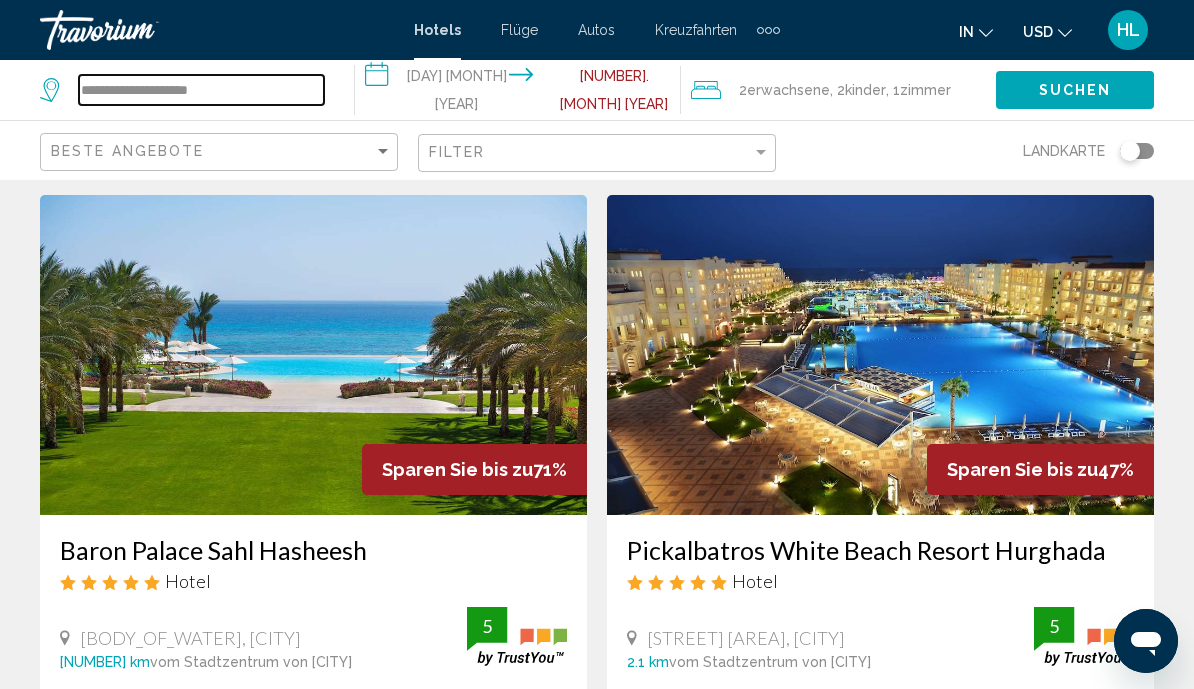 click on "**********" at bounding box center [201, 90] 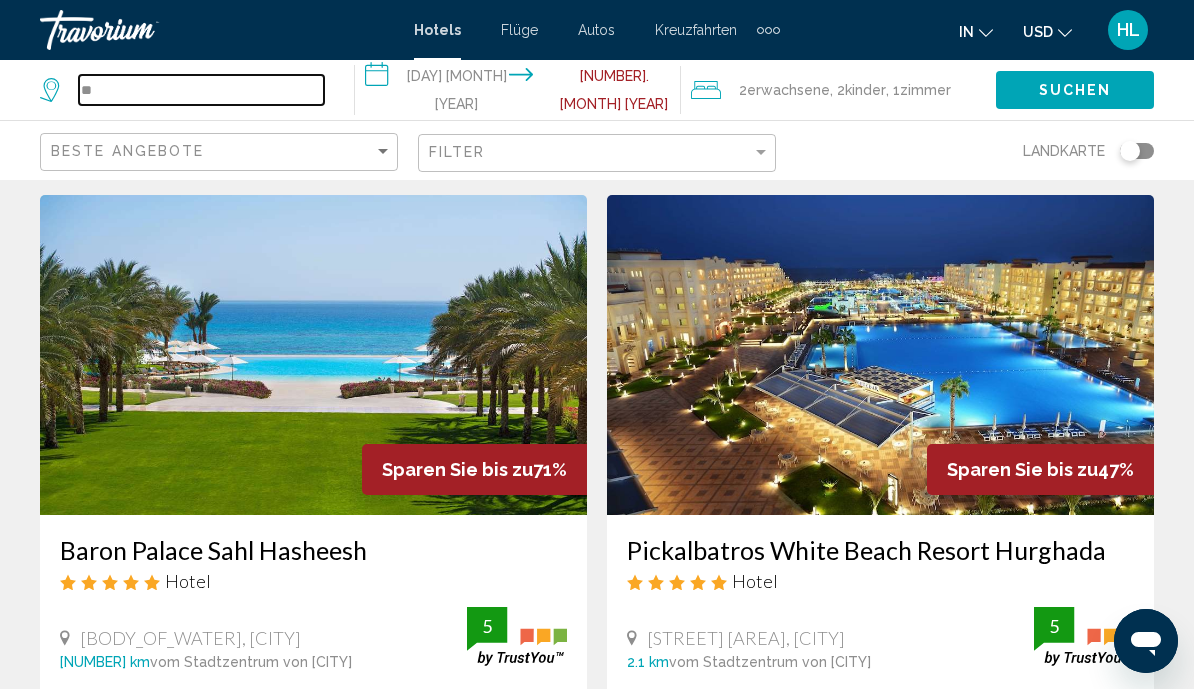 type on "*" 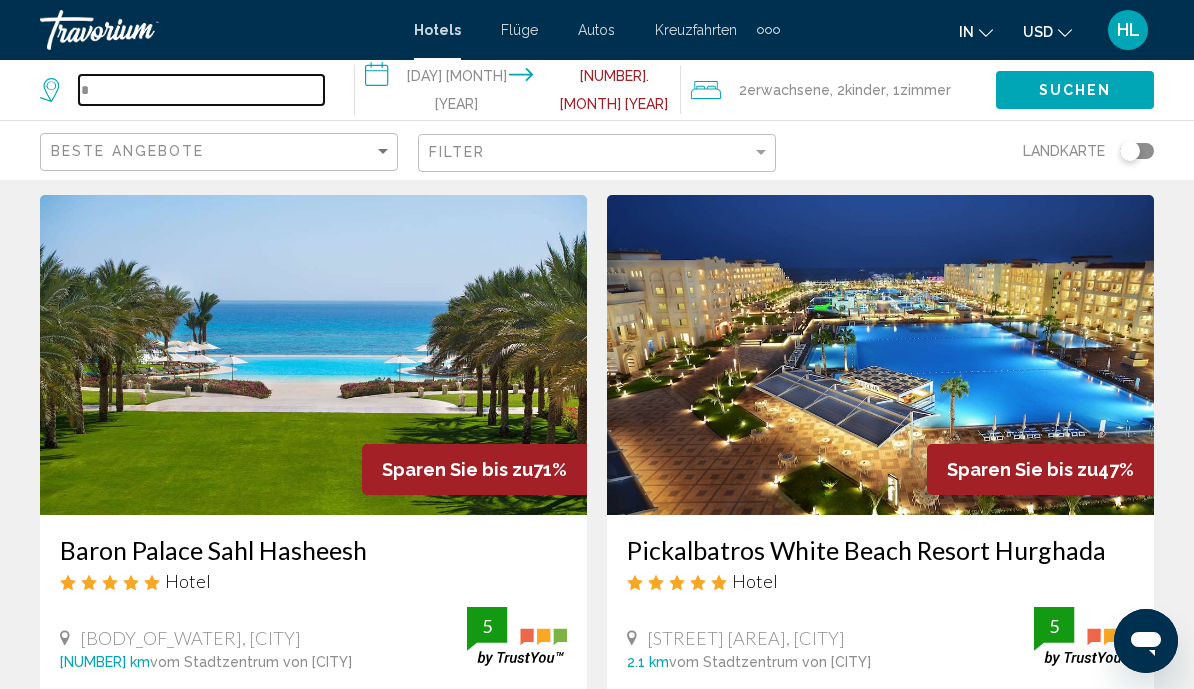 click on "*" at bounding box center (201, 90) 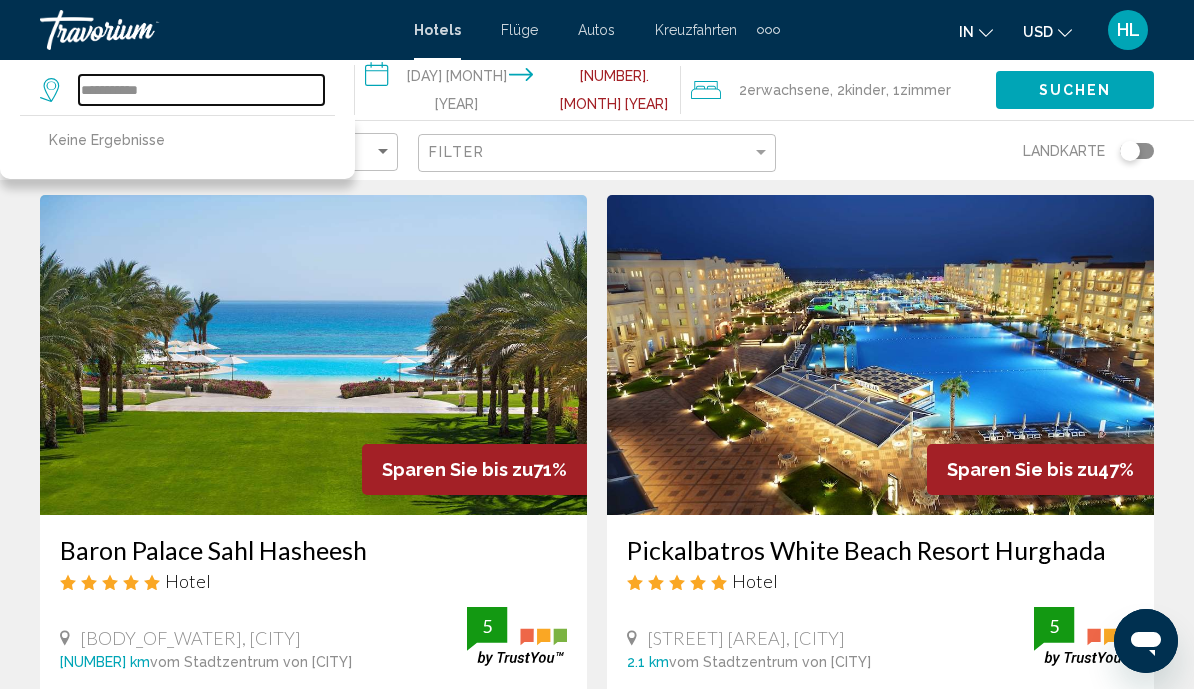 type on "**********" 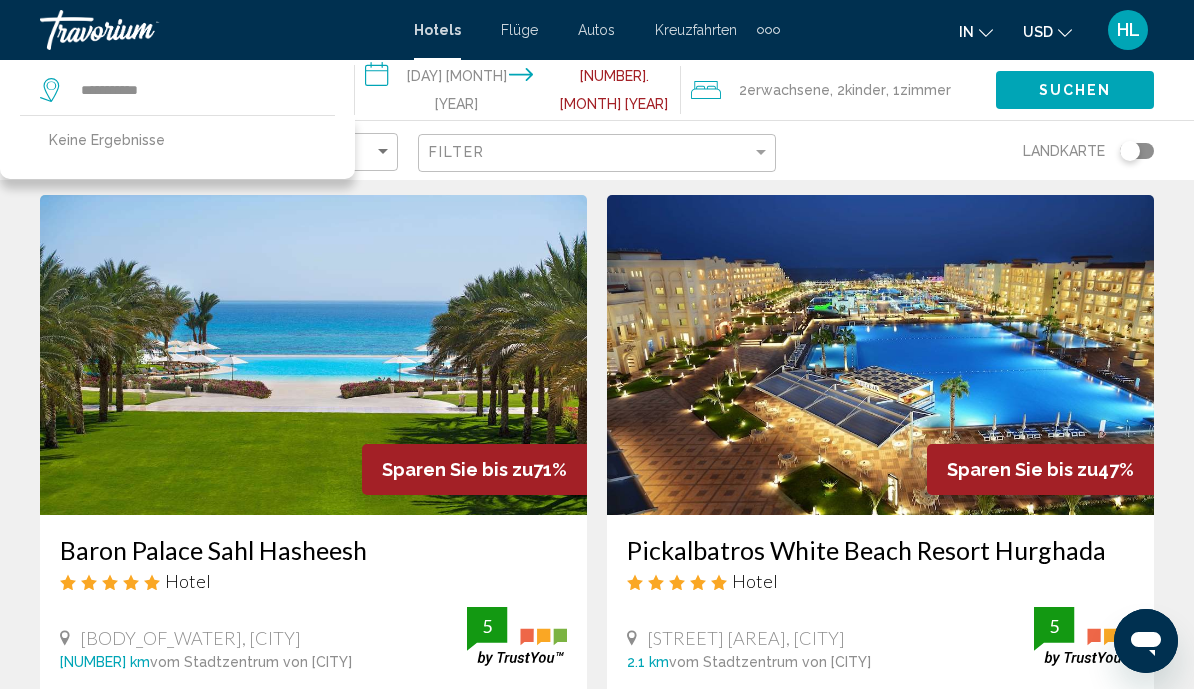 click on "**********" at bounding box center [521, 93] 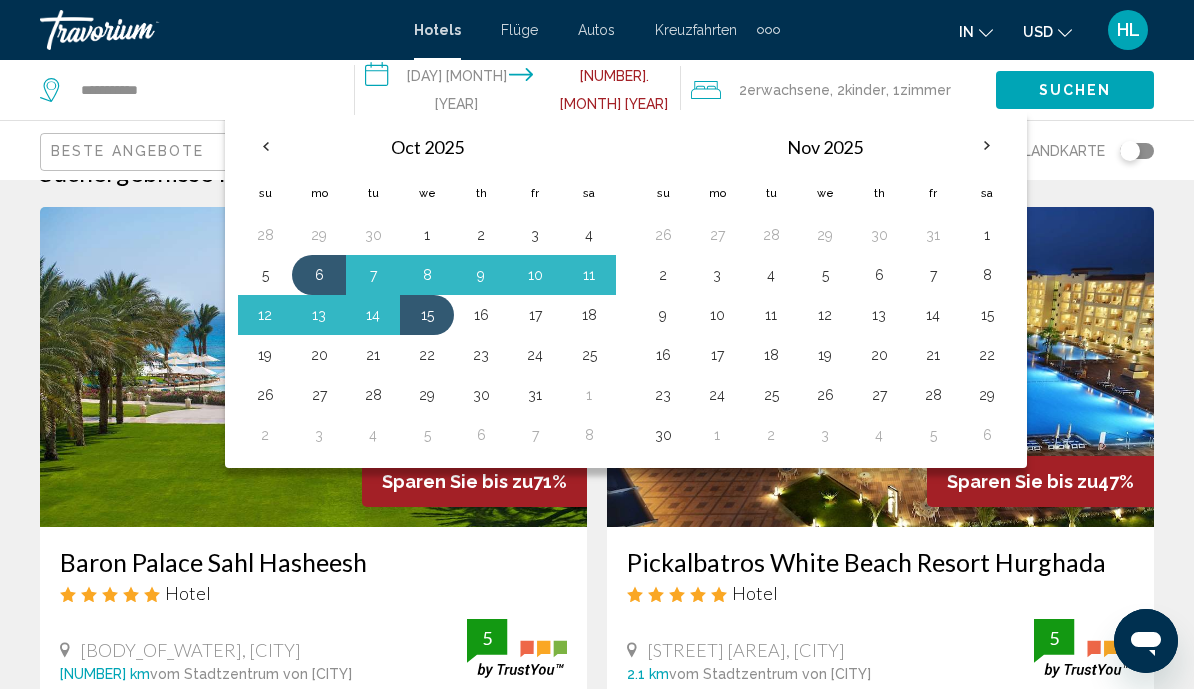 scroll, scrollTop: 0, scrollLeft: 0, axis: both 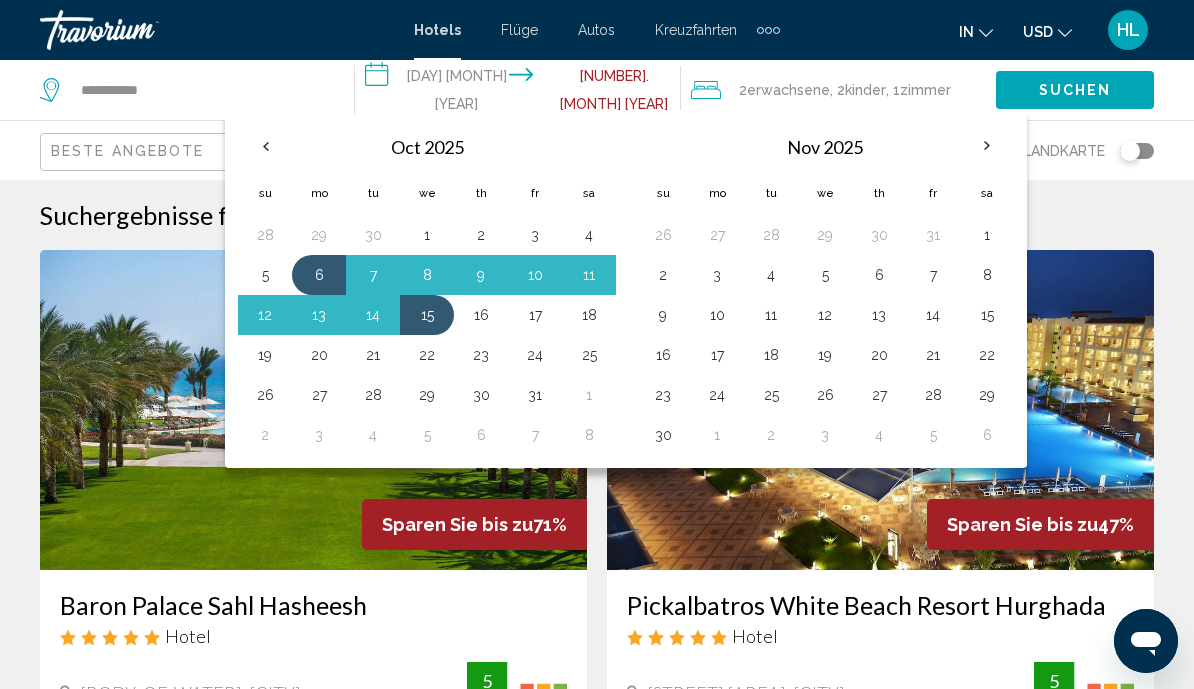 click at bounding box center [987, 146] 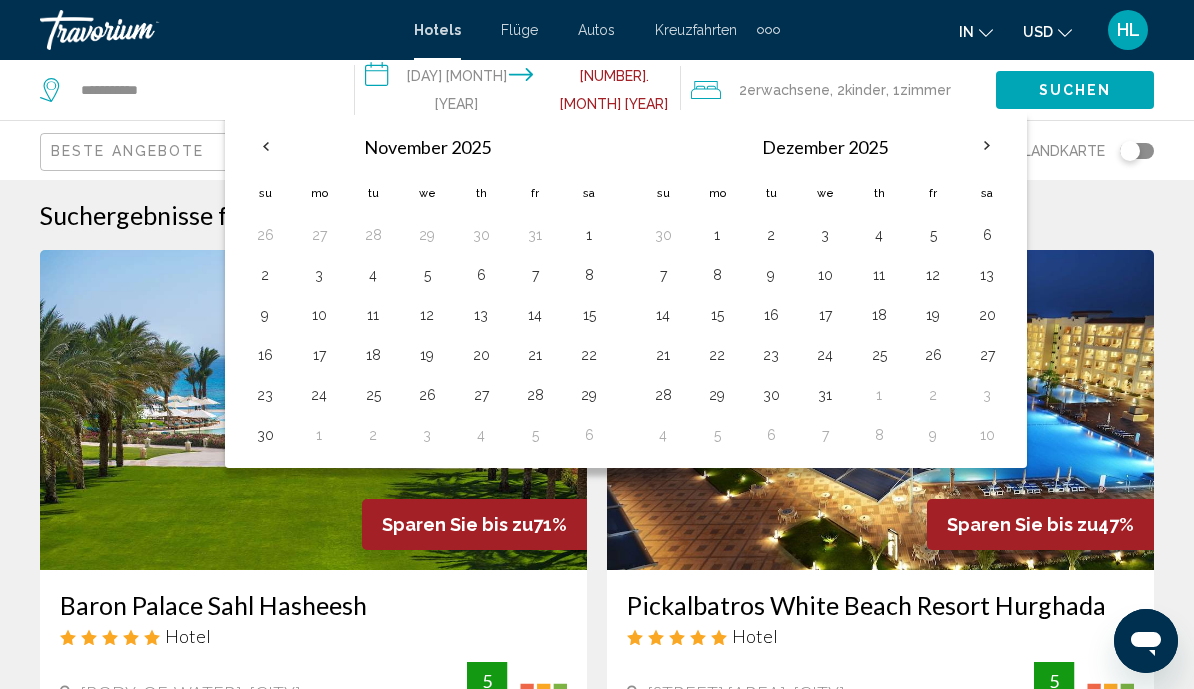 click at bounding box center [987, 146] 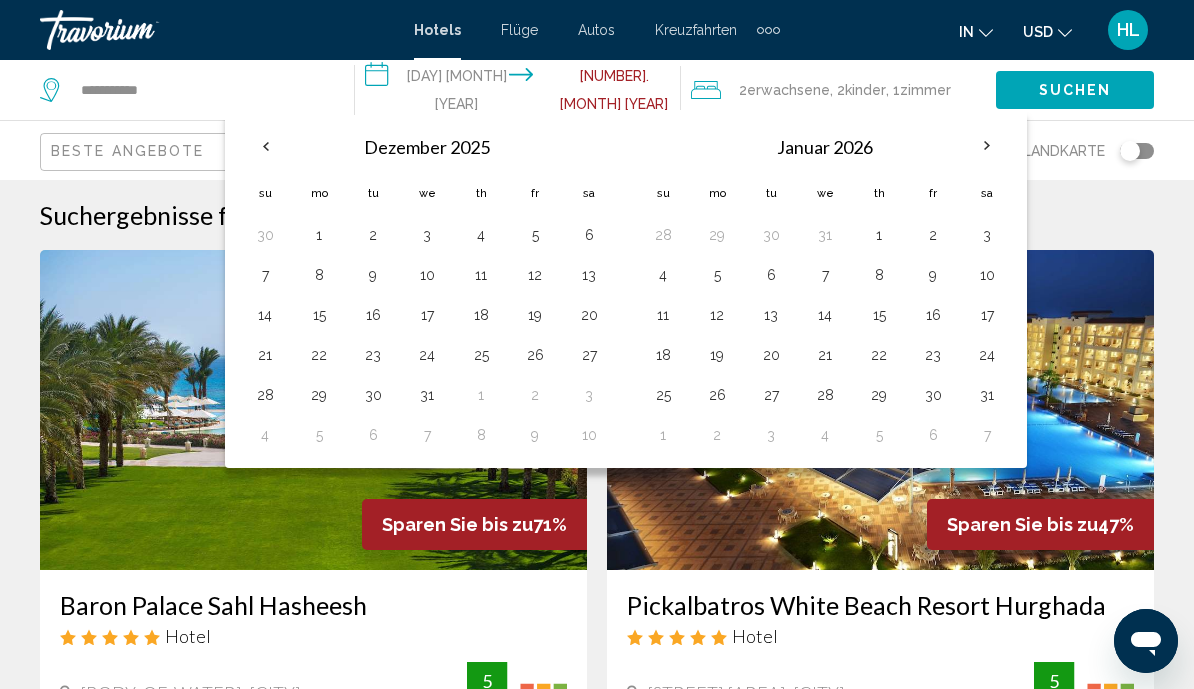 click on "5" at bounding box center [717, 275] 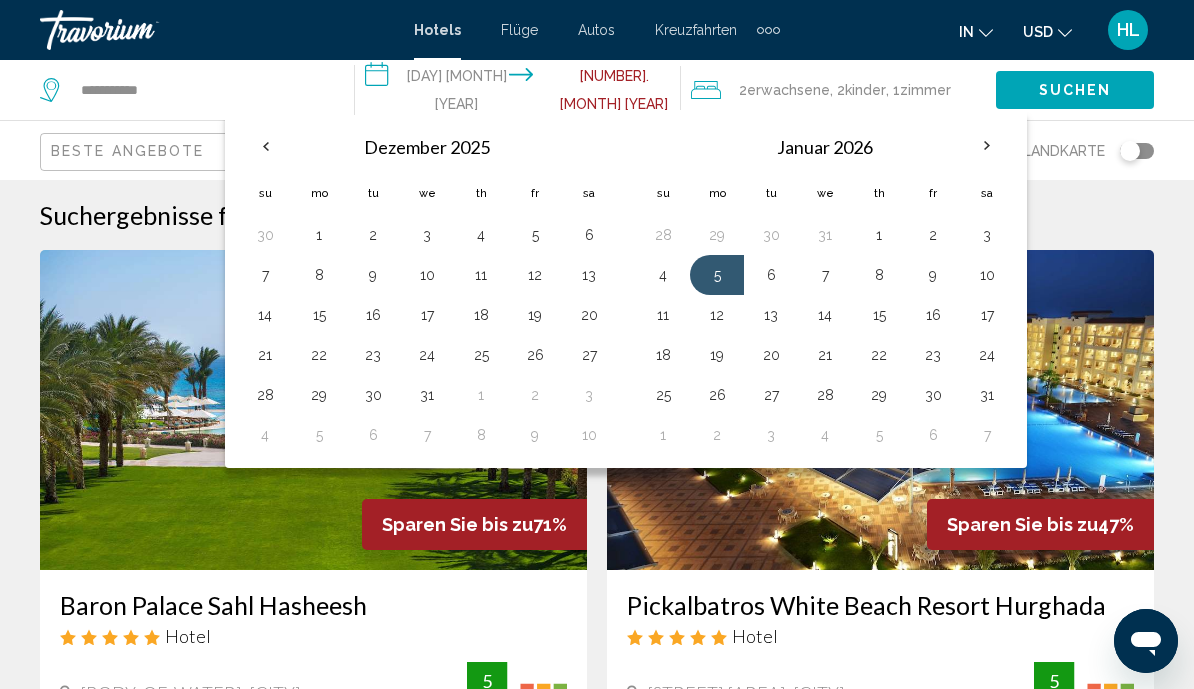 click on "7" at bounding box center (825, 275) 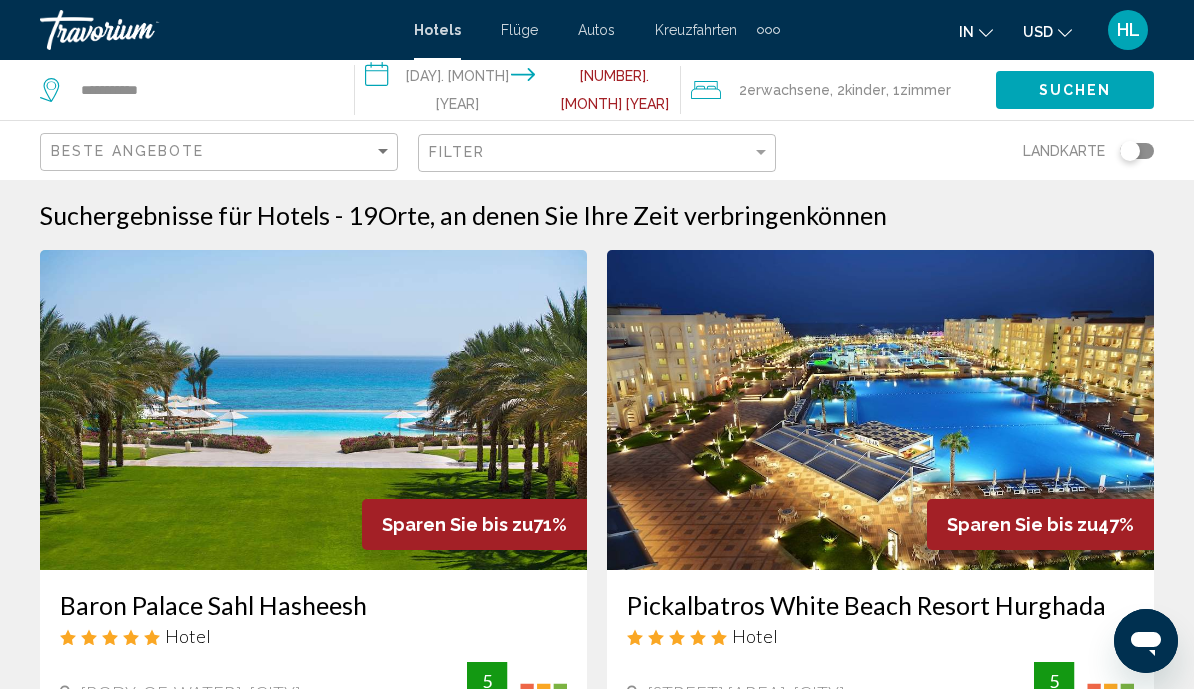 click on "Suchen" 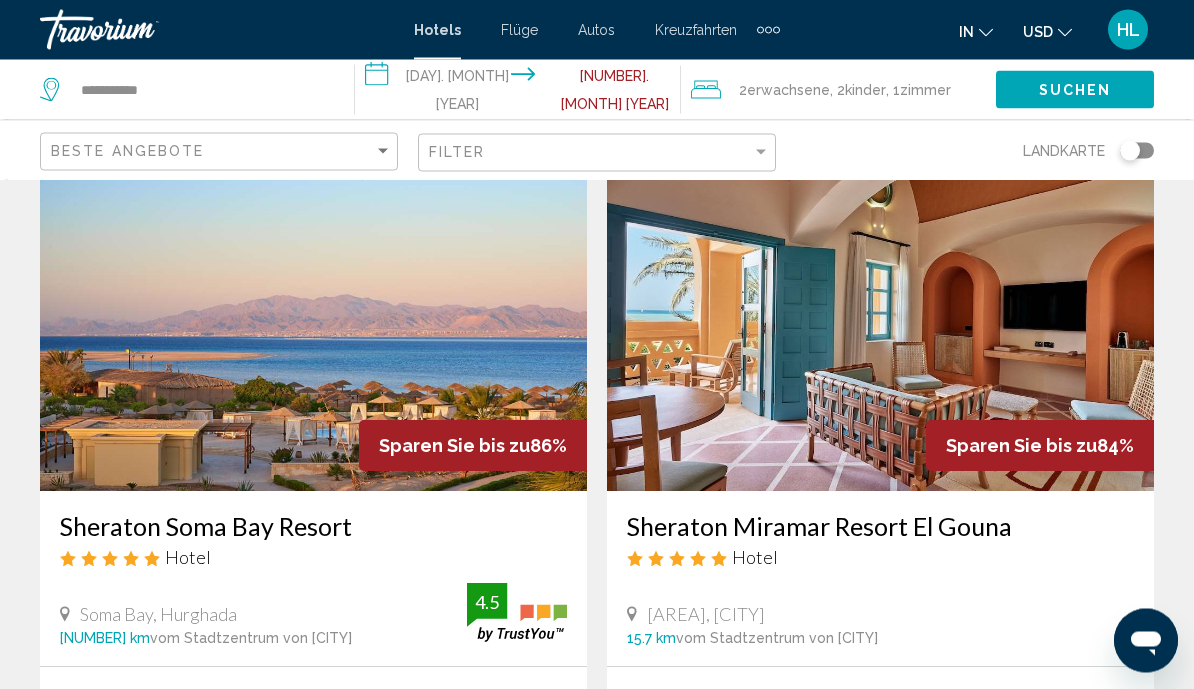 scroll, scrollTop: 0, scrollLeft: 0, axis: both 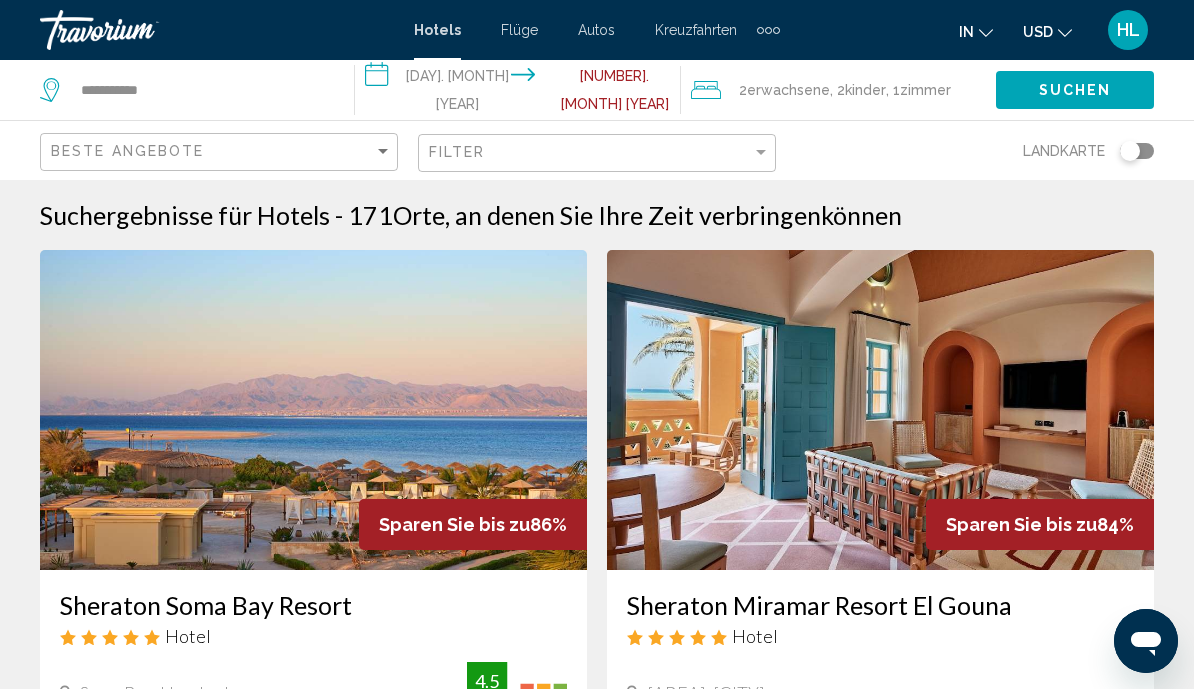 click on "**********" at bounding box center [521, 93] 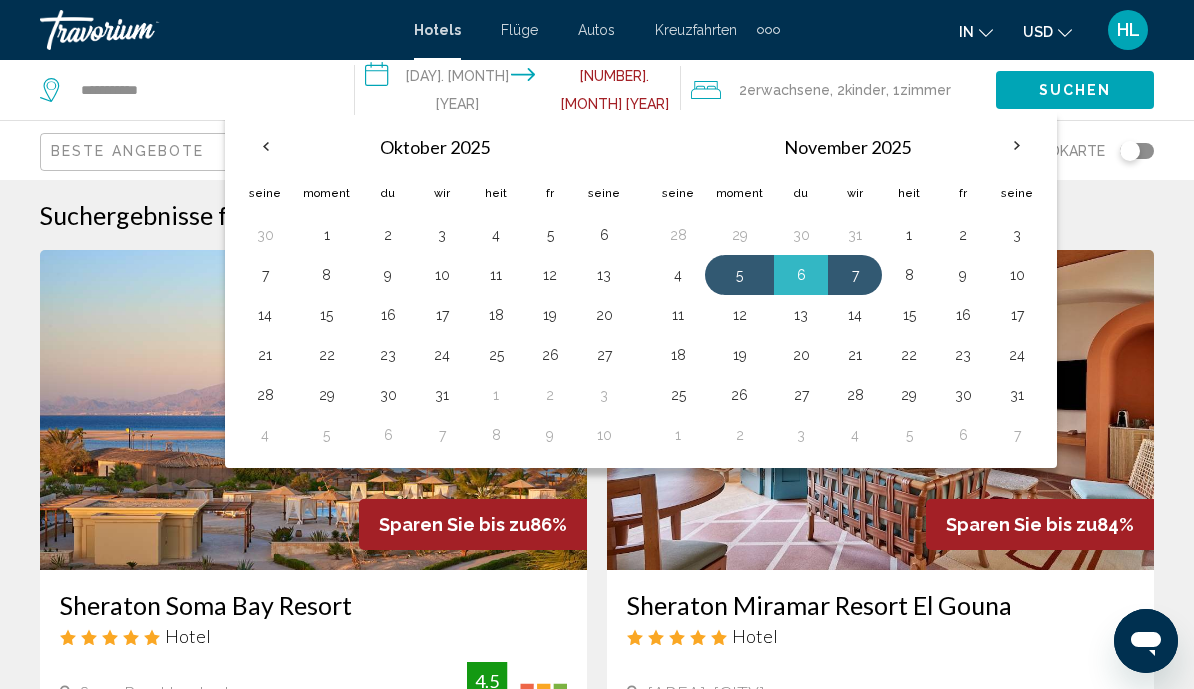 click on "7" at bounding box center (855, 275) 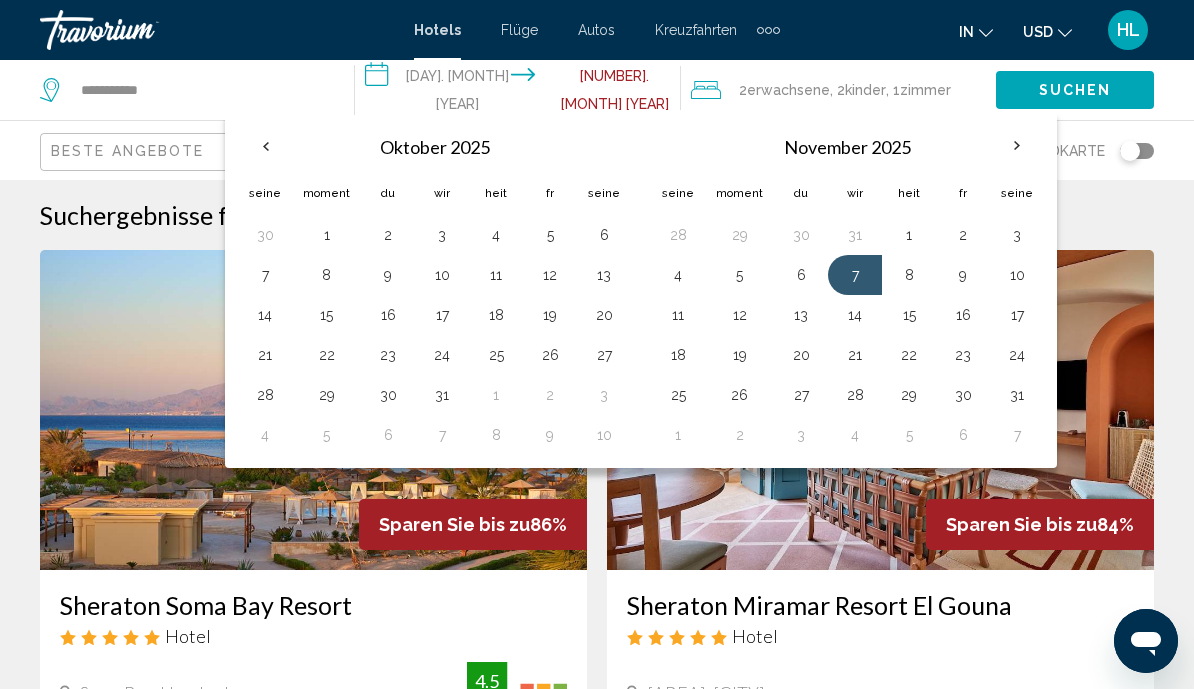 click on "Suchen" 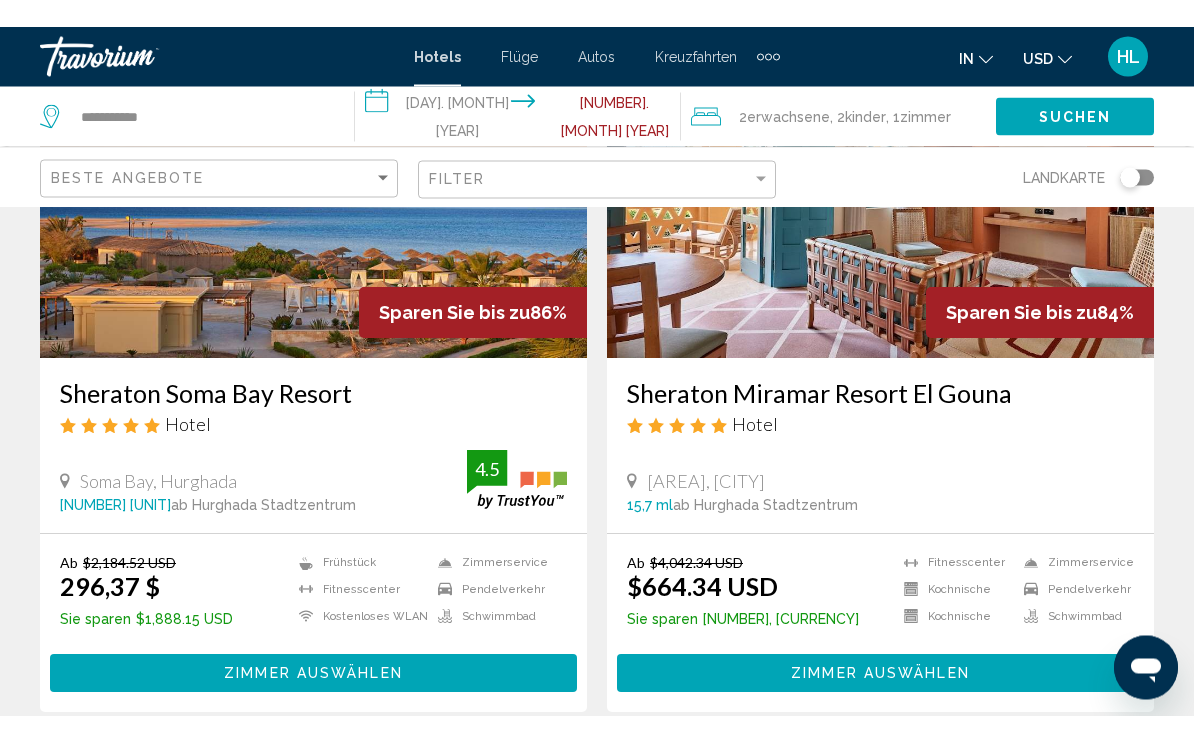 scroll, scrollTop: 0, scrollLeft: 0, axis: both 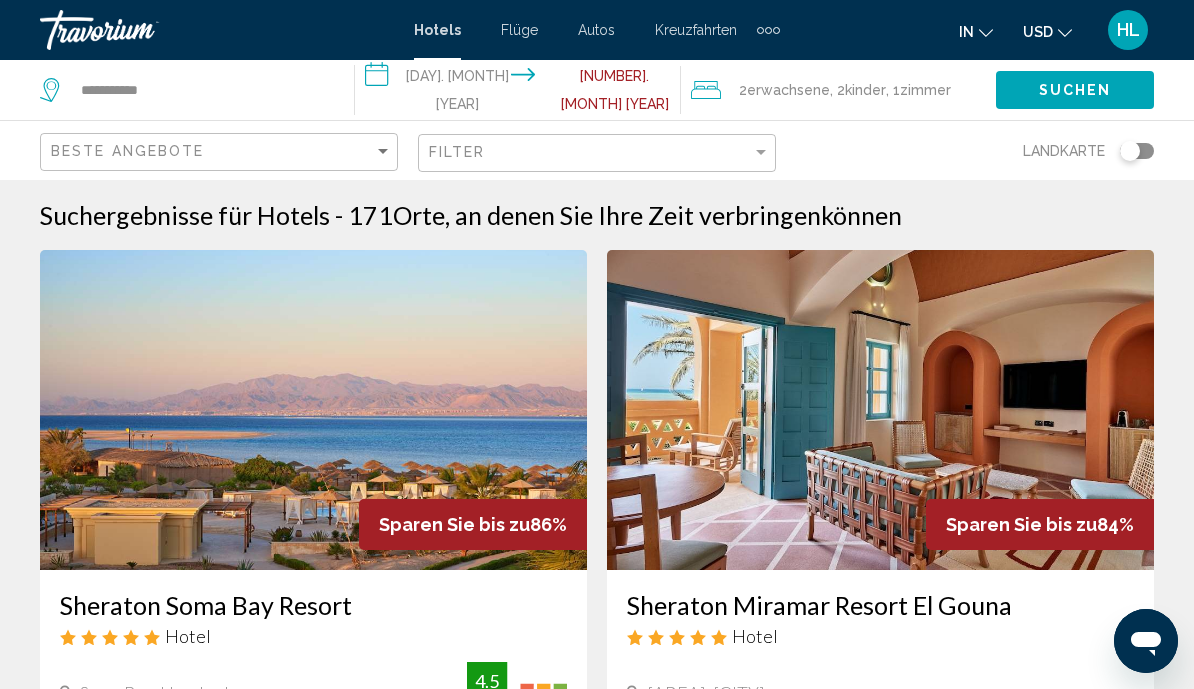 click on "Flüge" at bounding box center [519, 30] 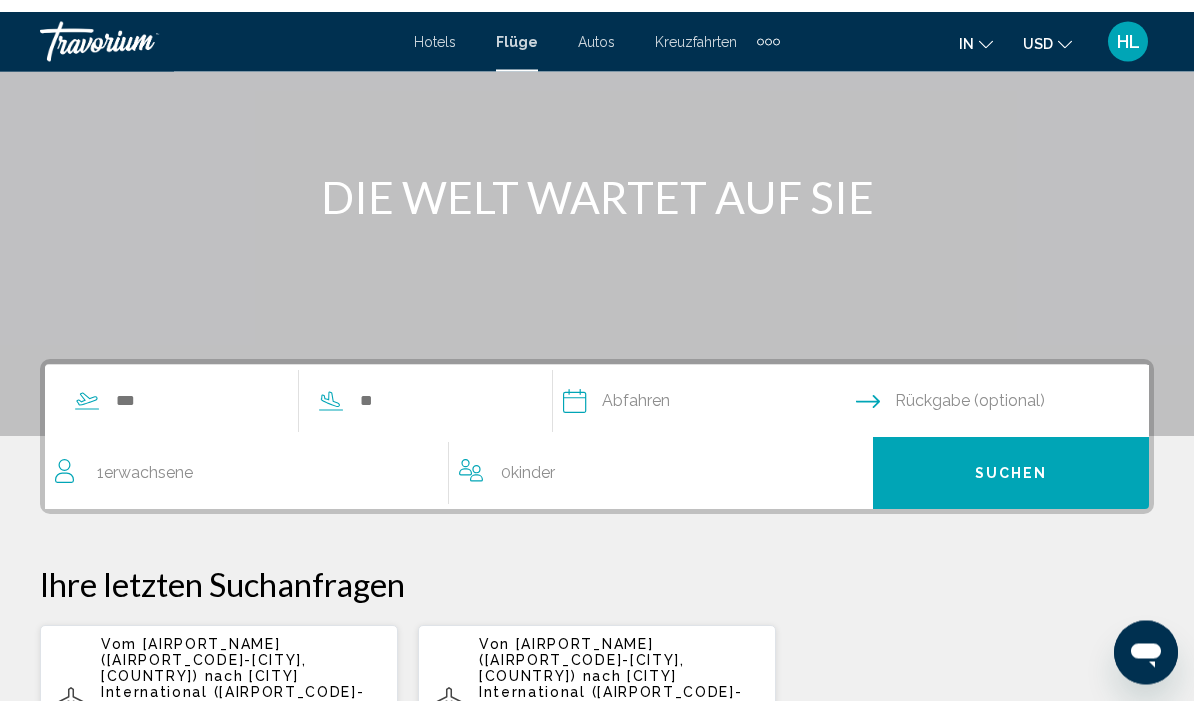 scroll, scrollTop: 0, scrollLeft: 0, axis: both 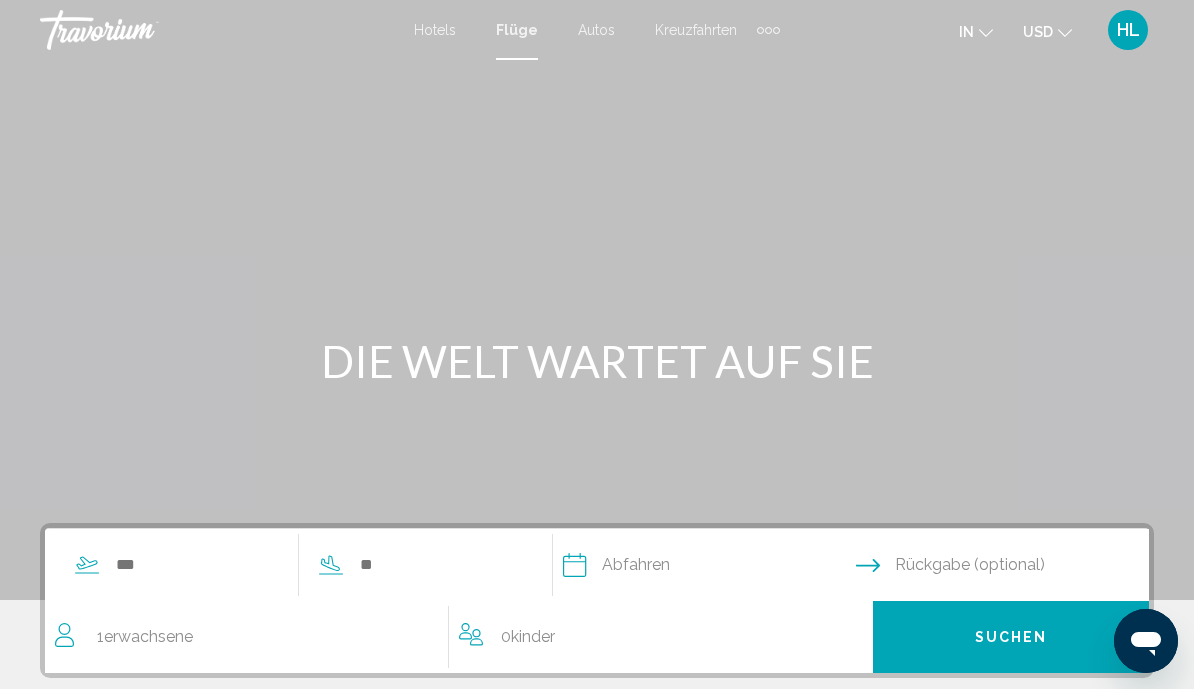 click on "Kreuzfahrten" at bounding box center [696, 30] 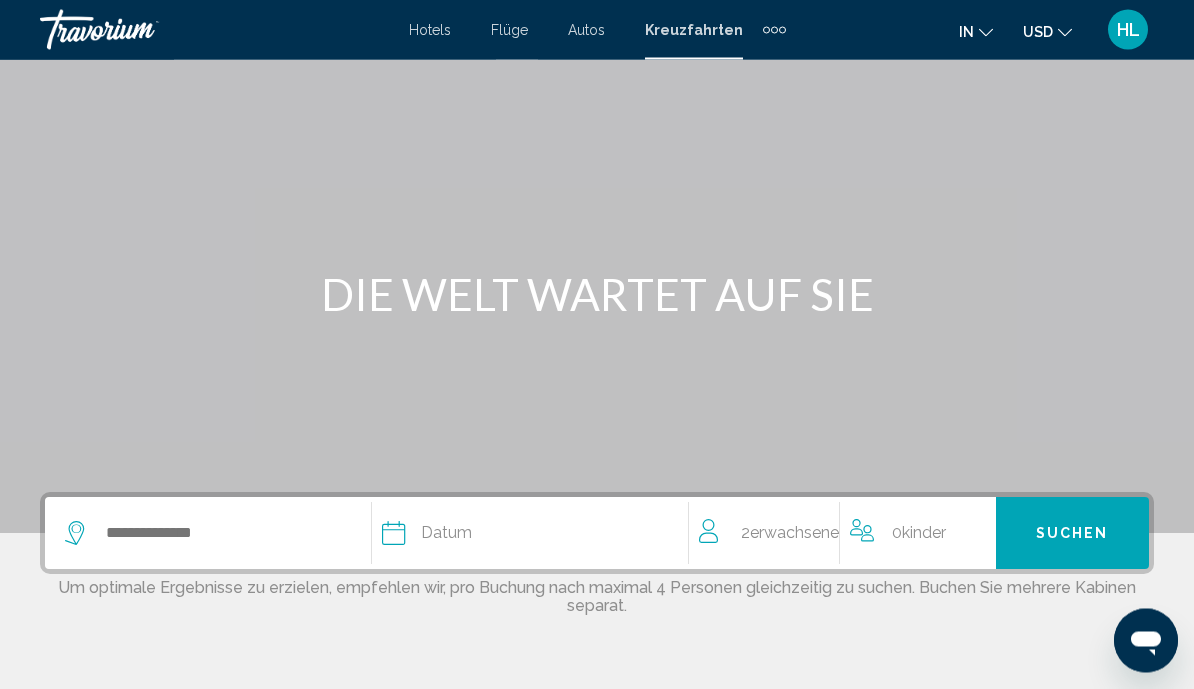 scroll, scrollTop: 0, scrollLeft: 0, axis: both 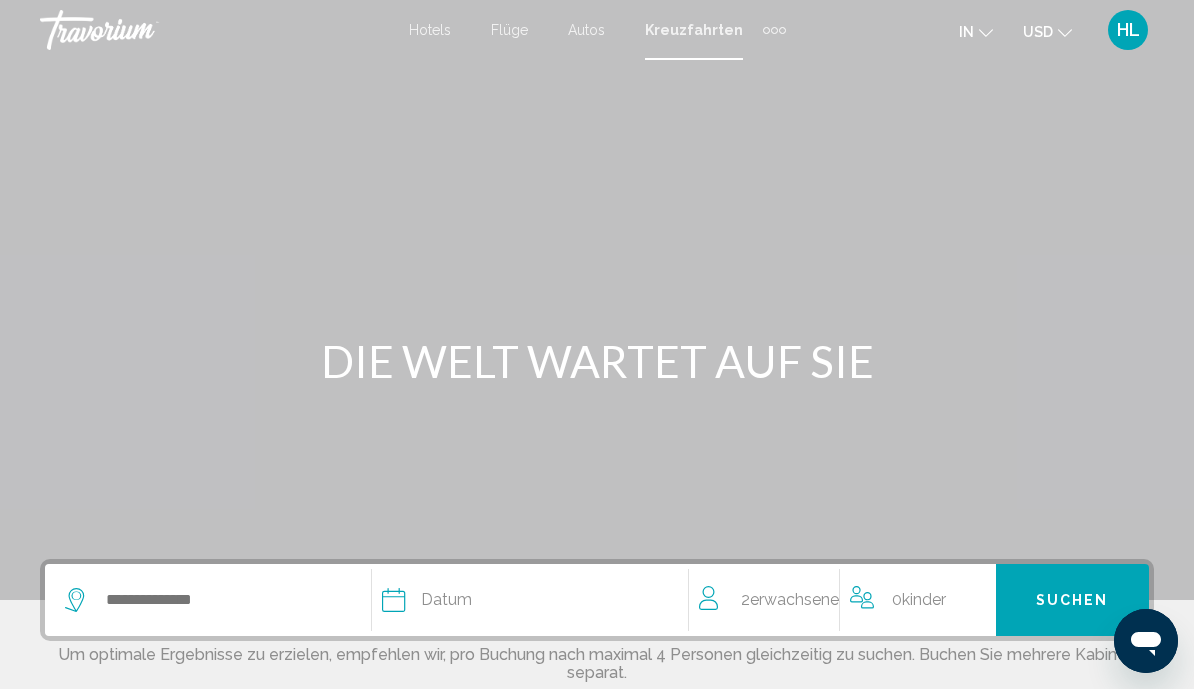 click at bounding box center [774, 30] 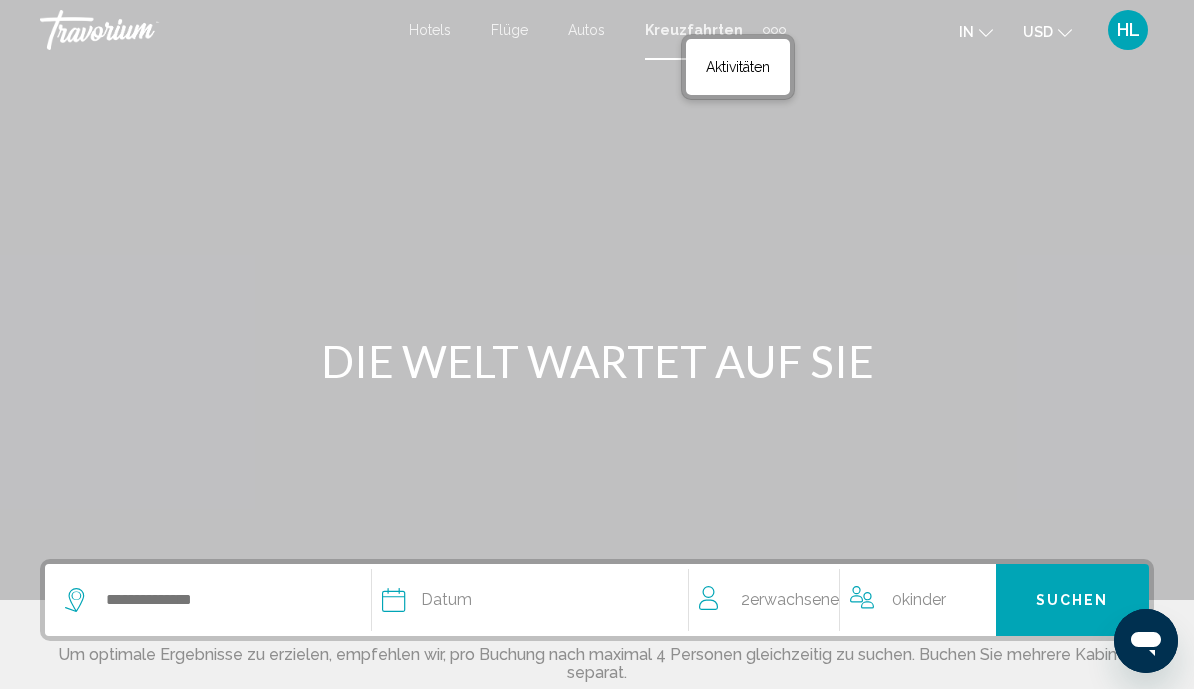 click at bounding box center [597, 300] 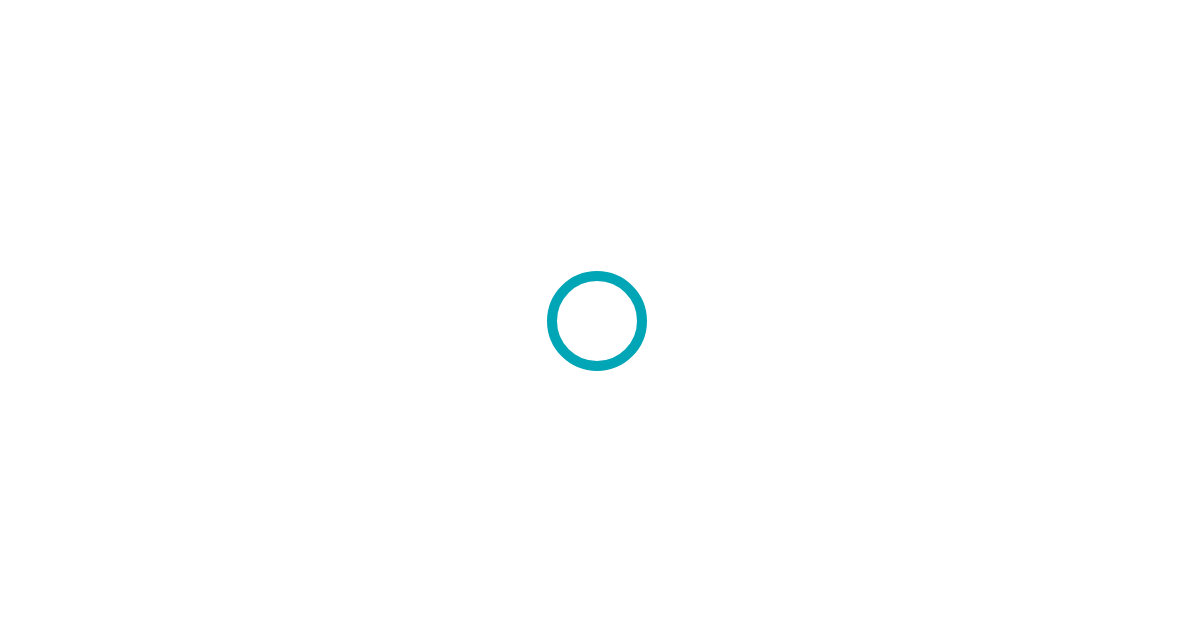 scroll, scrollTop: 0, scrollLeft: 0, axis: both 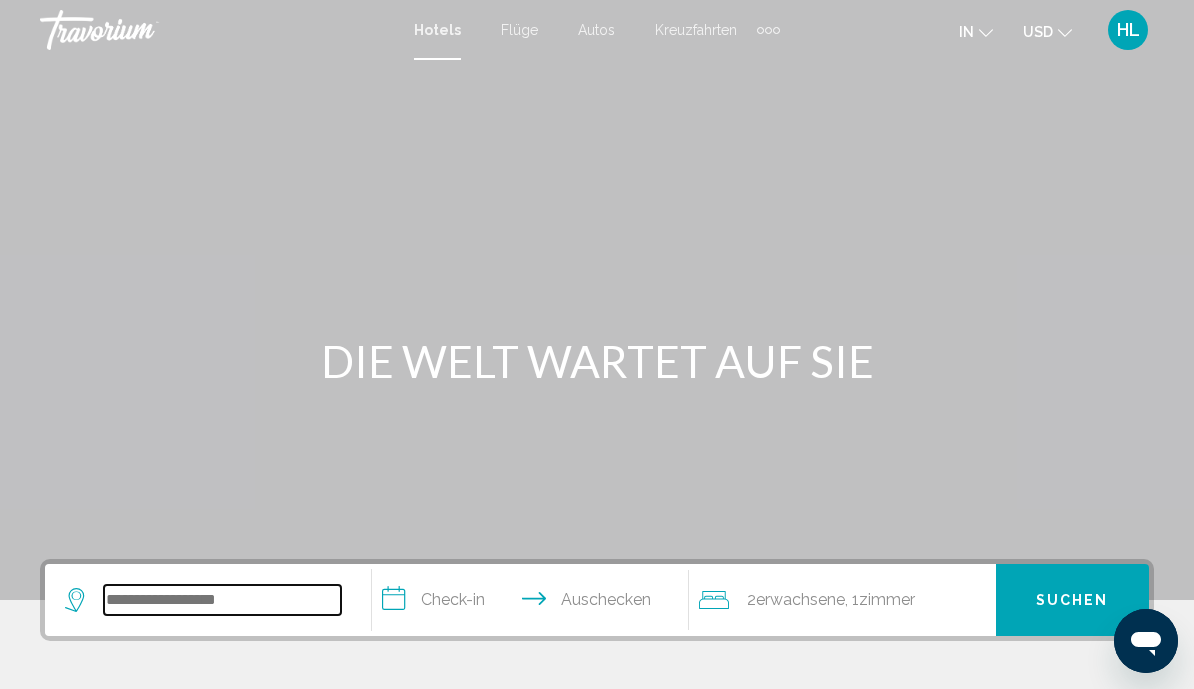 click at bounding box center (222, 600) 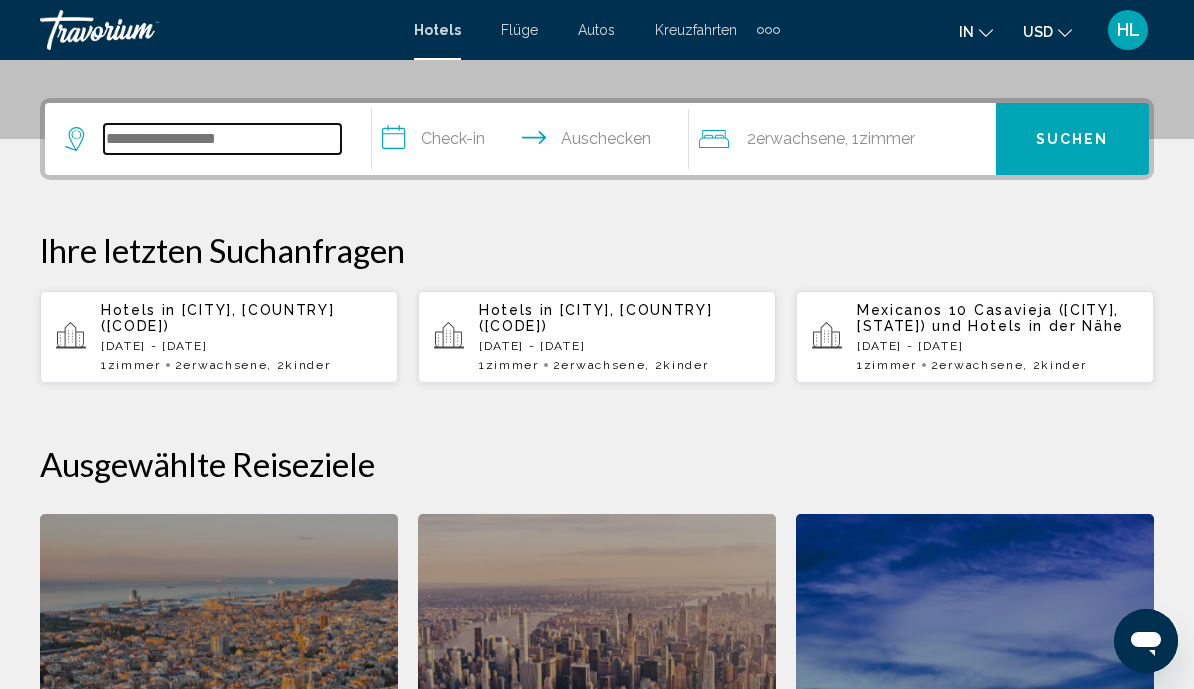 scroll, scrollTop: 494, scrollLeft: 0, axis: vertical 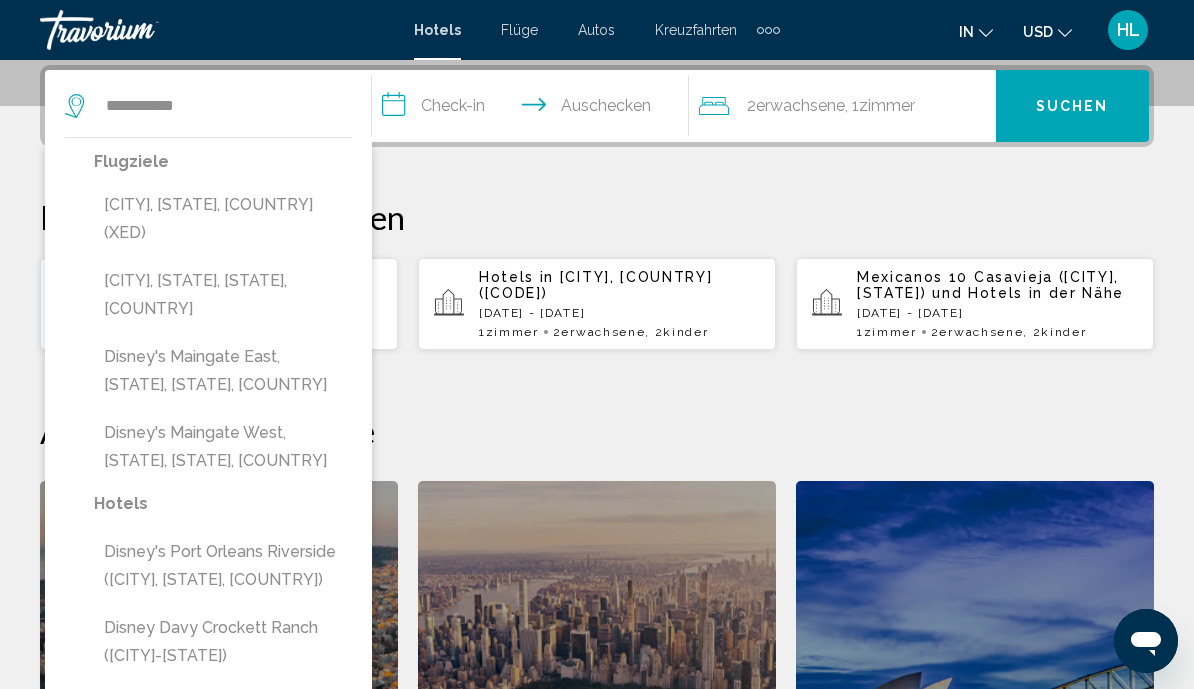click on "Disneyland Paris, Seine-et-Marne, Frankreich (XED)" at bounding box center (223, 219) 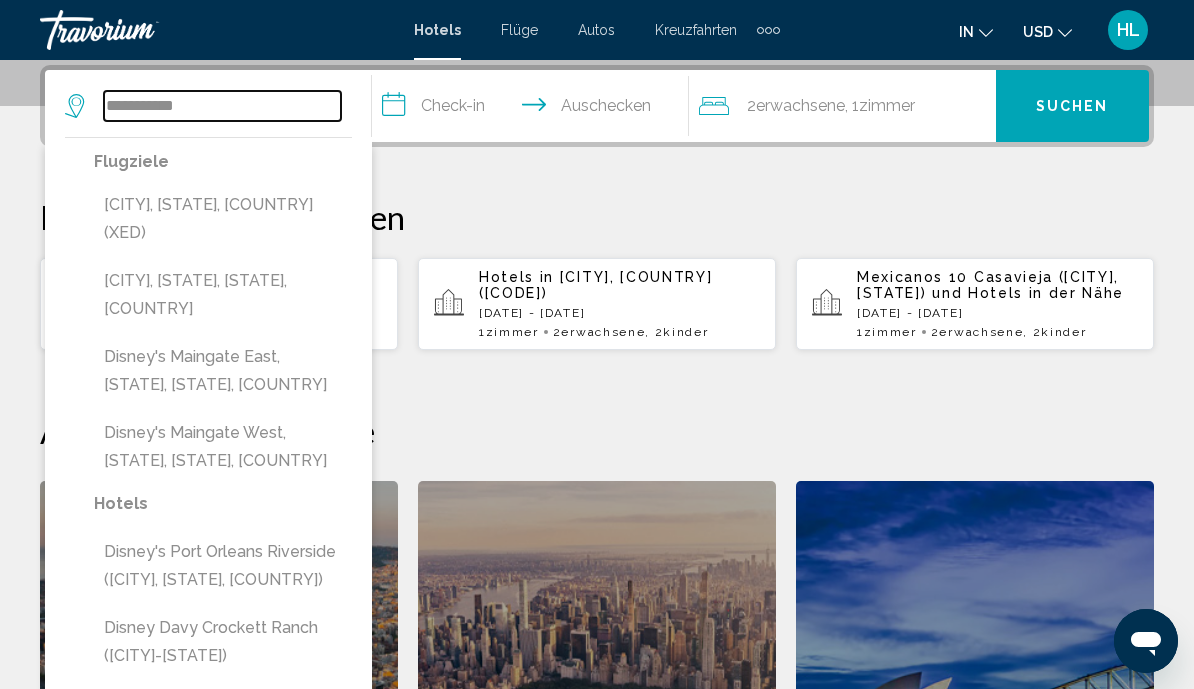 type on "**********" 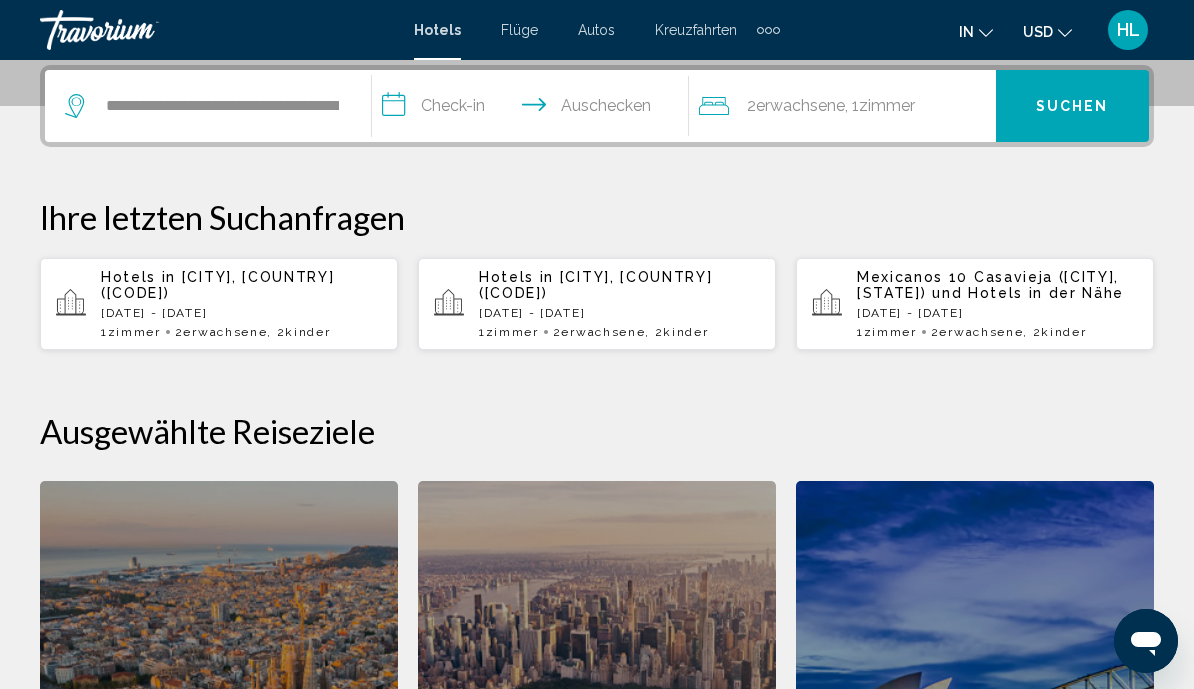 click on "**********" at bounding box center (534, 109) 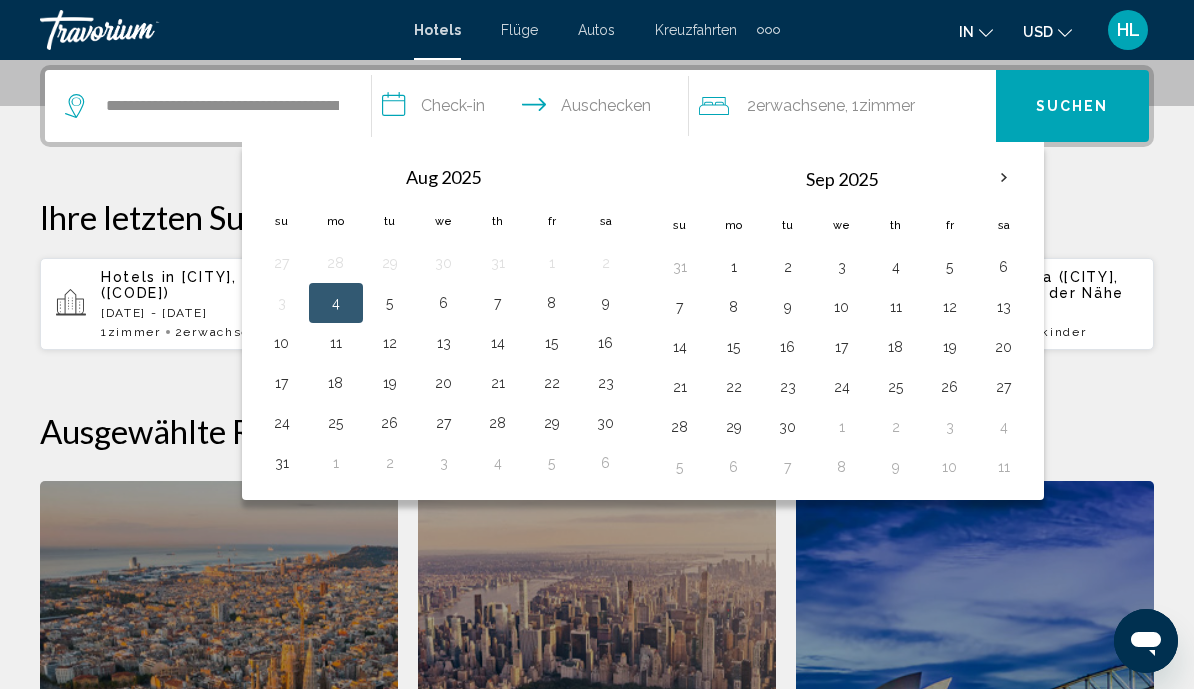 click at bounding box center [1004, 178] 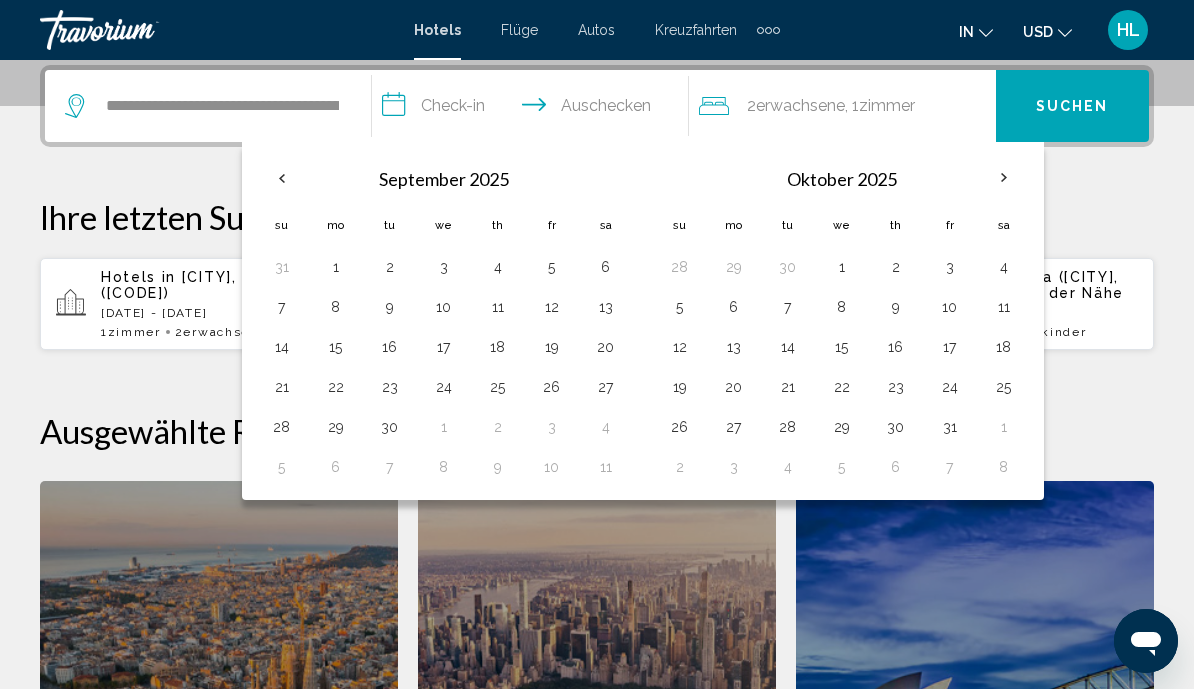 click at bounding box center (1004, 178) 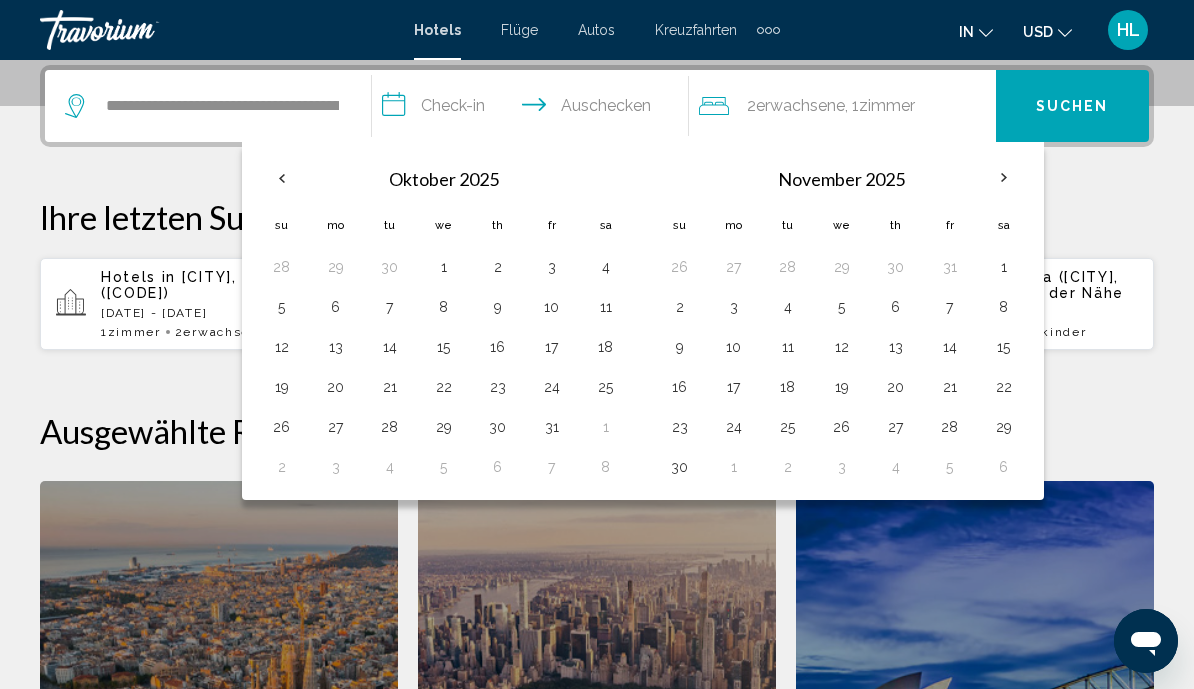 click at bounding box center [1004, 178] 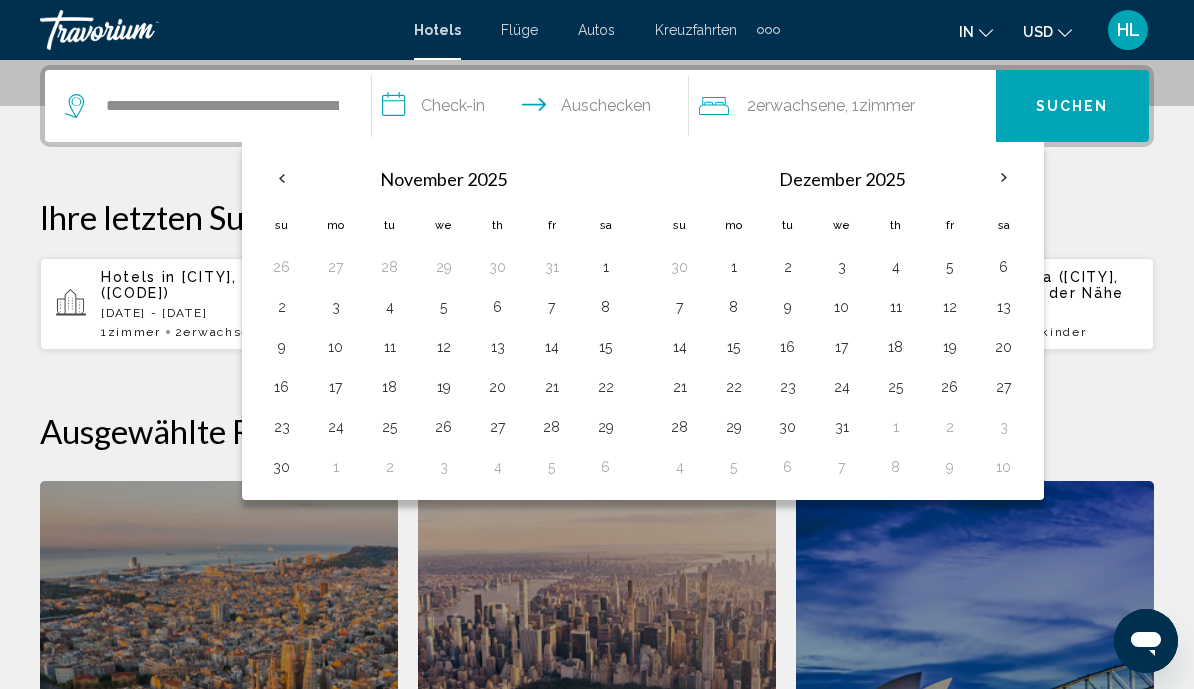 click at bounding box center [1004, 178] 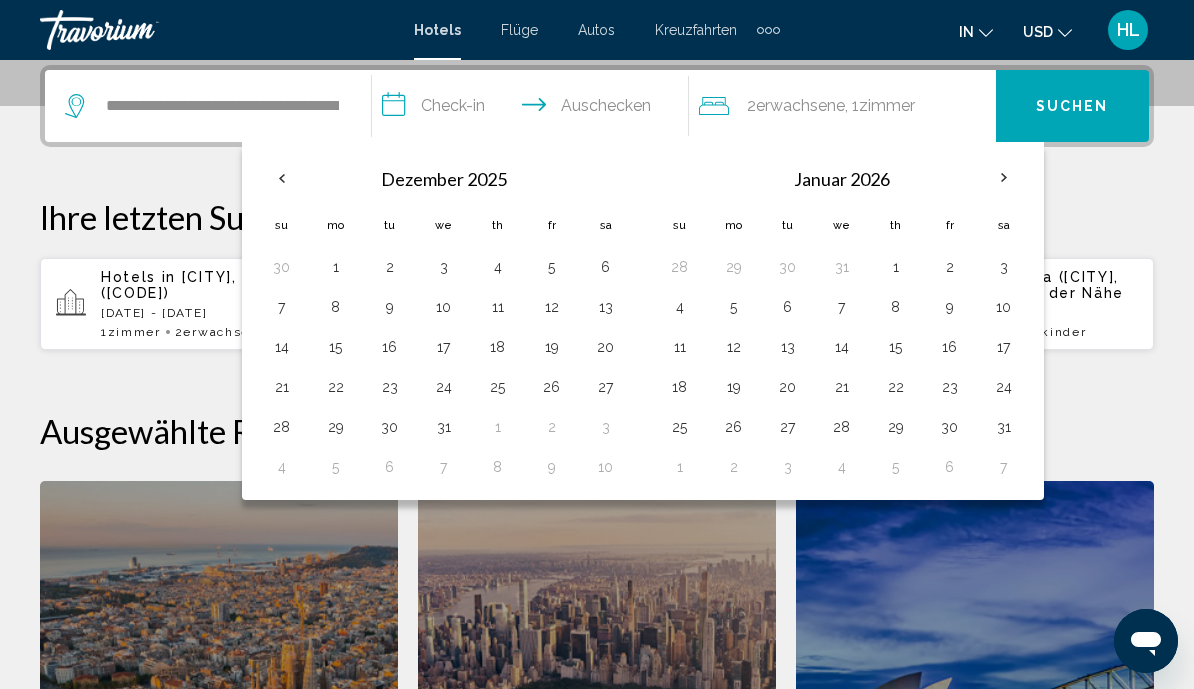 click on "4" at bounding box center (680, 307) 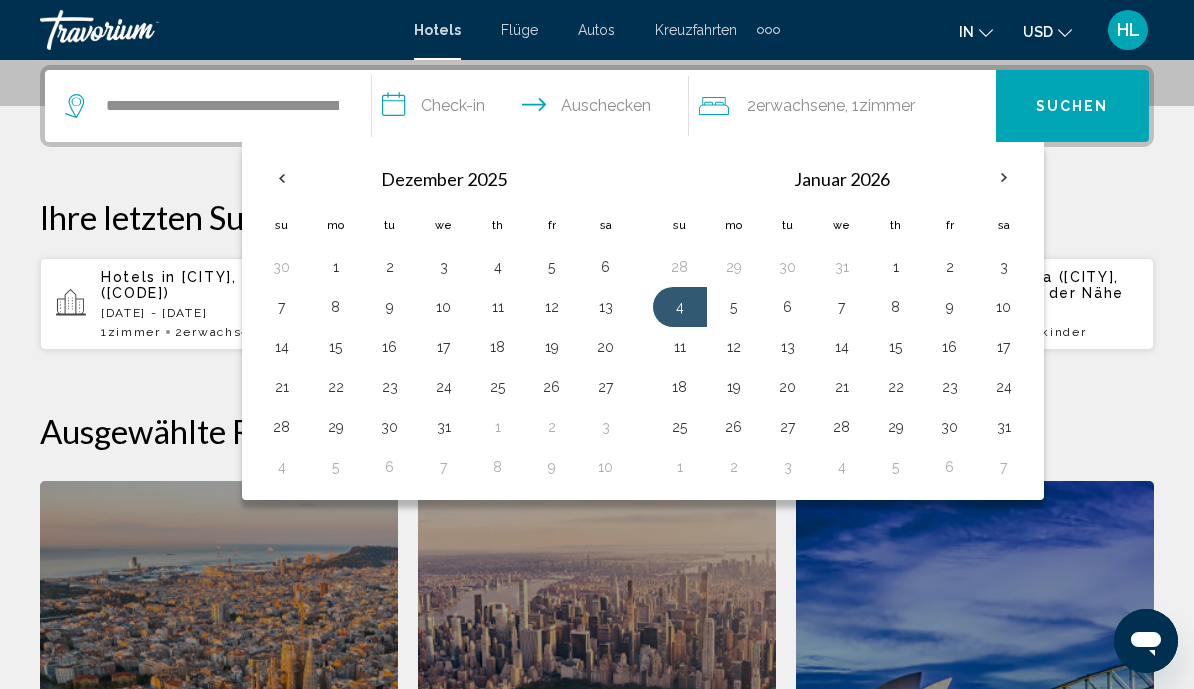 click on "6" at bounding box center (788, 307) 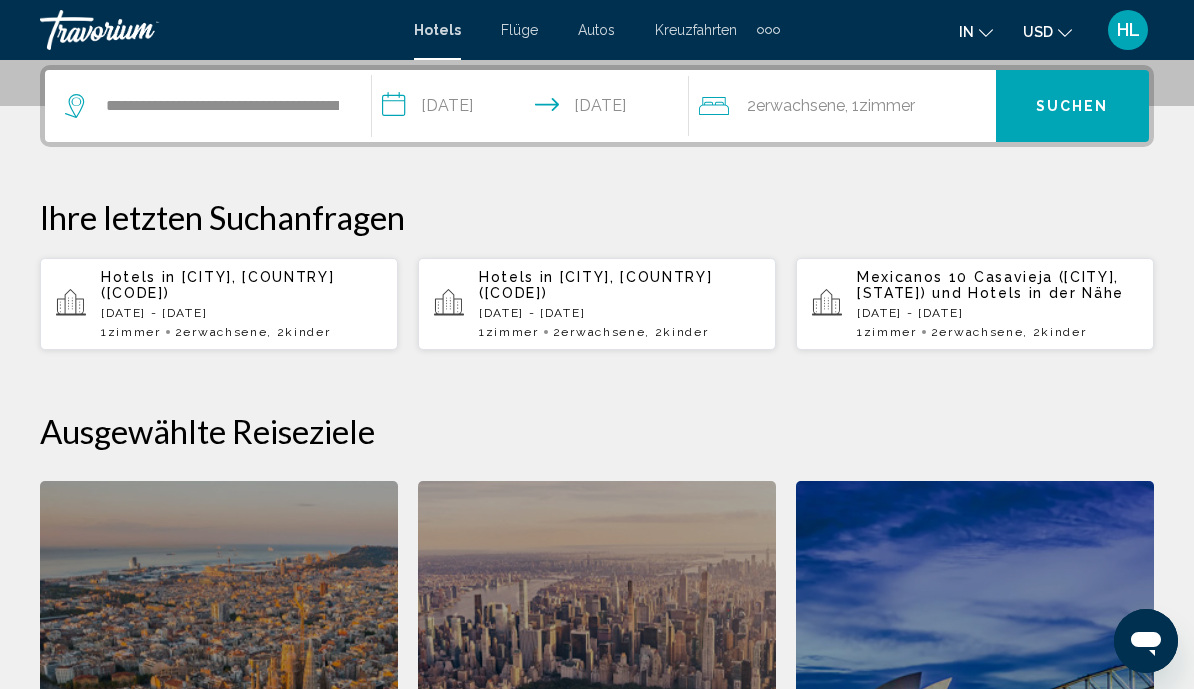 click on "Erwachsene" 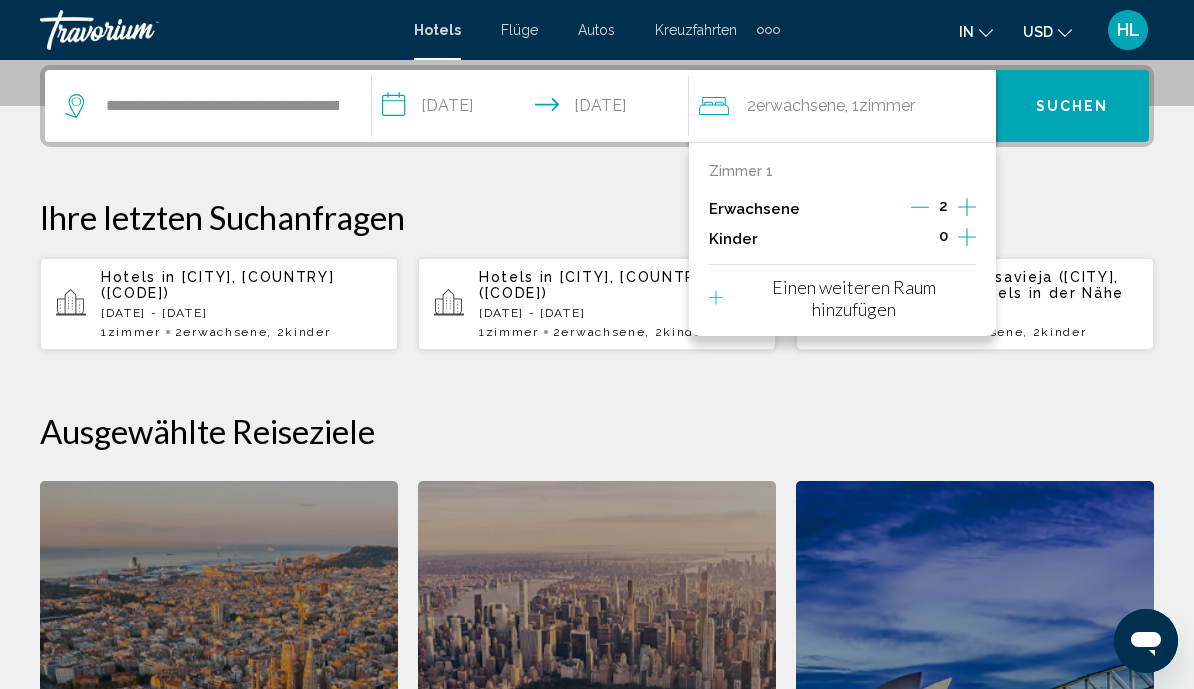 click 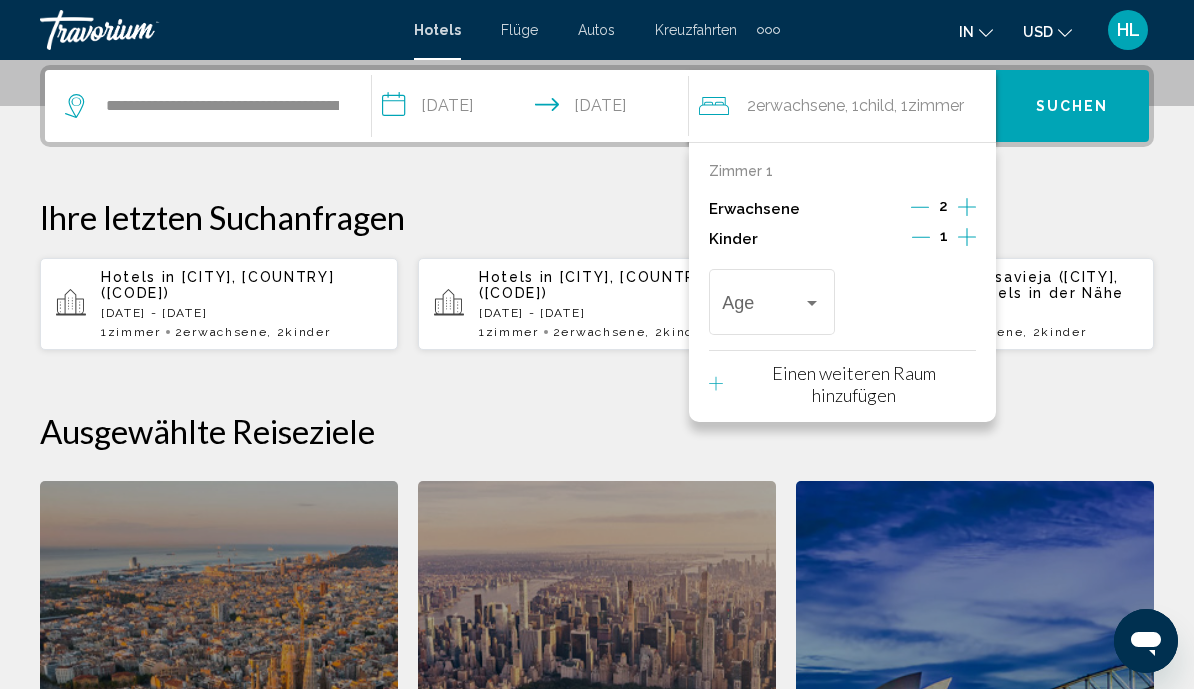 click 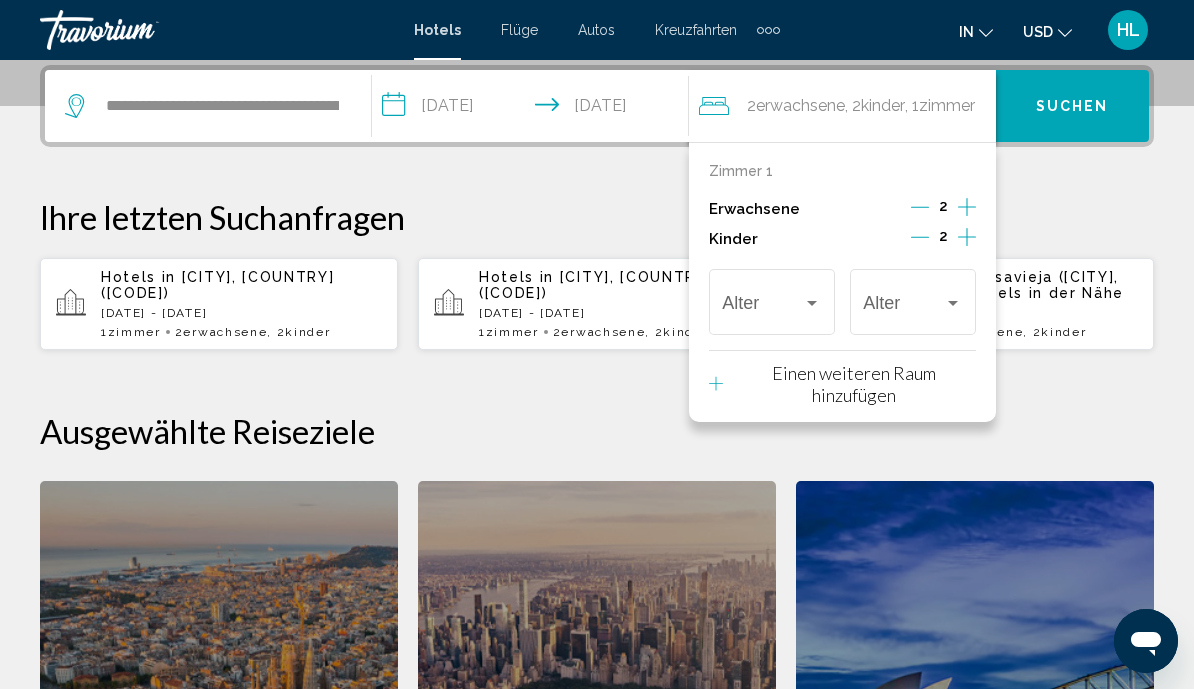click at bounding box center (812, 303) 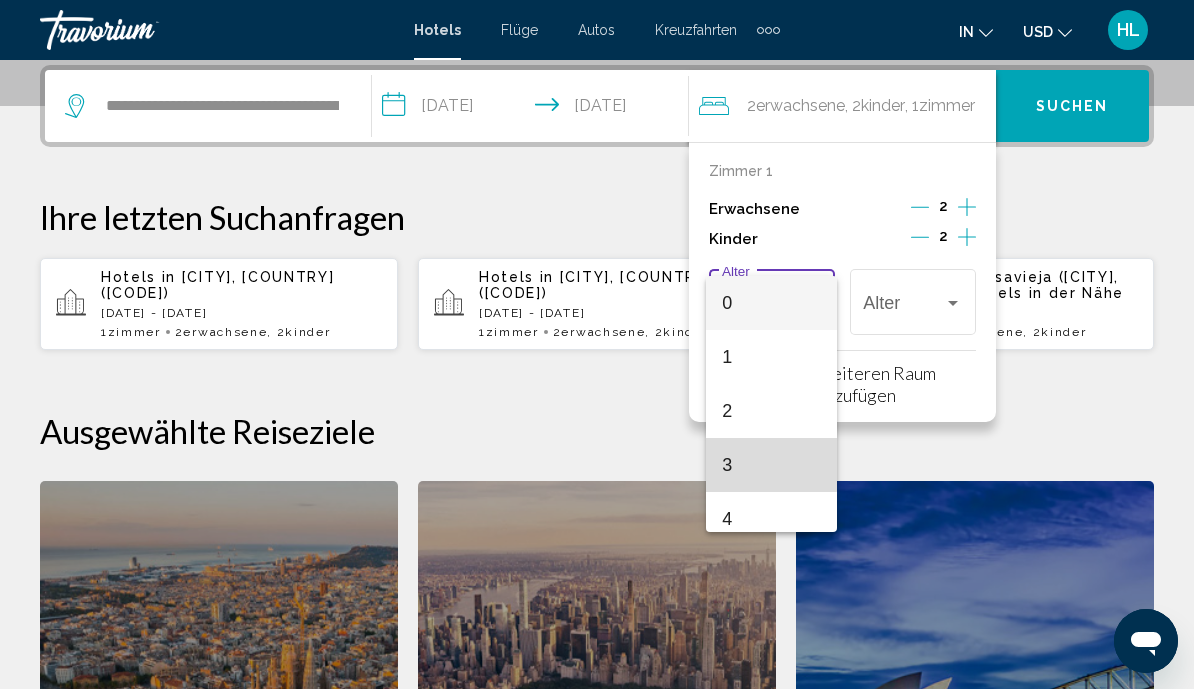 click on "3" at bounding box center [771, 465] 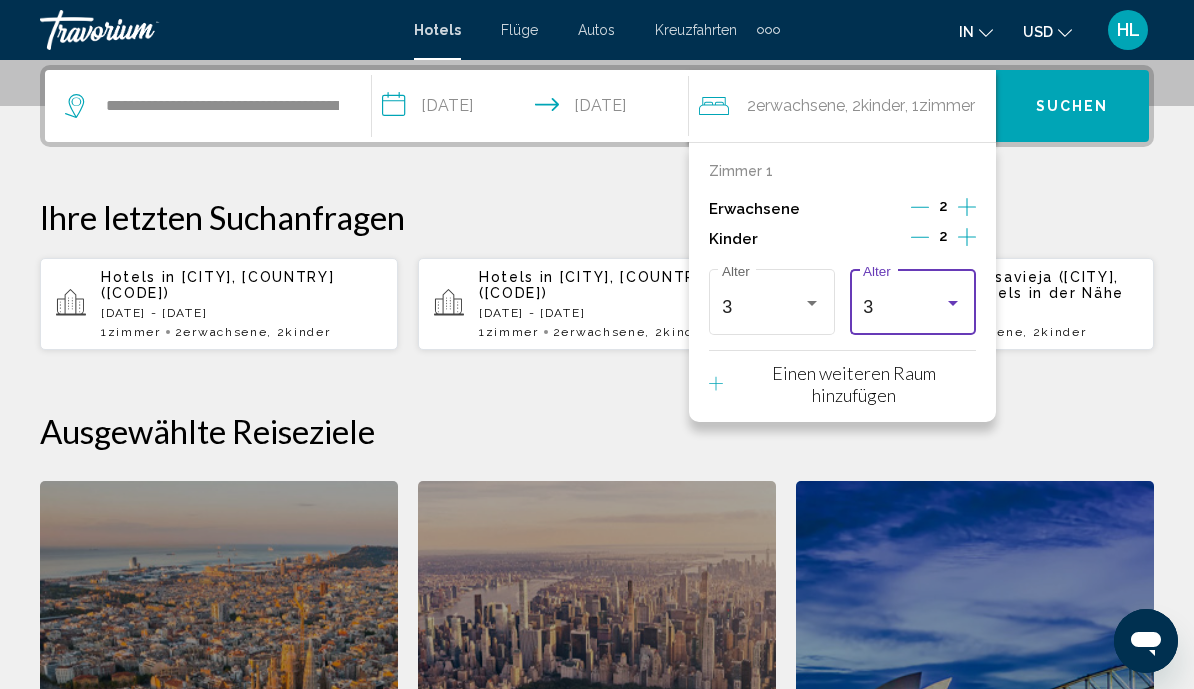 click at bounding box center (953, 303) 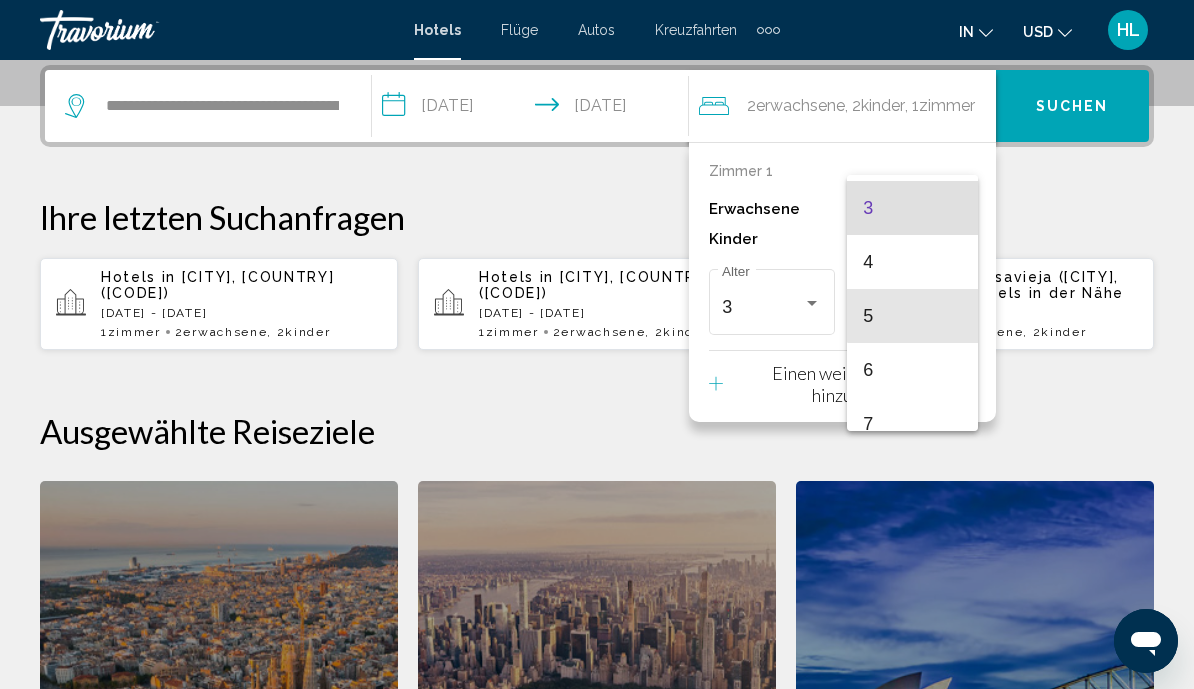 scroll, scrollTop: 171, scrollLeft: 0, axis: vertical 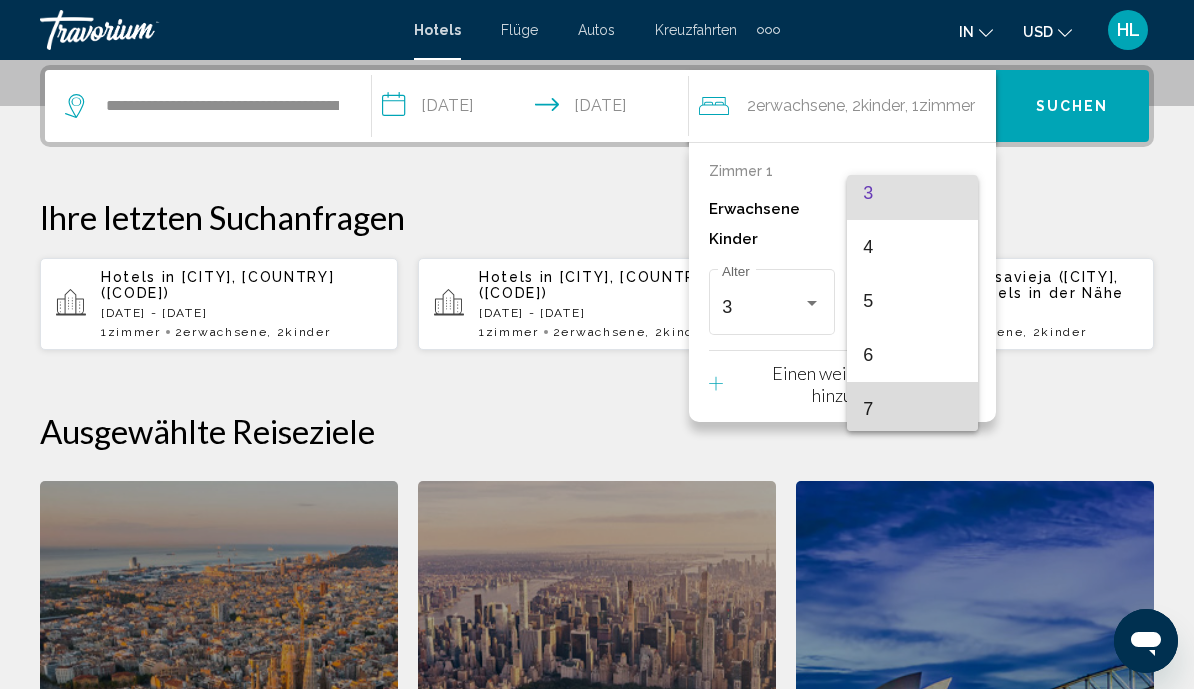 click on "7" at bounding box center (912, 409) 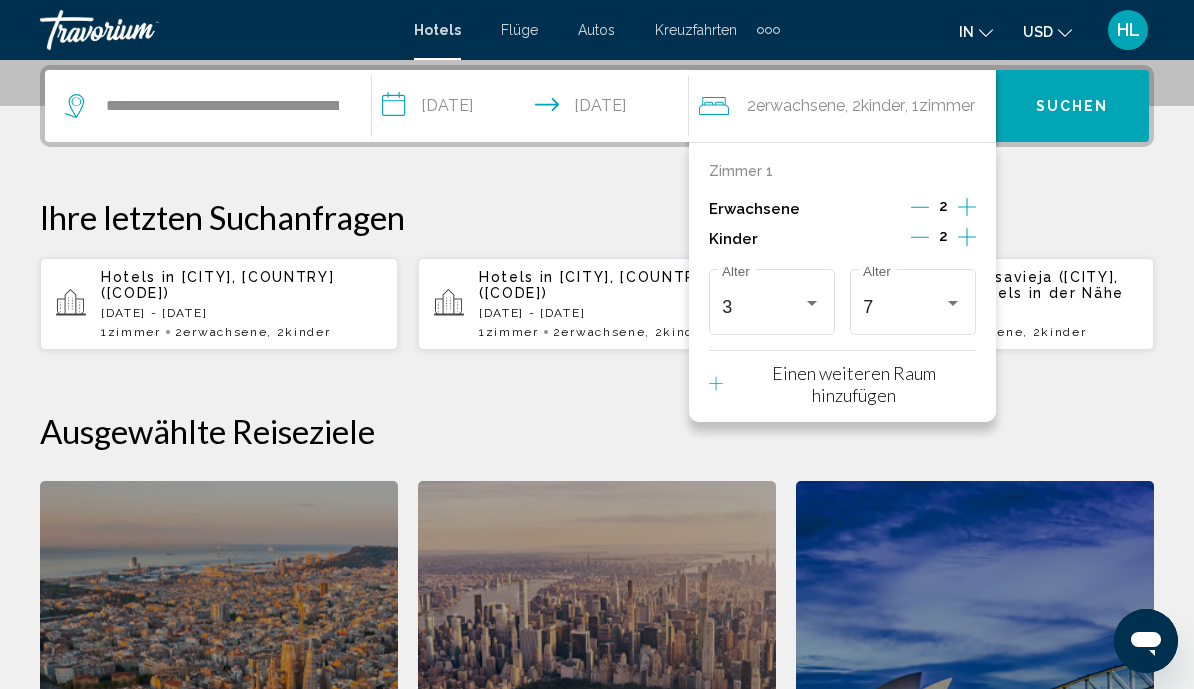 click on "Suchen" at bounding box center [1072, 107] 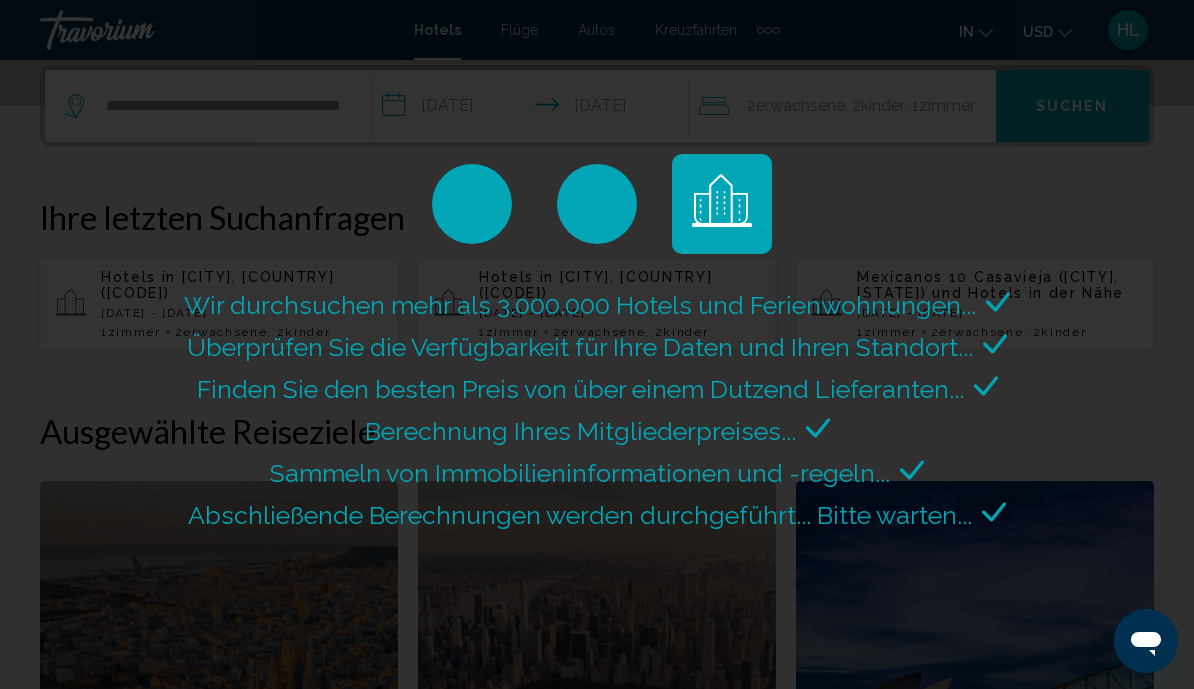 scroll, scrollTop: 0, scrollLeft: 0, axis: both 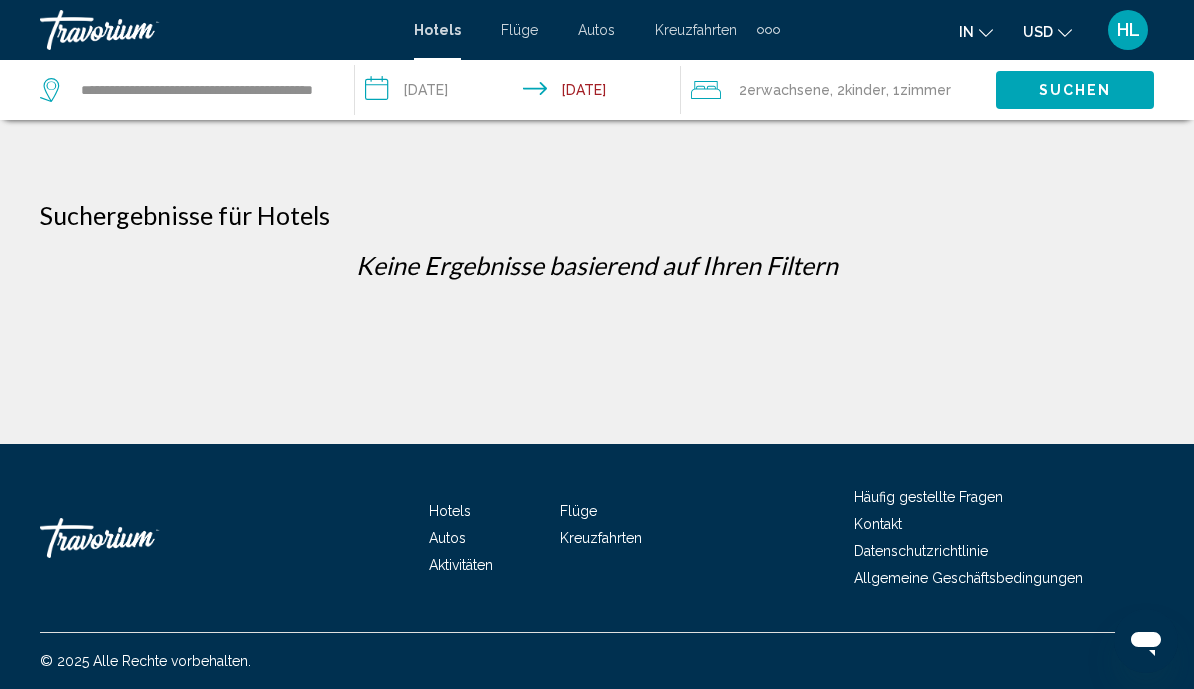 click on "**********" at bounding box center (521, 93) 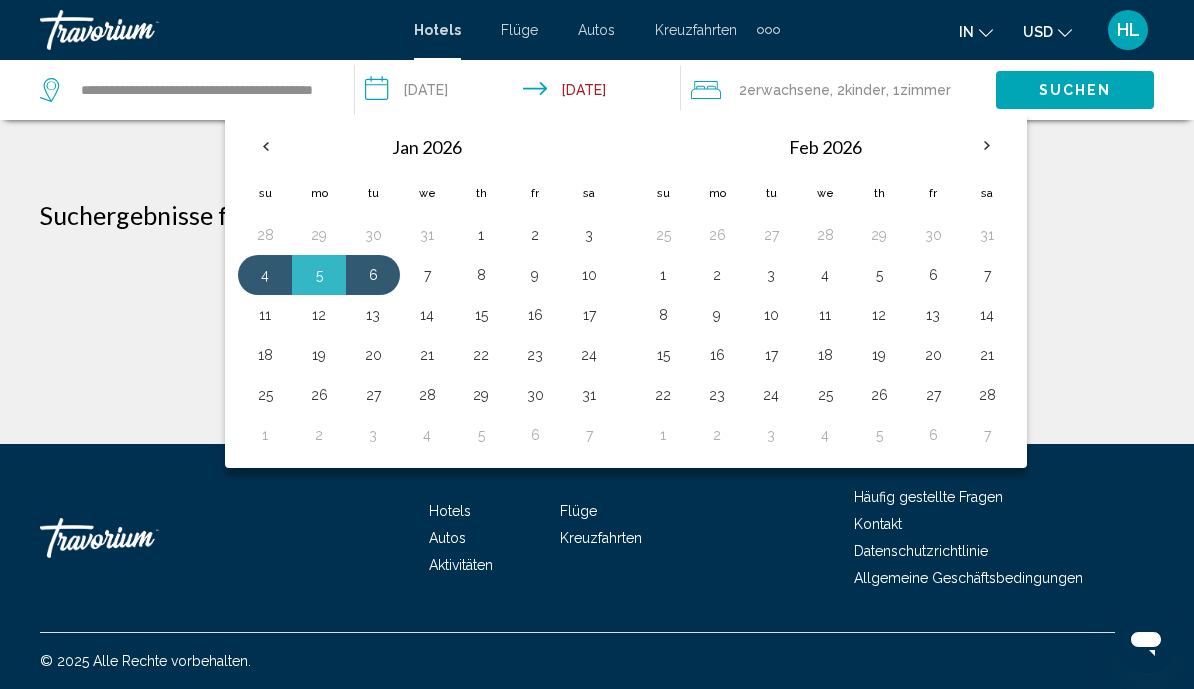 click on "7" at bounding box center (427, 275) 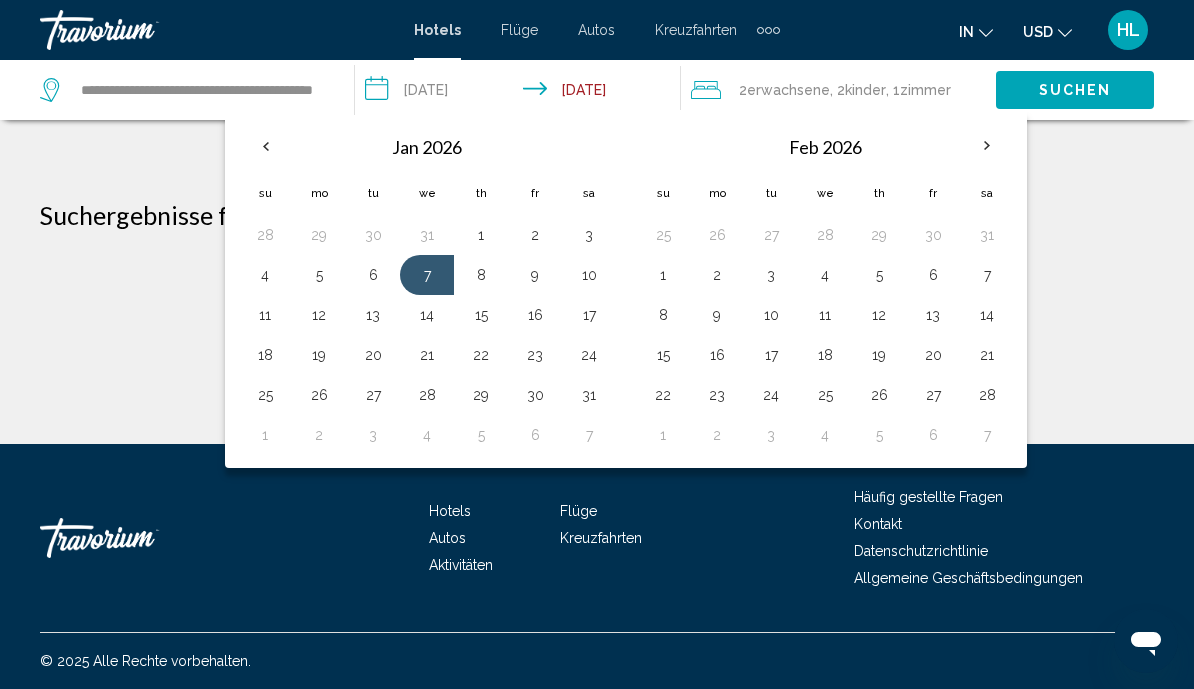 click on "Suchen" 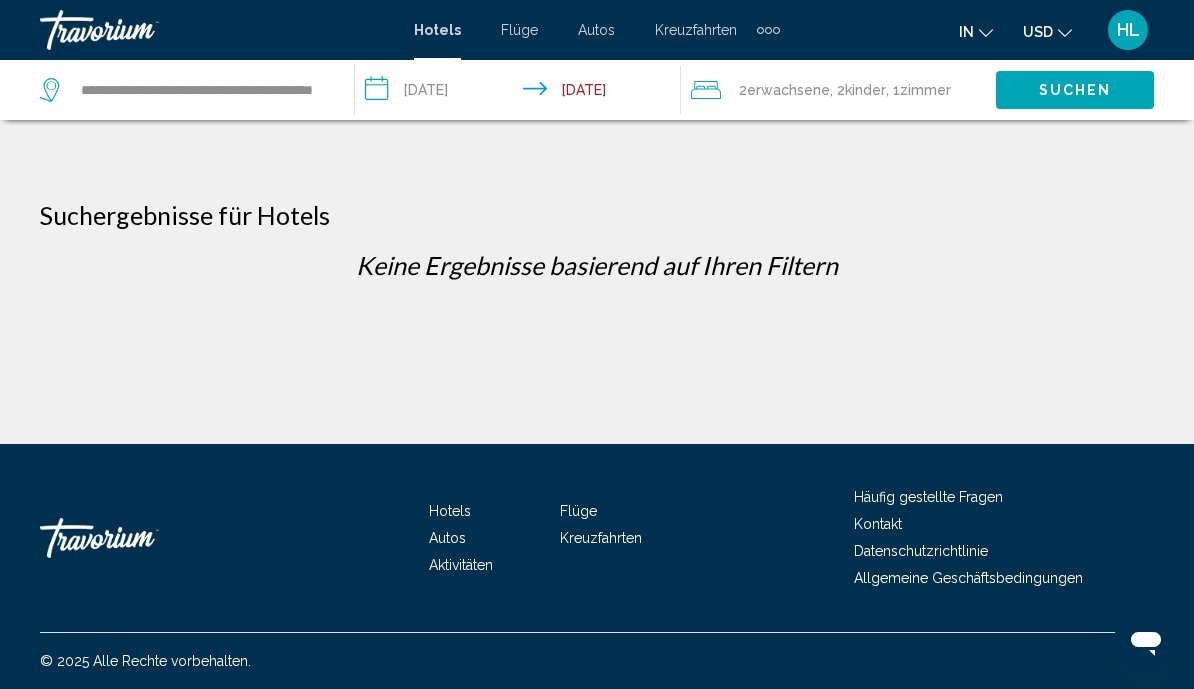 click on "**********" at bounding box center (521, 93) 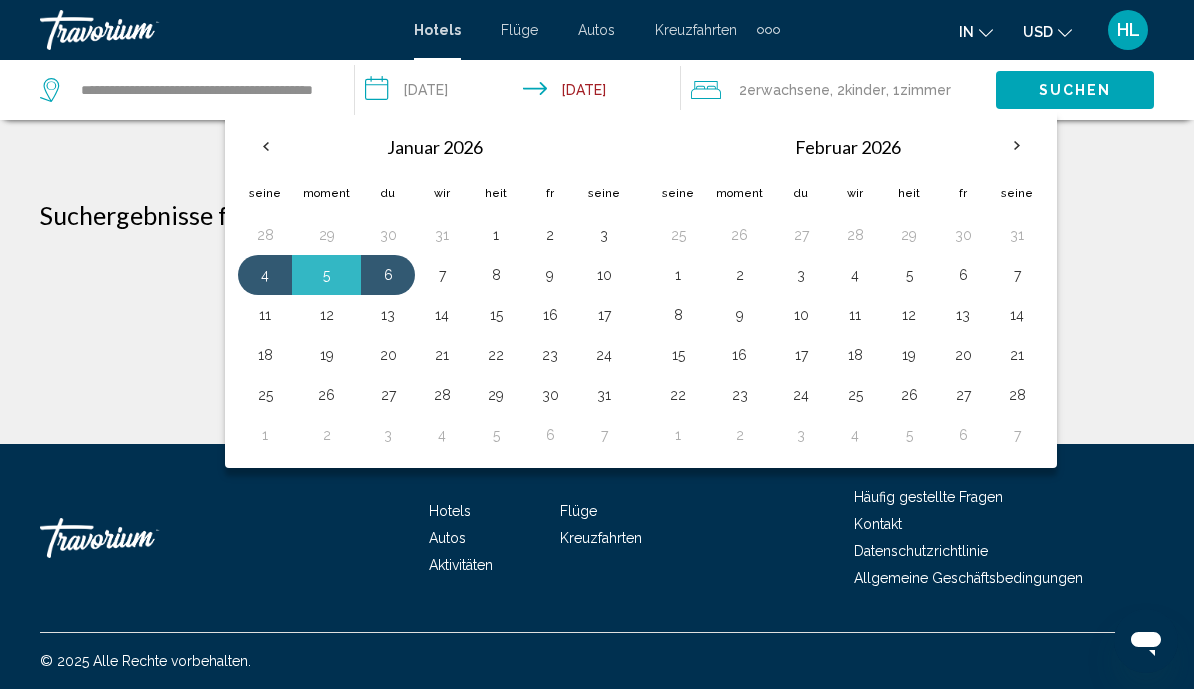 click on "6" at bounding box center (388, 275) 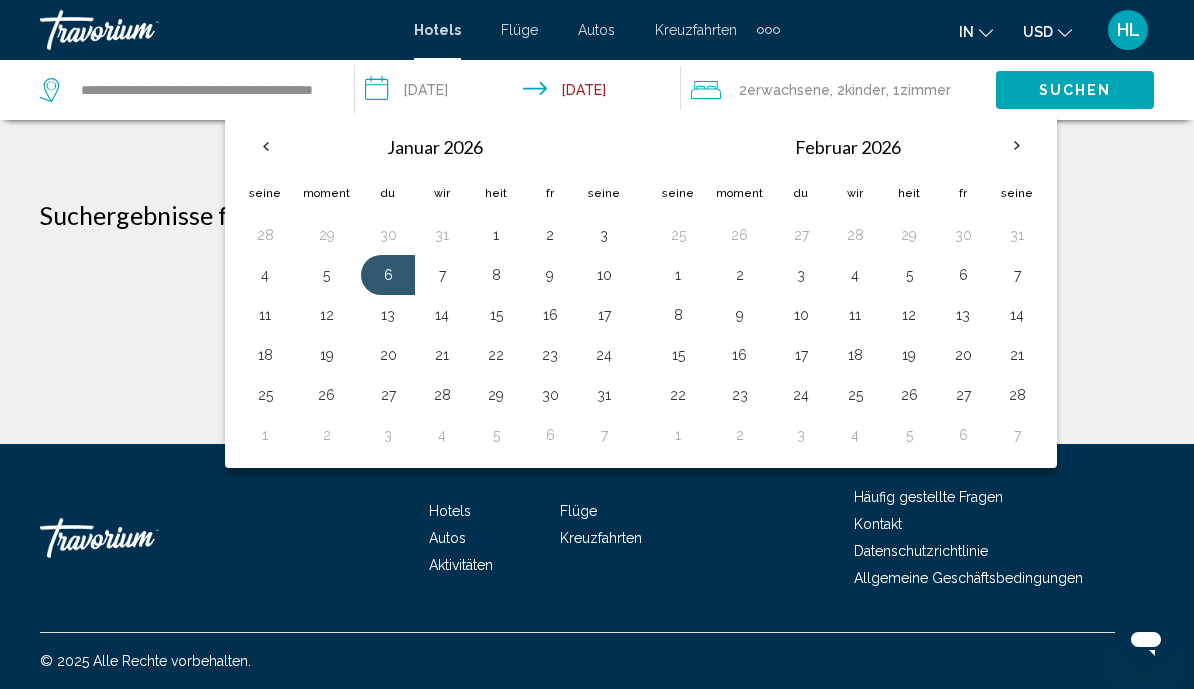 click on "9" at bounding box center [550, 275] 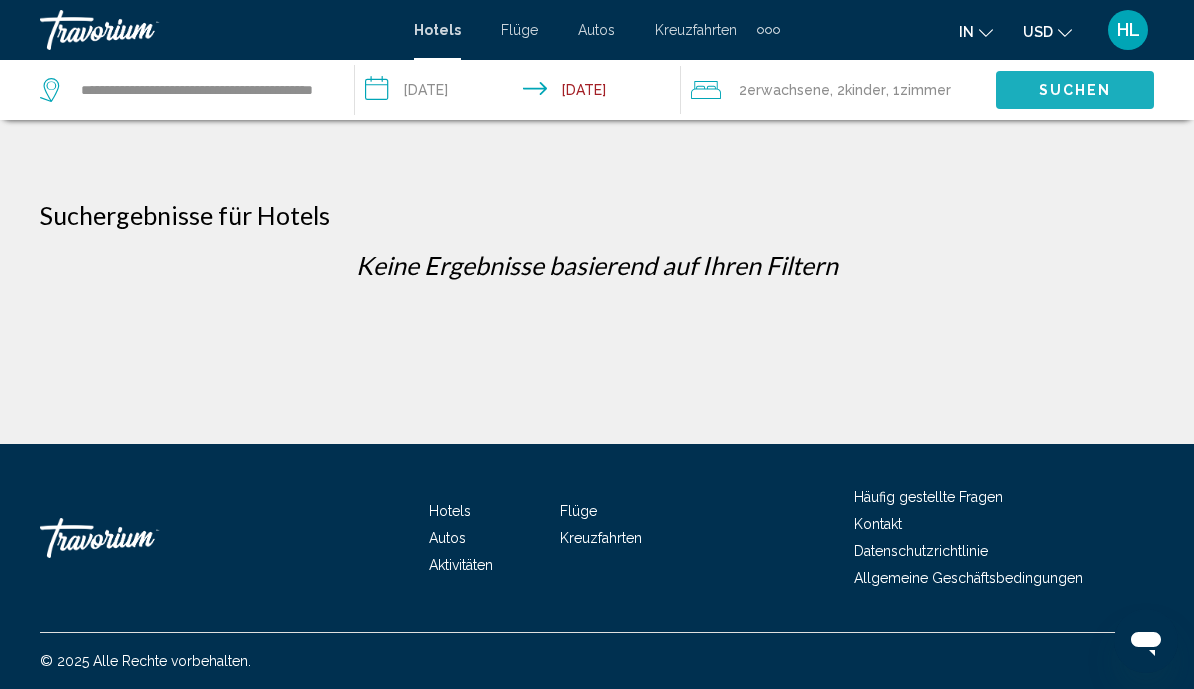 click on "Suchen" 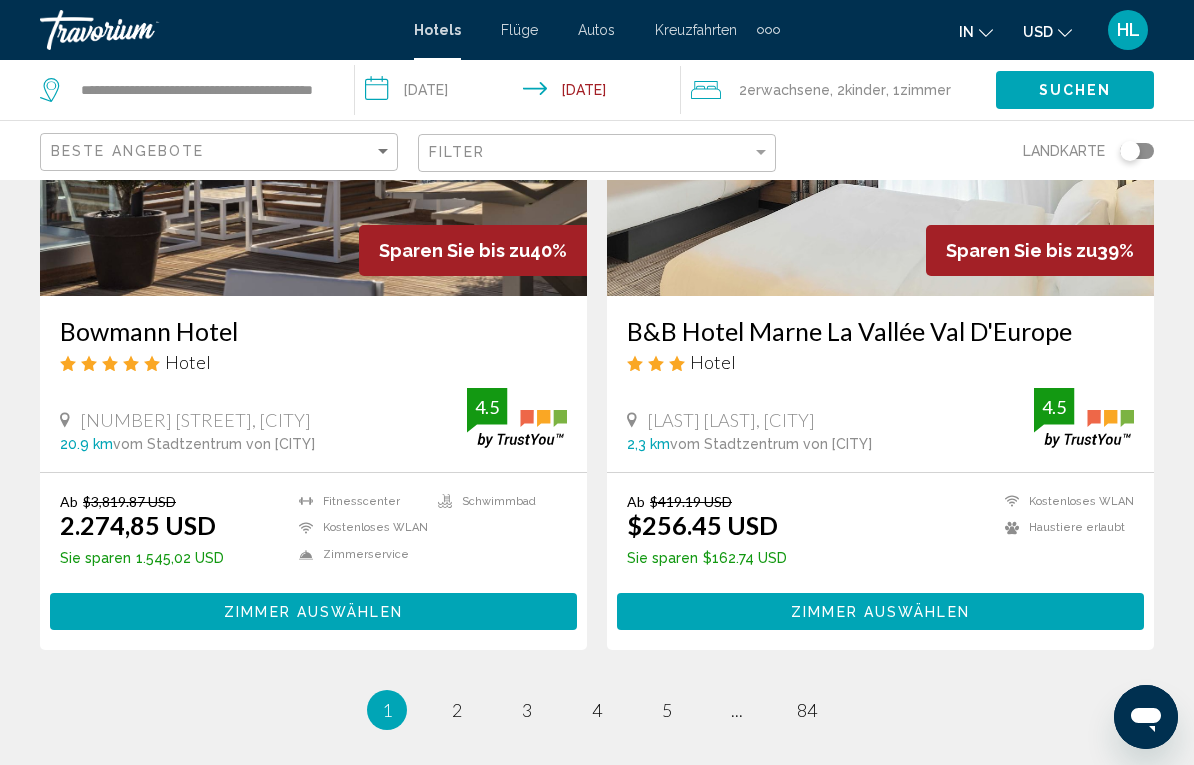 scroll, scrollTop: 3847, scrollLeft: 0, axis: vertical 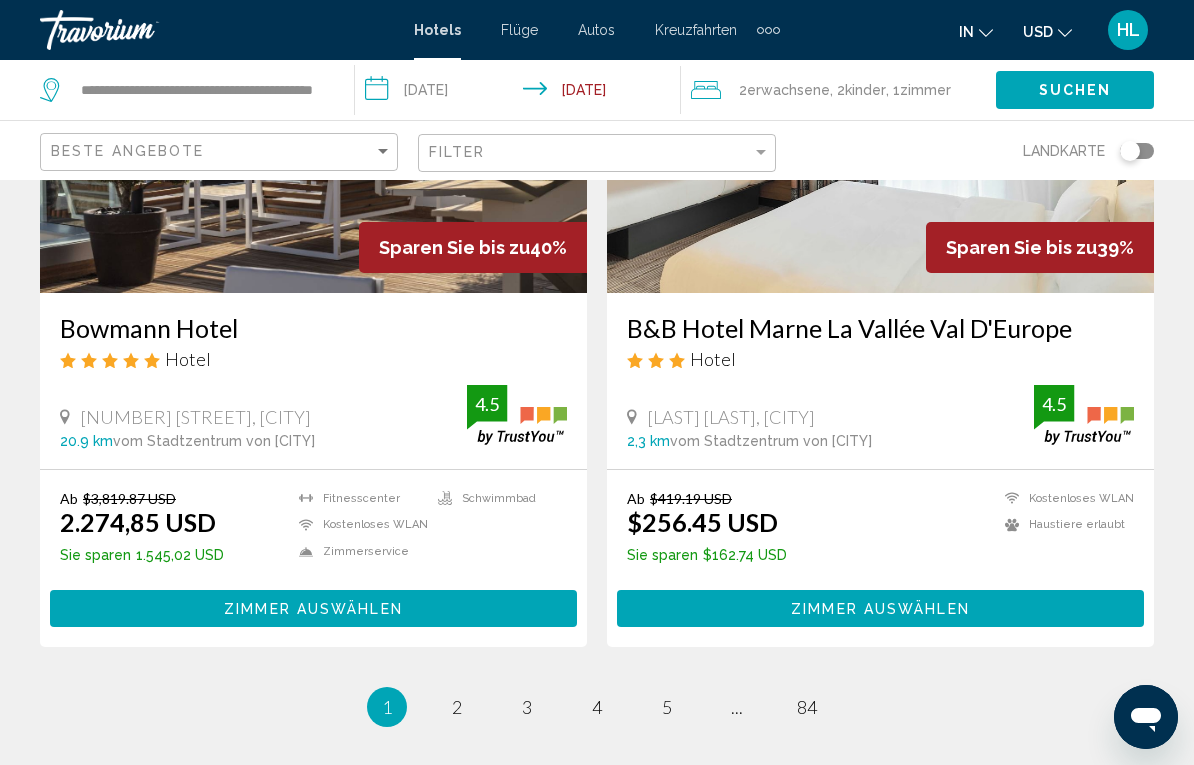click on "Zimmer auswählen" at bounding box center [880, 608] 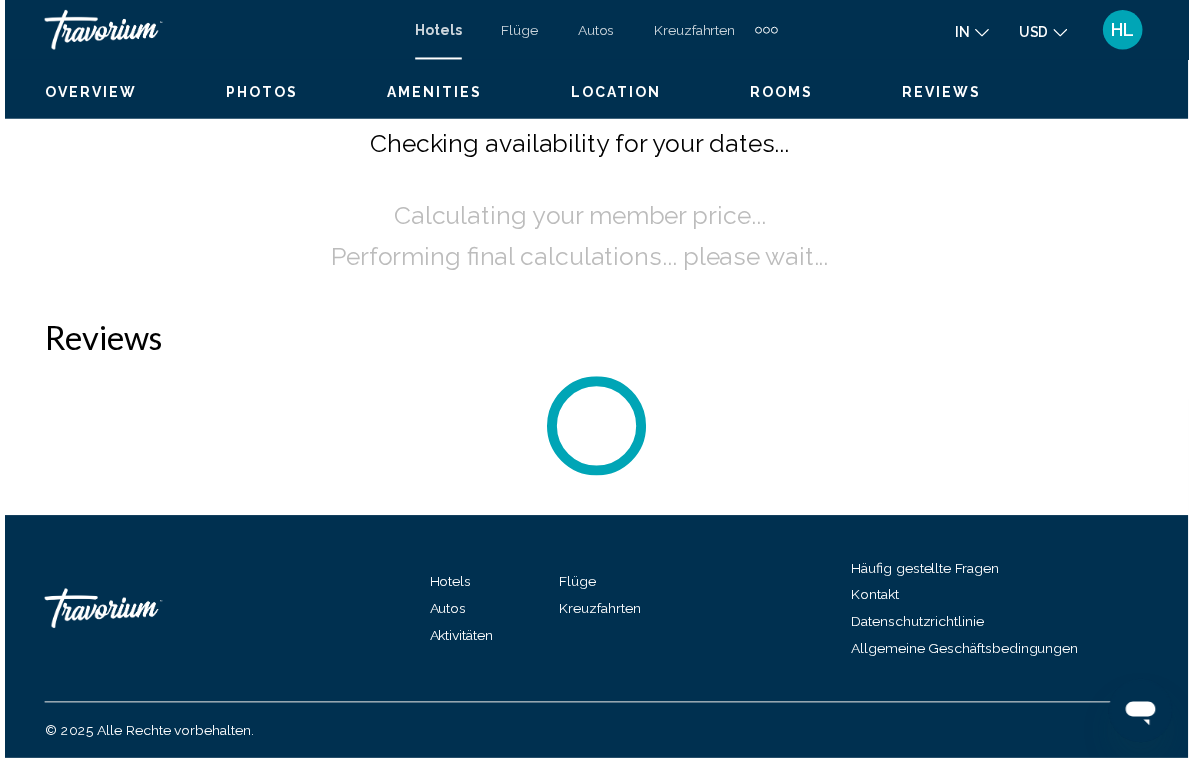 scroll, scrollTop: 0, scrollLeft: 0, axis: both 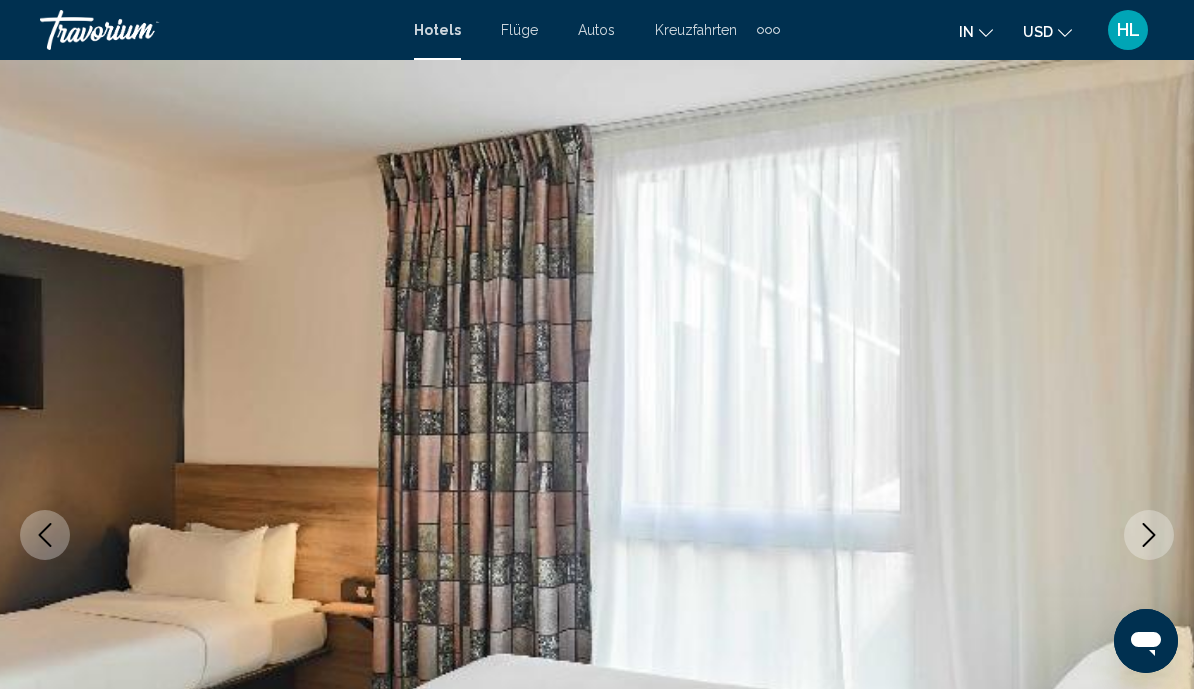 click 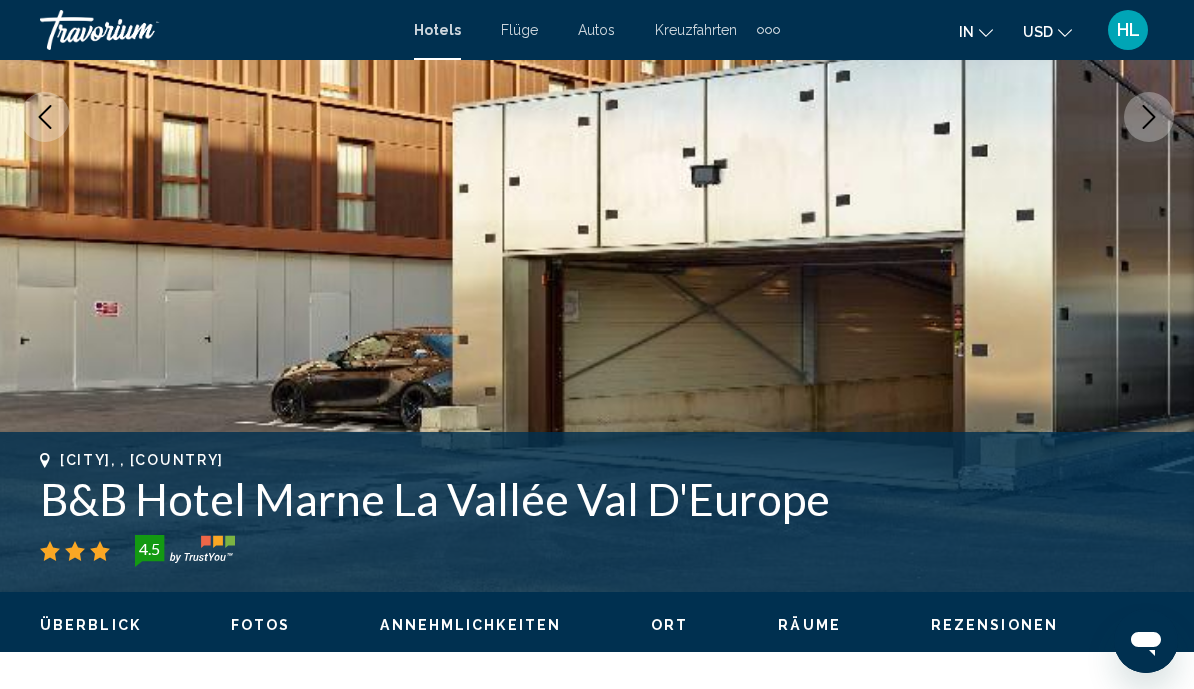 scroll, scrollTop: 414, scrollLeft: 0, axis: vertical 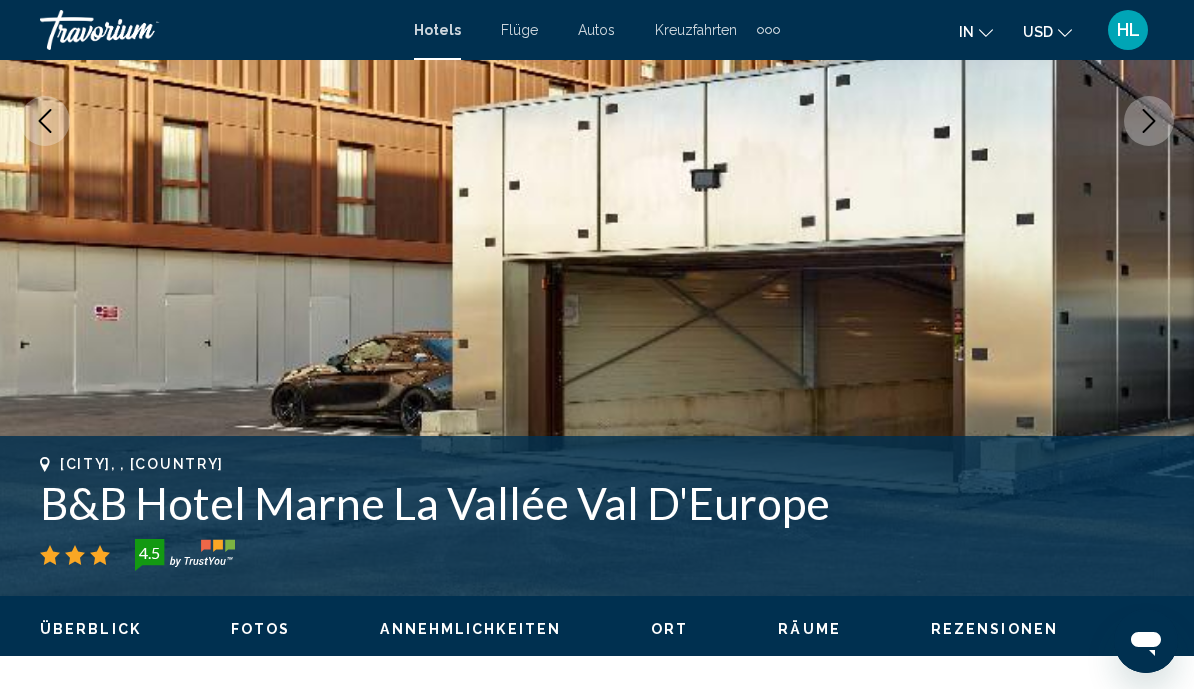 click 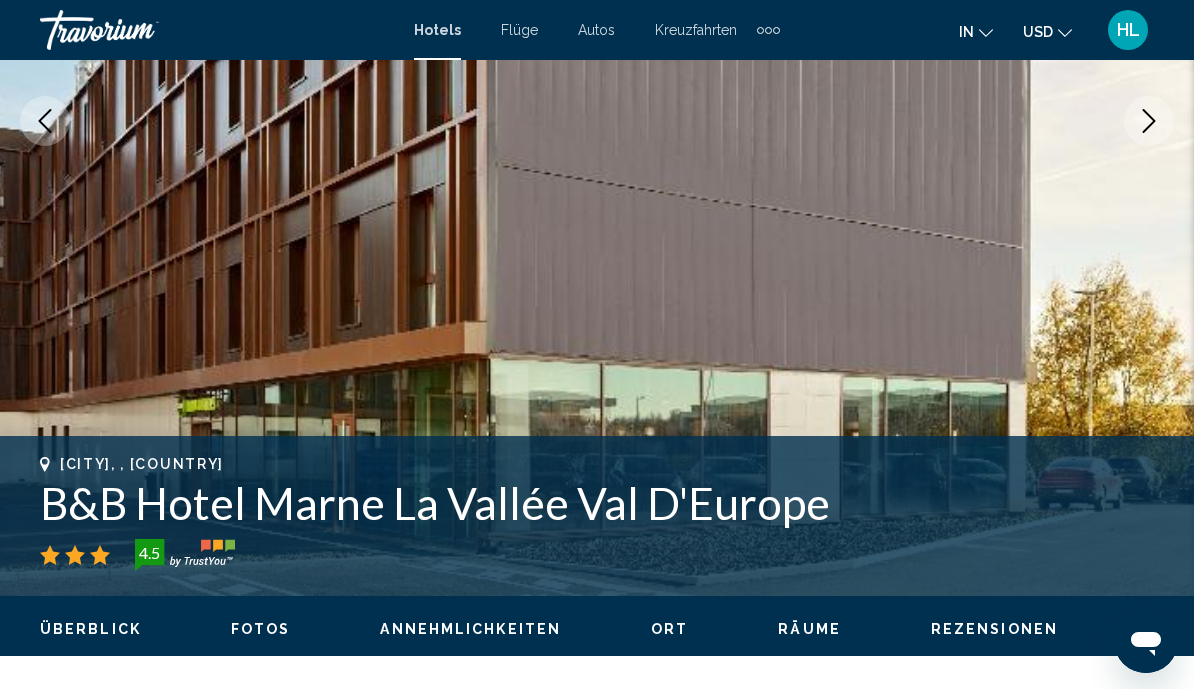 click 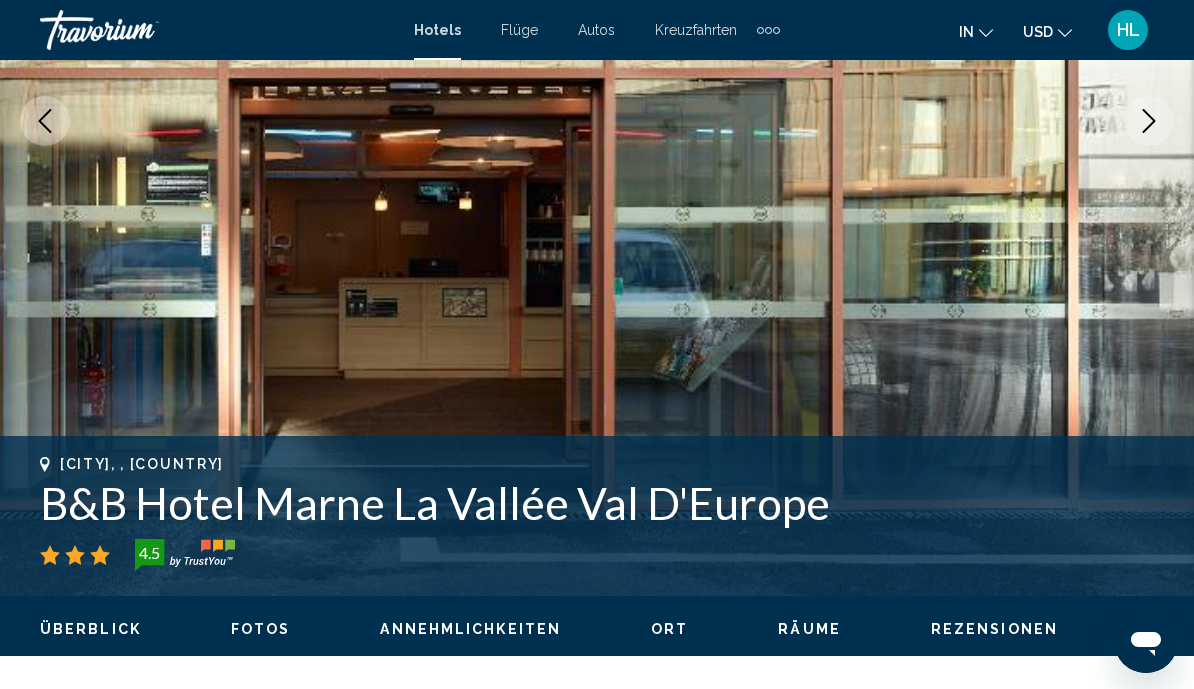 click 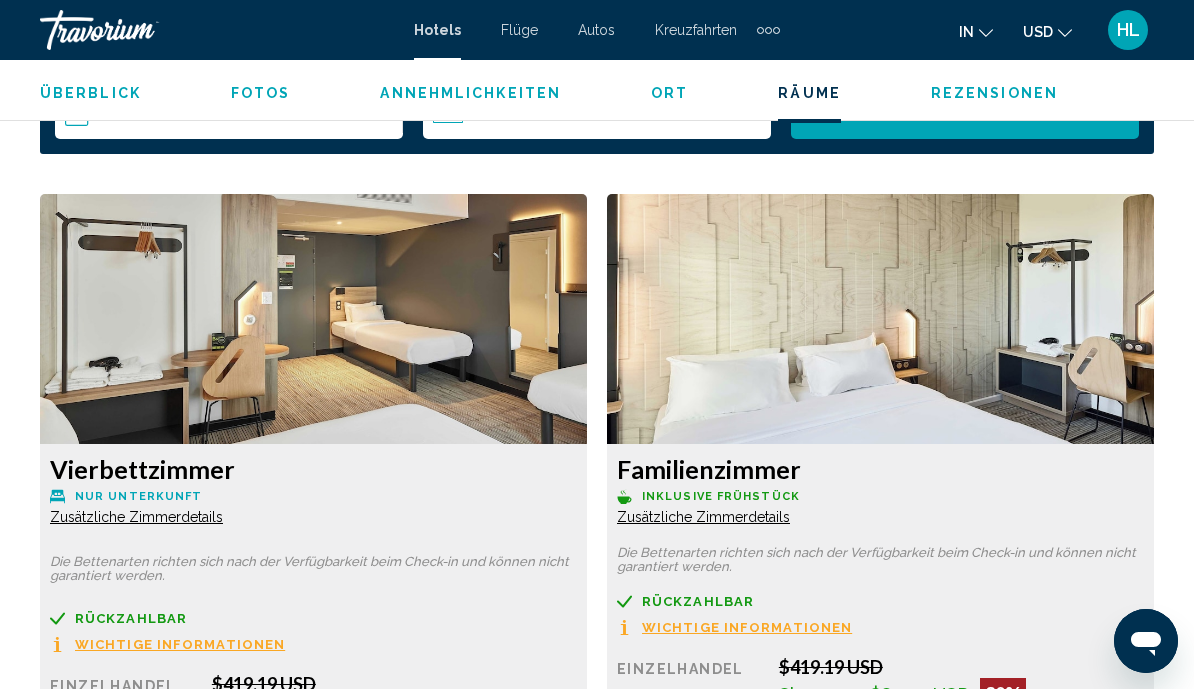 scroll, scrollTop: 2978, scrollLeft: 0, axis: vertical 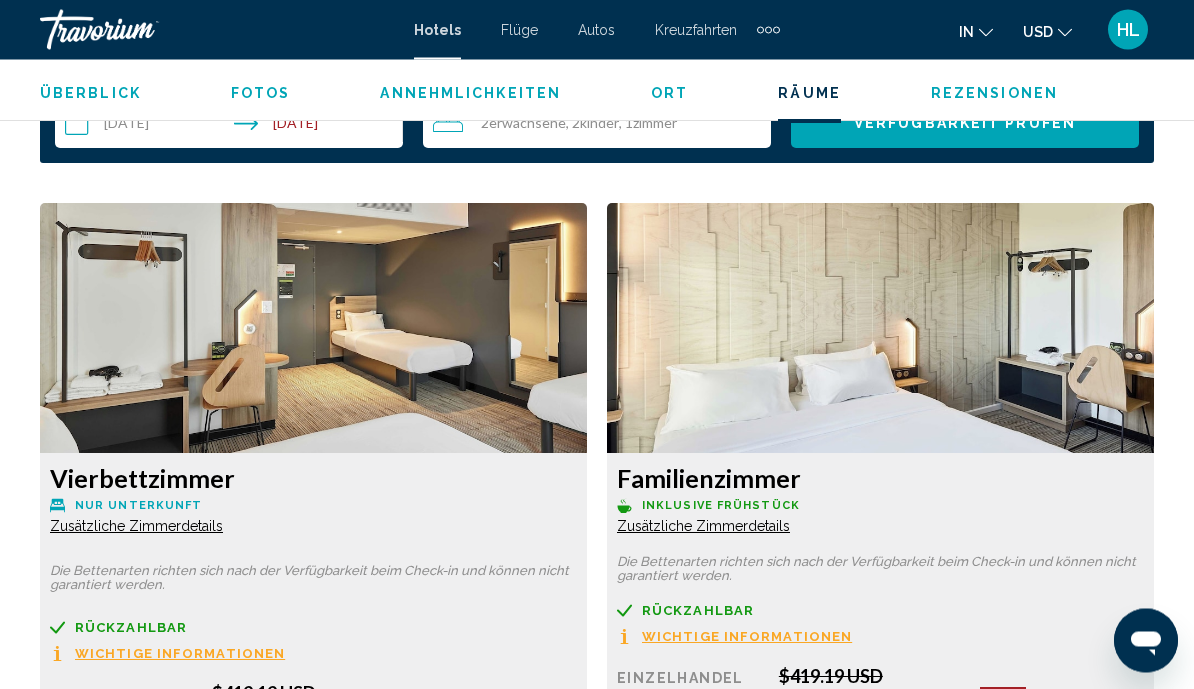 click on "Zusätzliche Zimmerdetails" at bounding box center (136, 527) 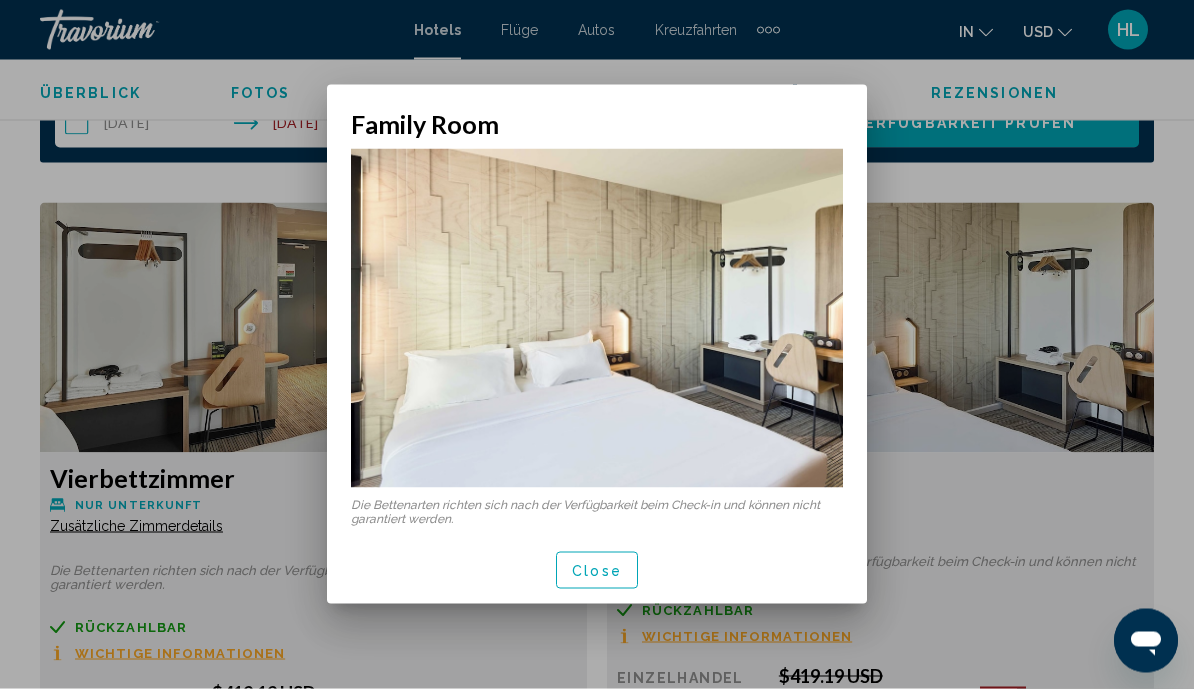 scroll, scrollTop: 0, scrollLeft: 0, axis: both 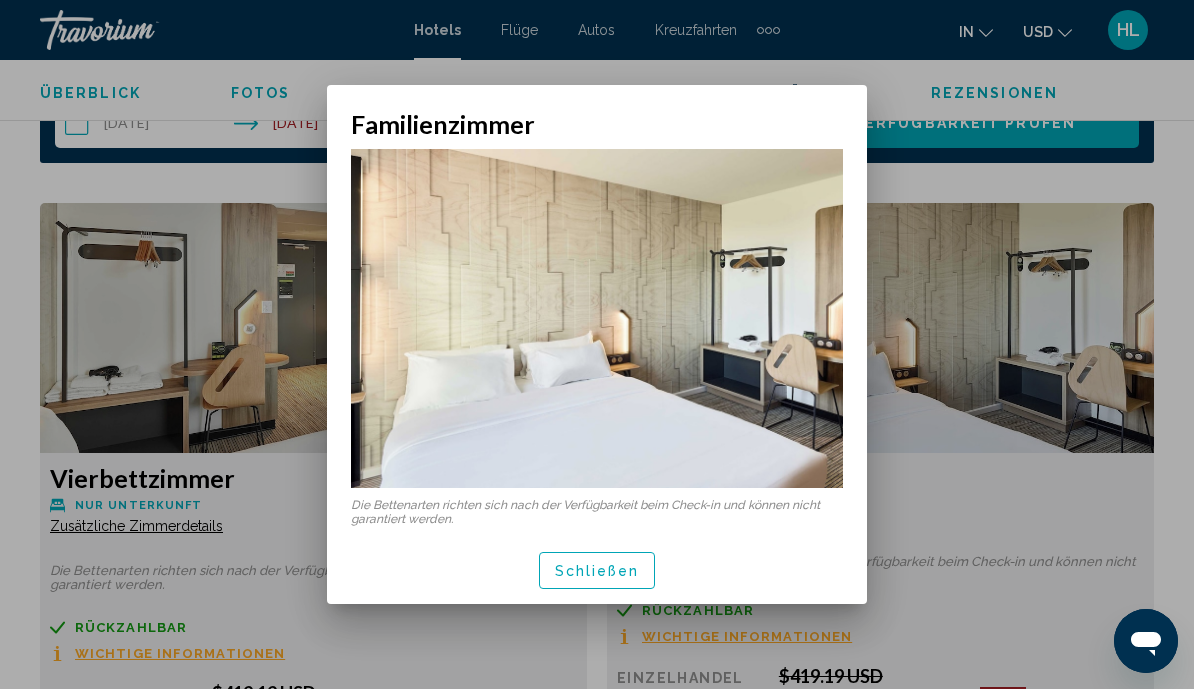 click on "Schließen" at bounding box center [597, 570] 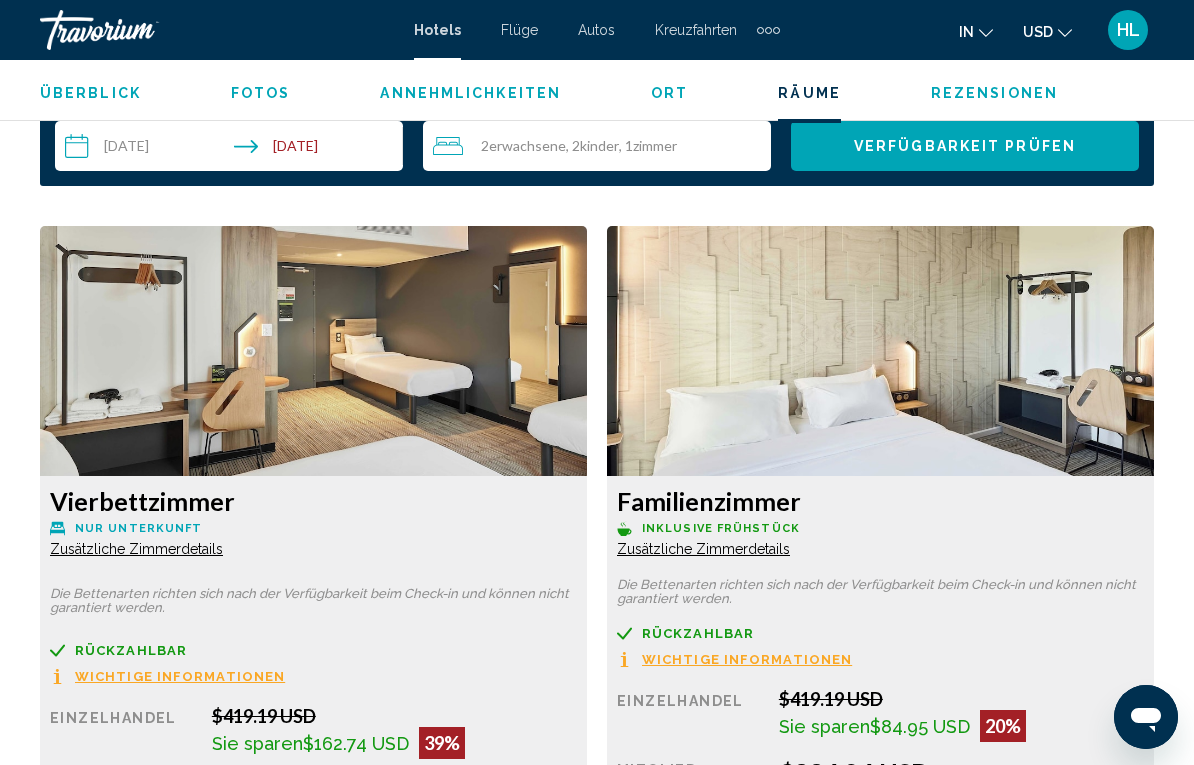 scroll, scrollTop: 3020, scrollLeft: 0, axis: vertical 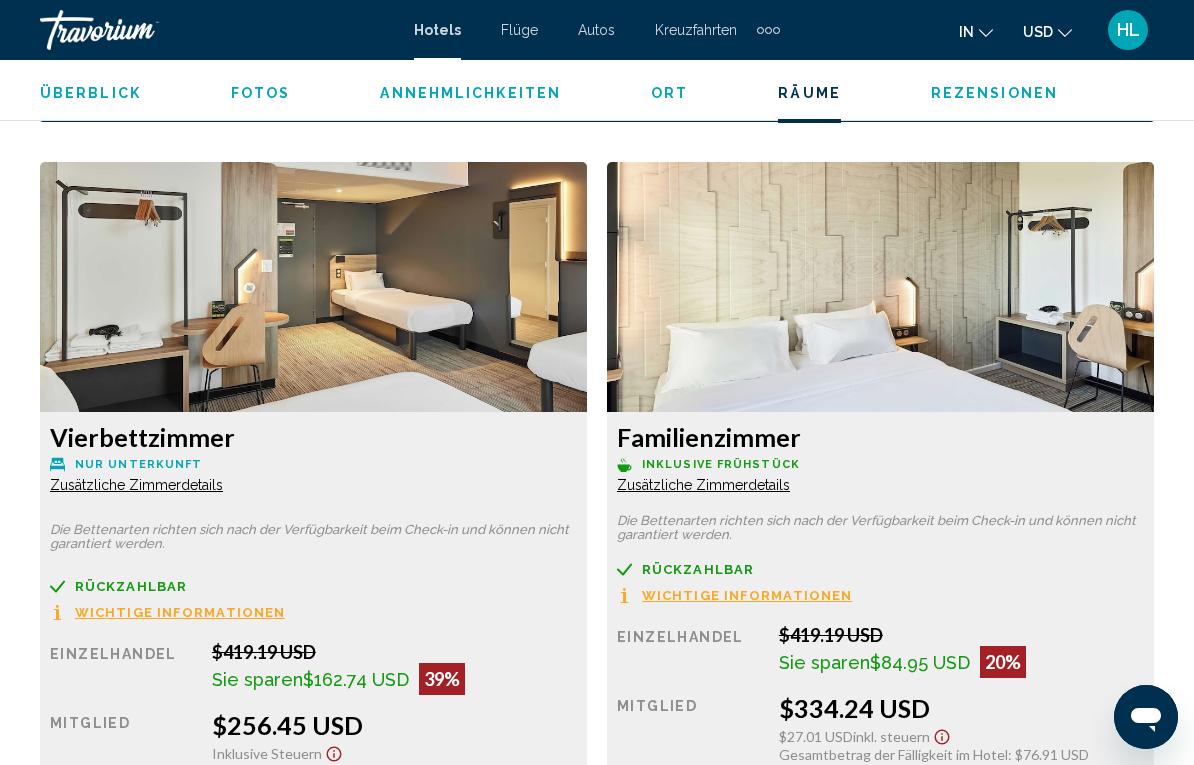 click at bounding box center [313, 287] 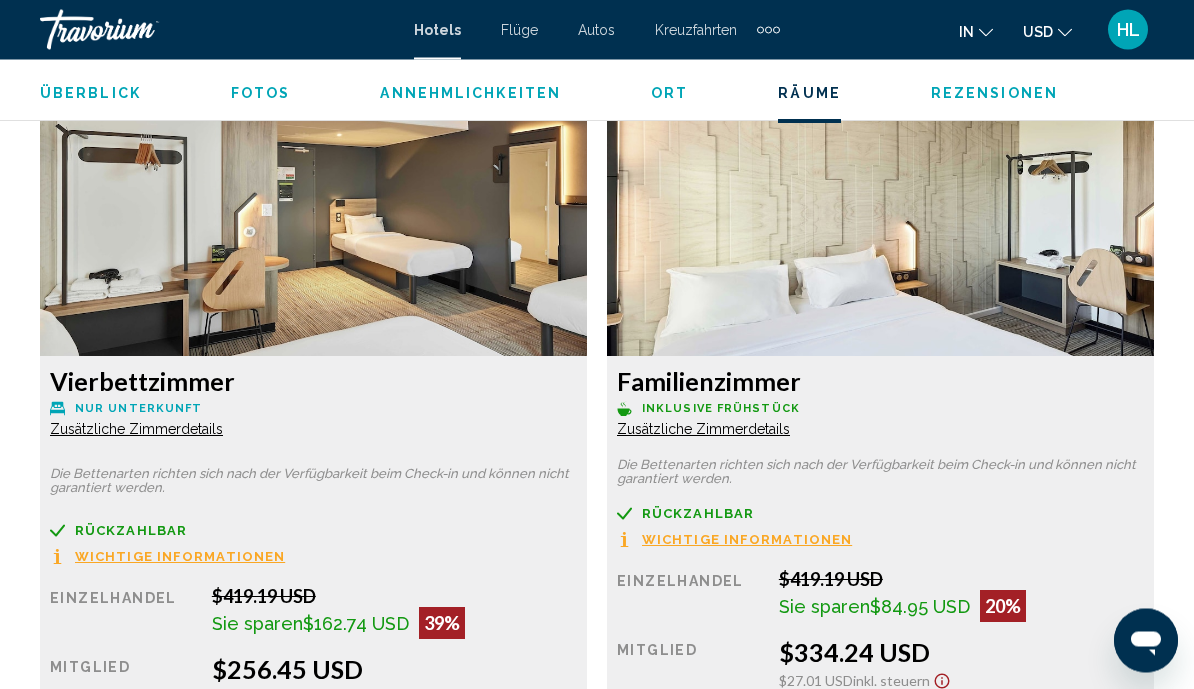 scroll, scrollTop: 3070, scrollLeft: 0, axis: vertical 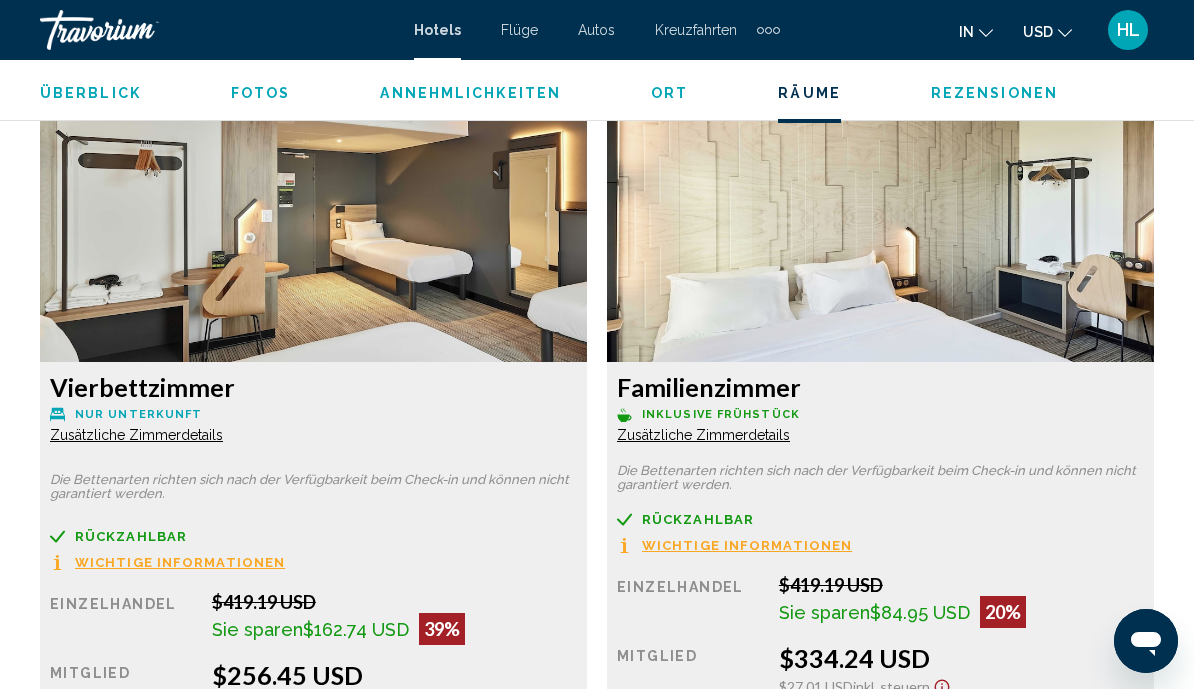 click at bounding box center (313, 237) 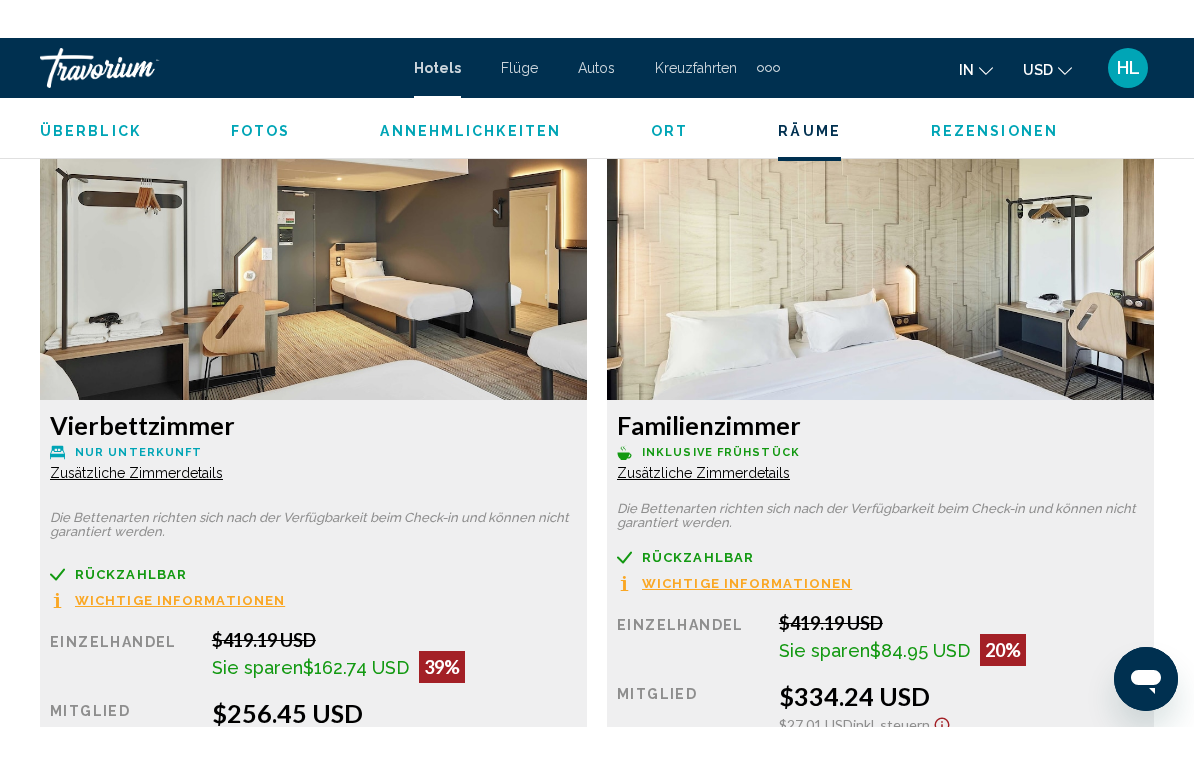 scroll, scrollTop: 3075, scrollLeft: 0, axis: vertical 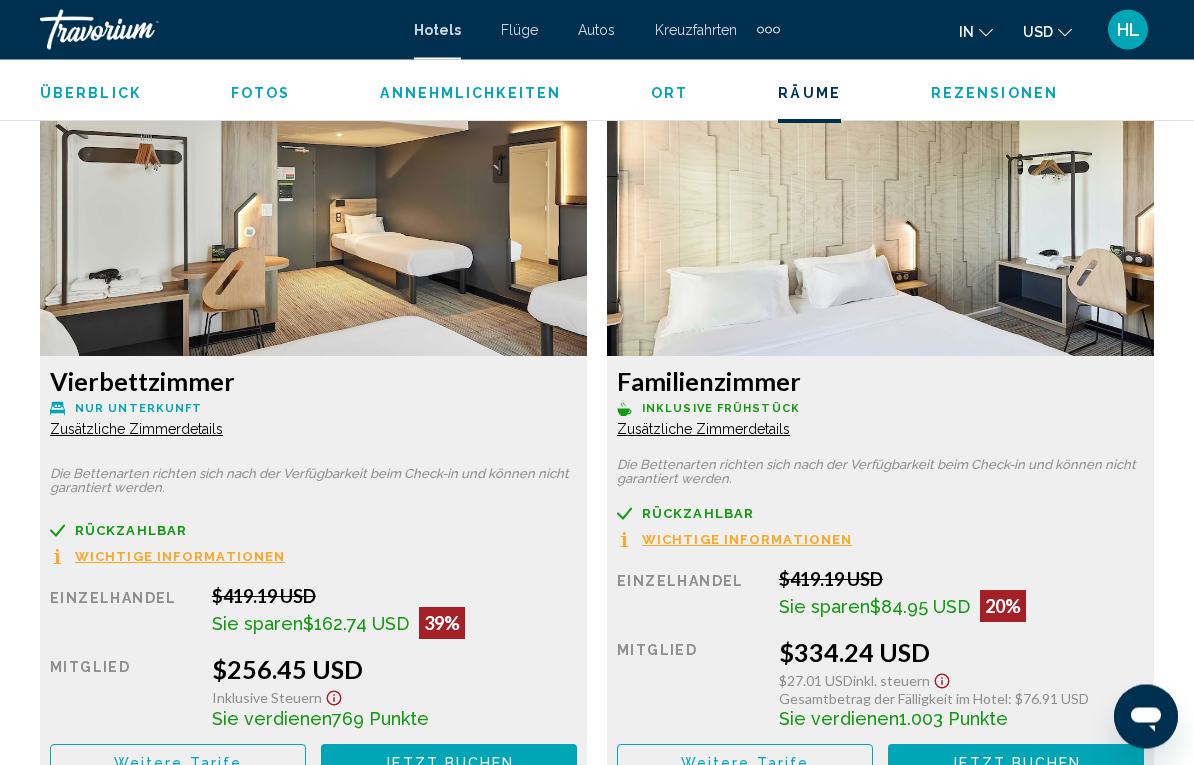 click on "Wichtige Informationen" at bounding box center [180, 557] 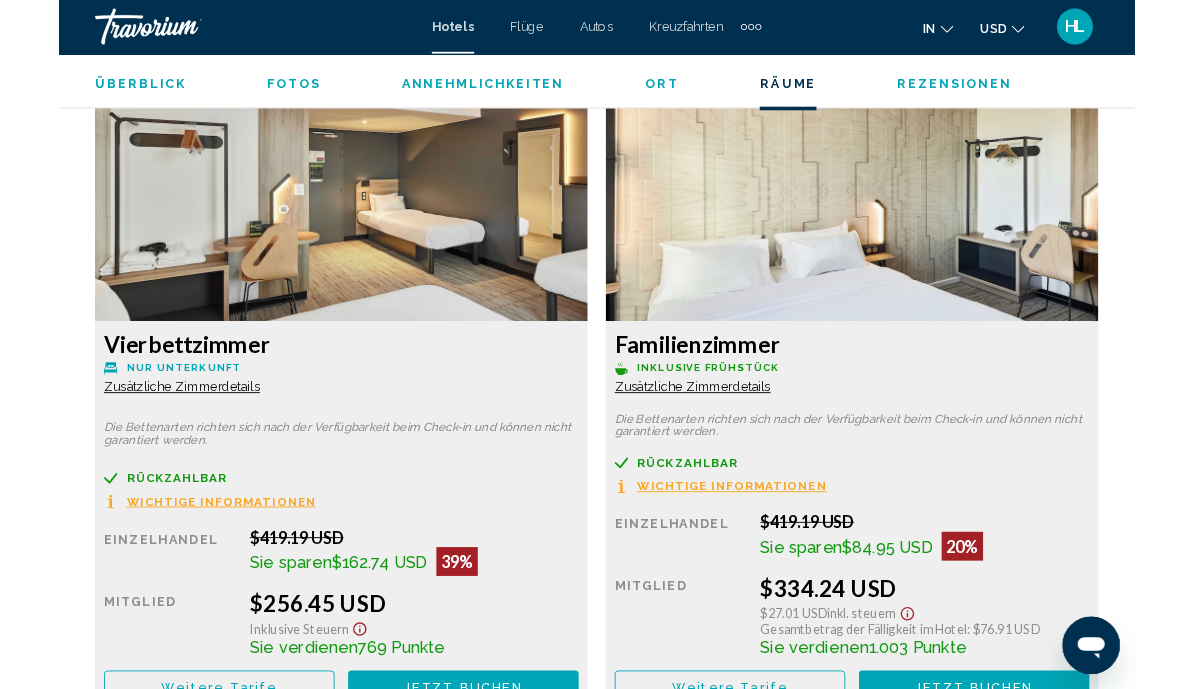 scroll, scrollTop: 0, scrollLeft: 0, axis: both 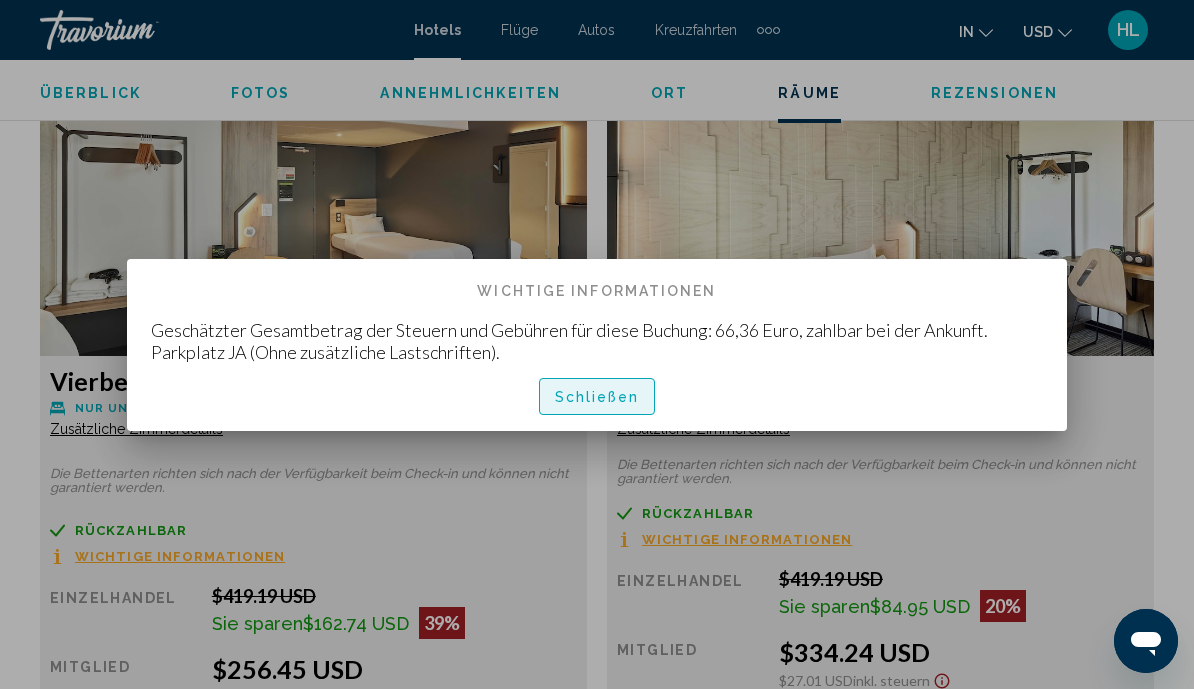 click on "Schließen" at bounding box center [597, 397] 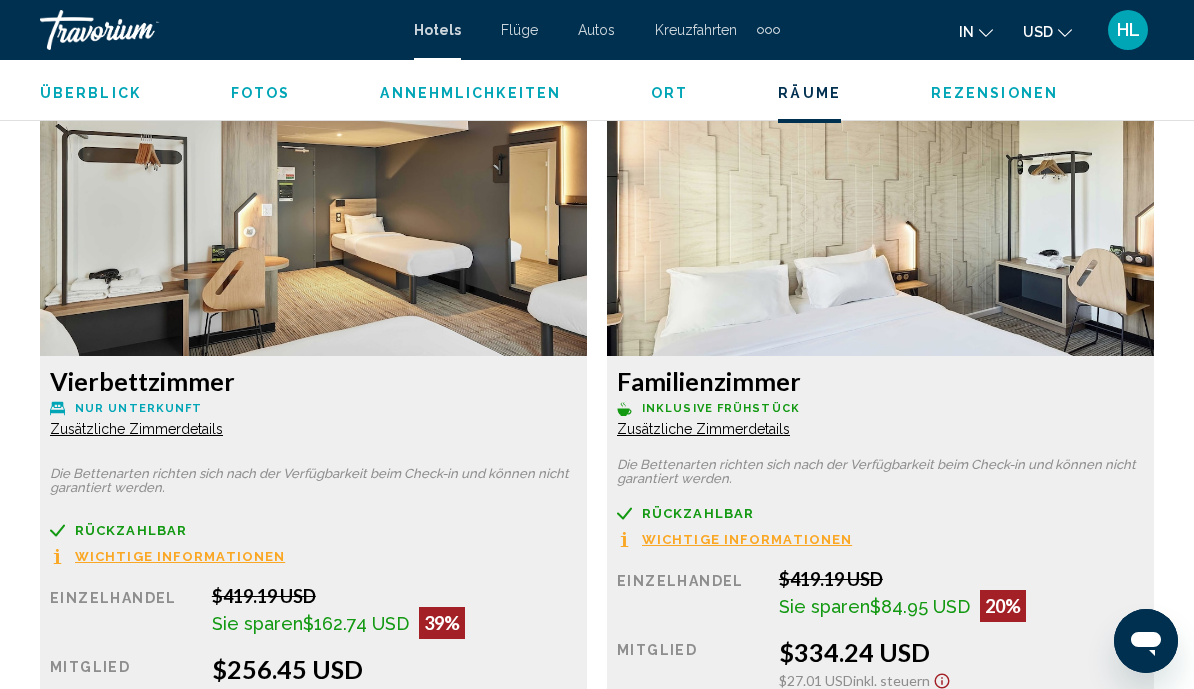click at bounding box center [313, 231] 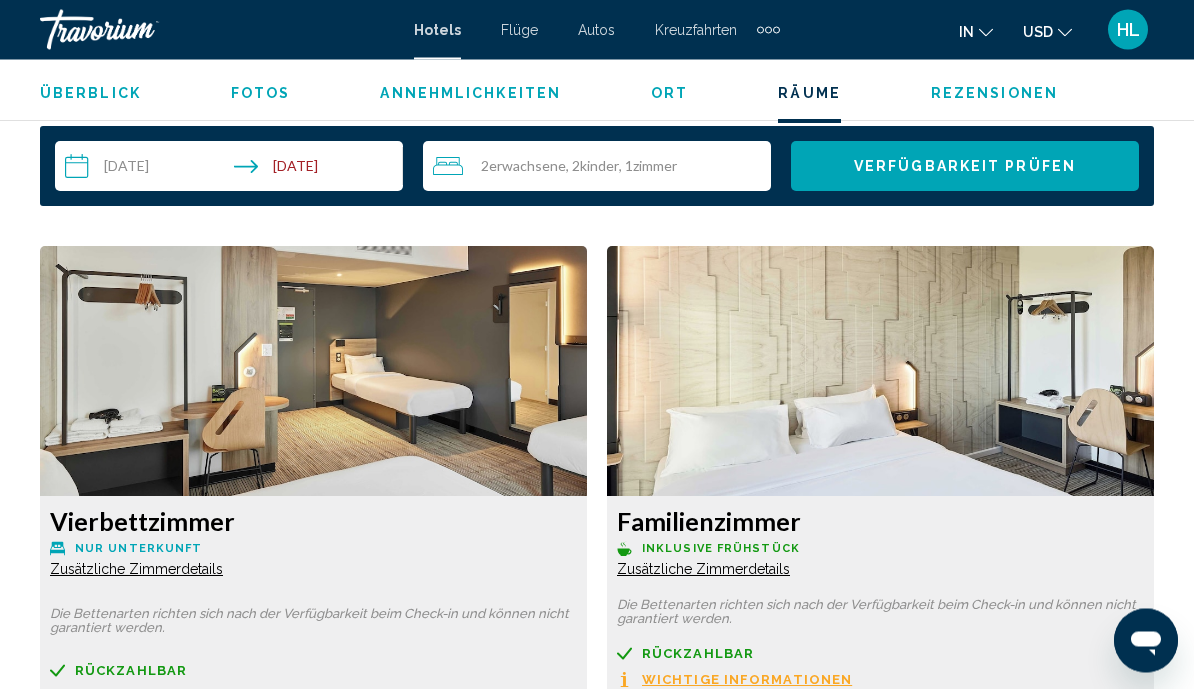 scroll, scrollTop: 2937, scrollLeft: 0, axis: vertical 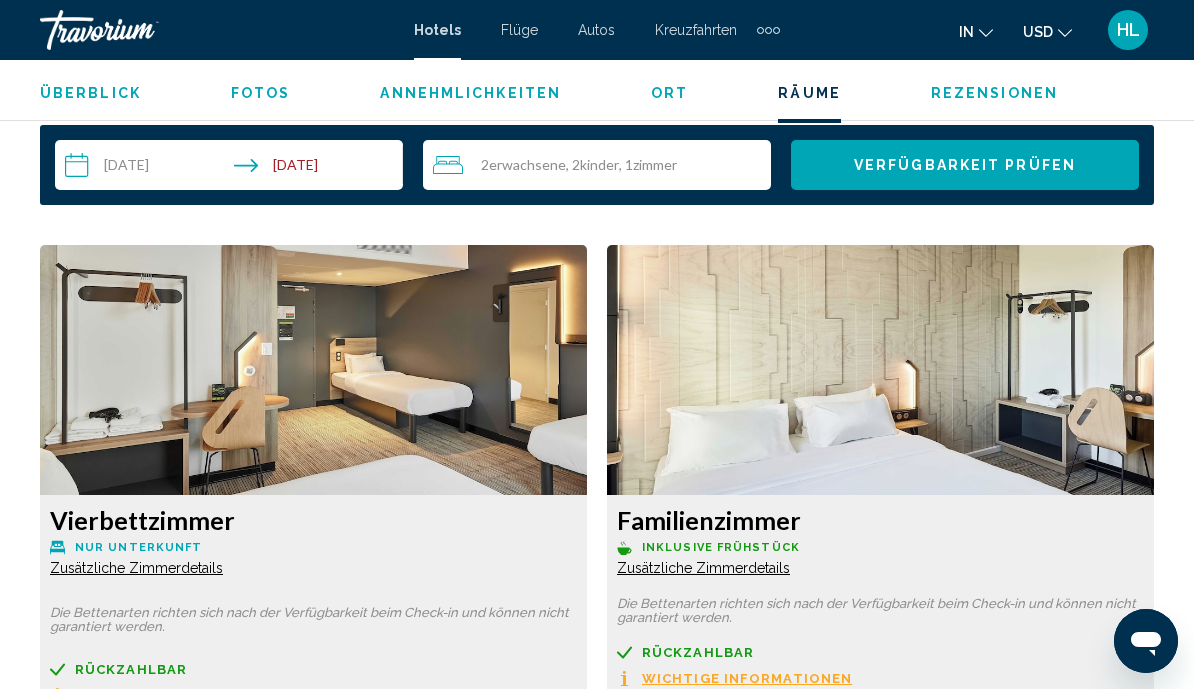 click at bounding box center (313, 370) 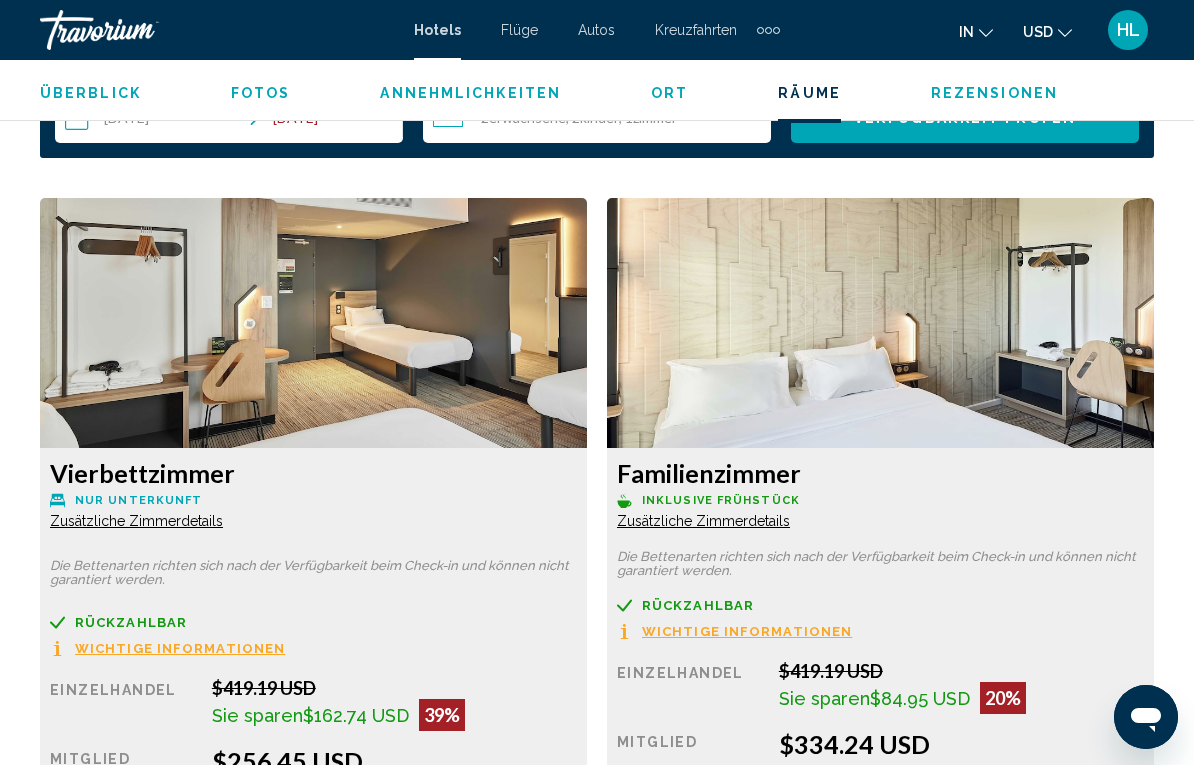 scroll, scrollTop: 2985, scrollLeft: 0, axis: vertical 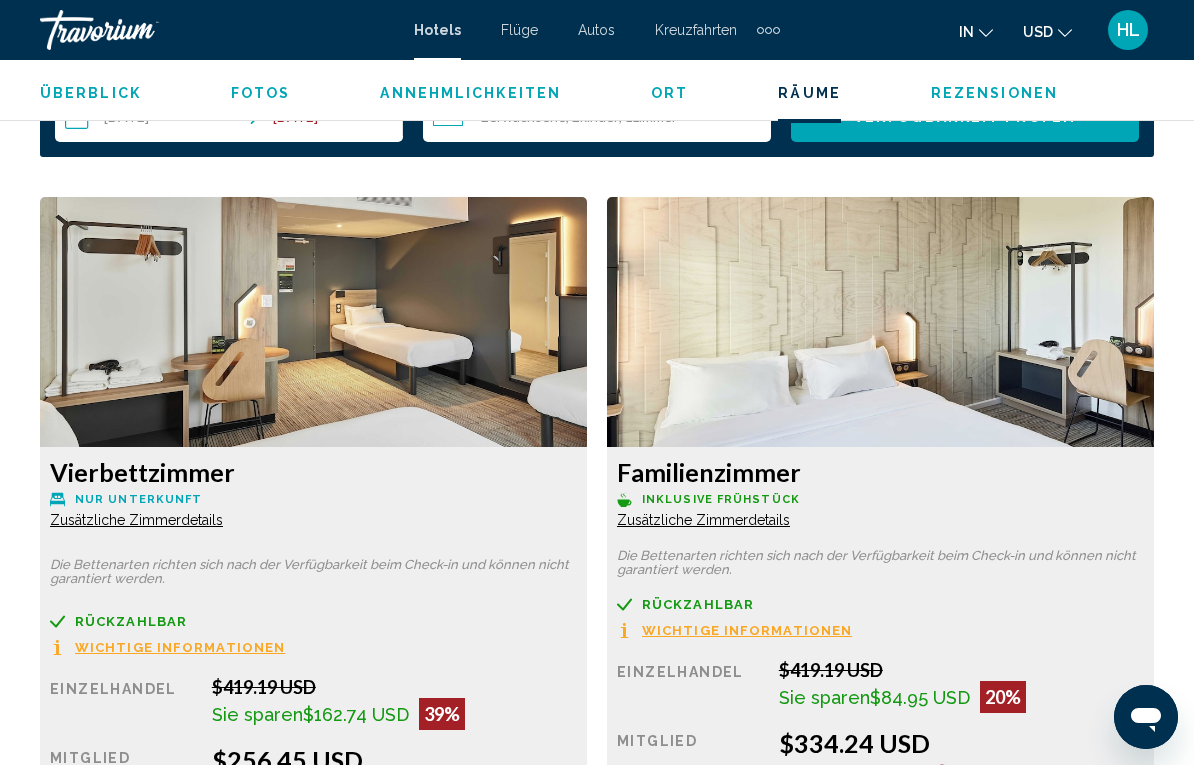click on "Familienzimmer
Inklusive Frühstück Zusätzliche Zimmerdetails" at bounding box center [313, 493] 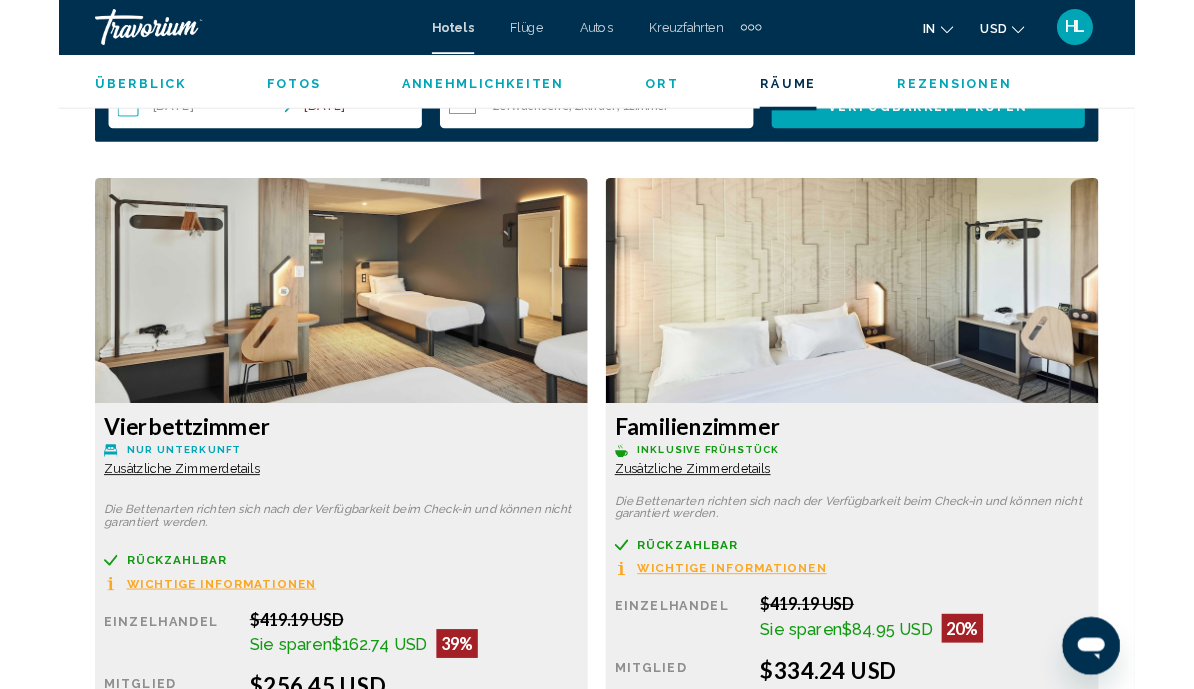 scroll, scrollTop: 0, scrollLeft: 0, axis: both 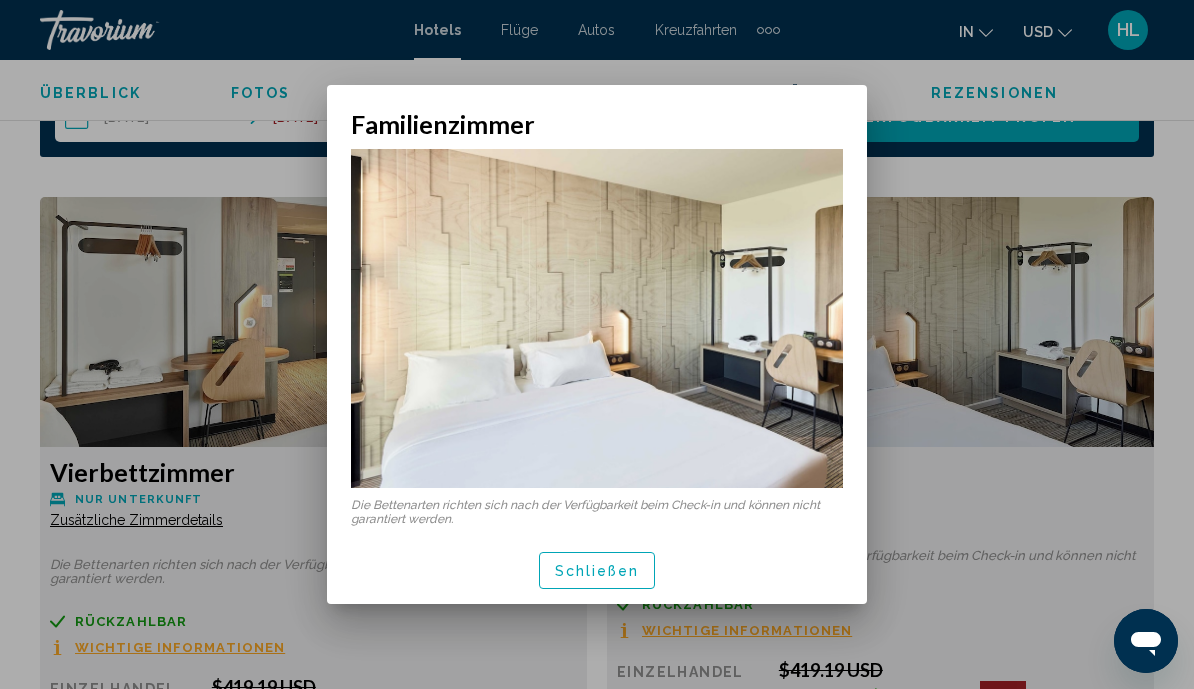 click on "Schließen" at bounding box center (597, 571) 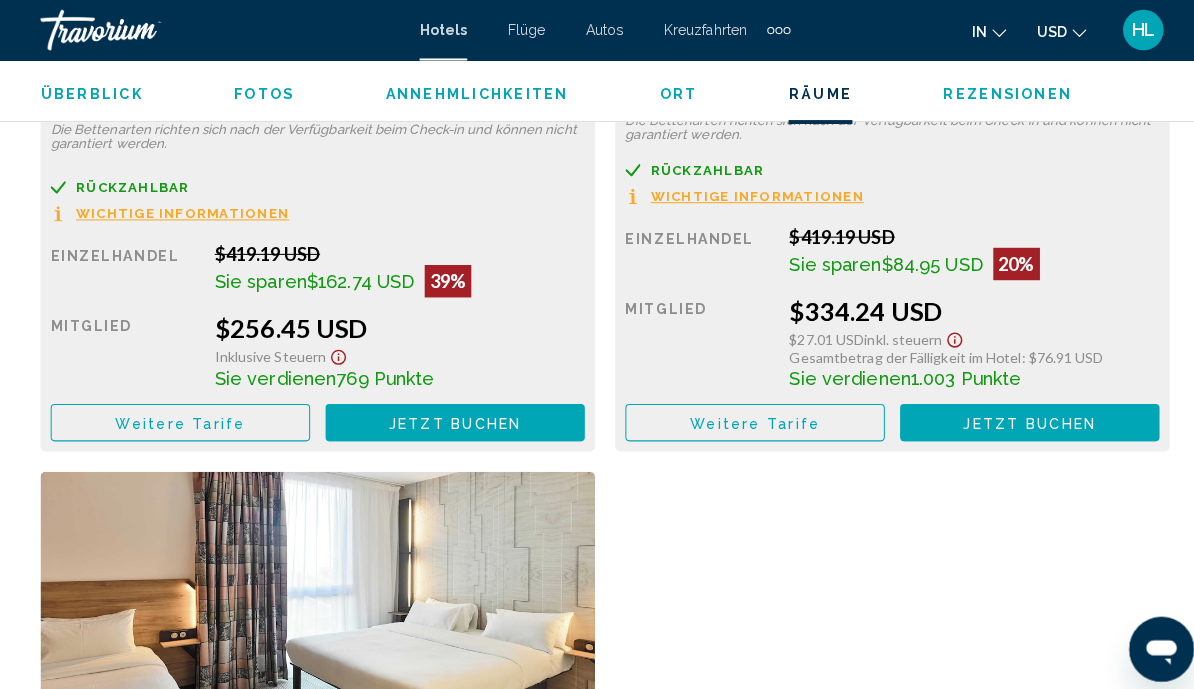 scroll, scrollTop: 3422, scrollLeft: 0, axis: vertical 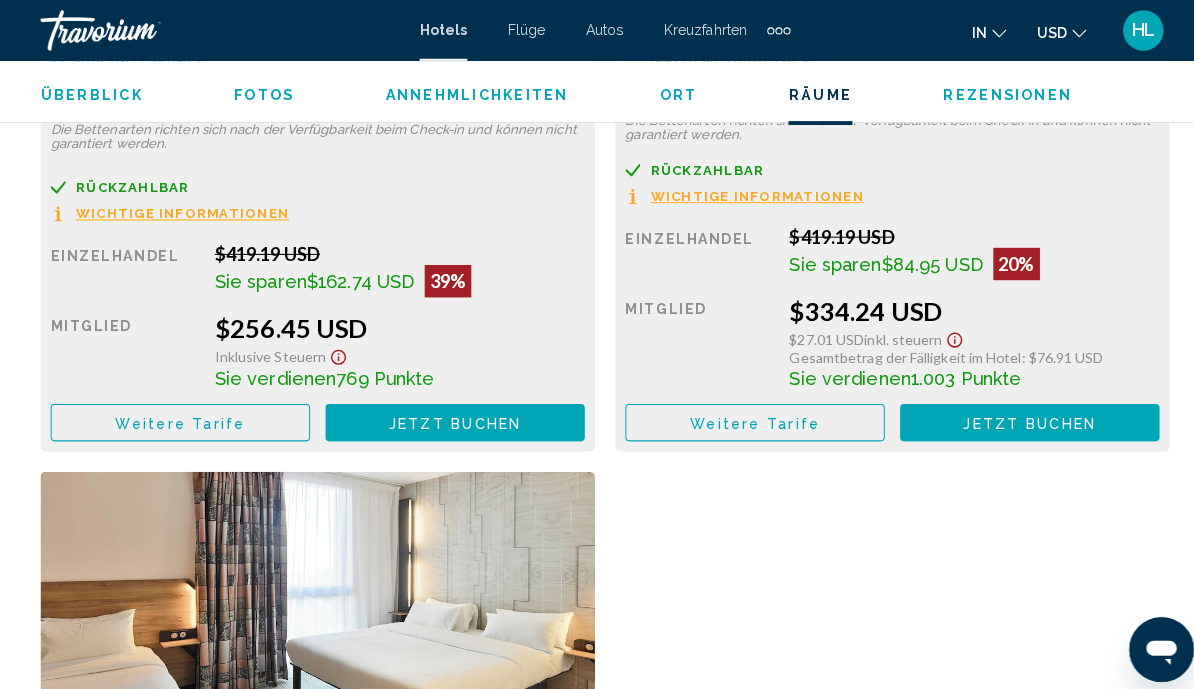 click on "Weitere Tarife" at bounding box center (178, 417) 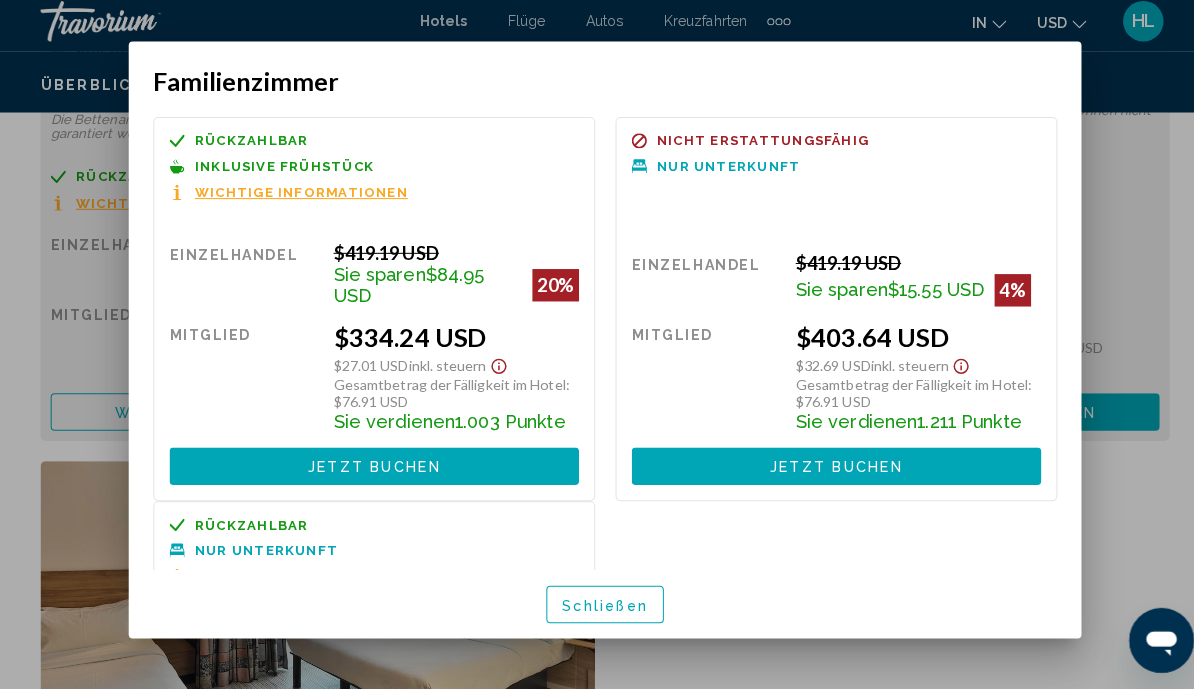 scroll, scrollTop: 0, scrollLeft: 0, axis: both 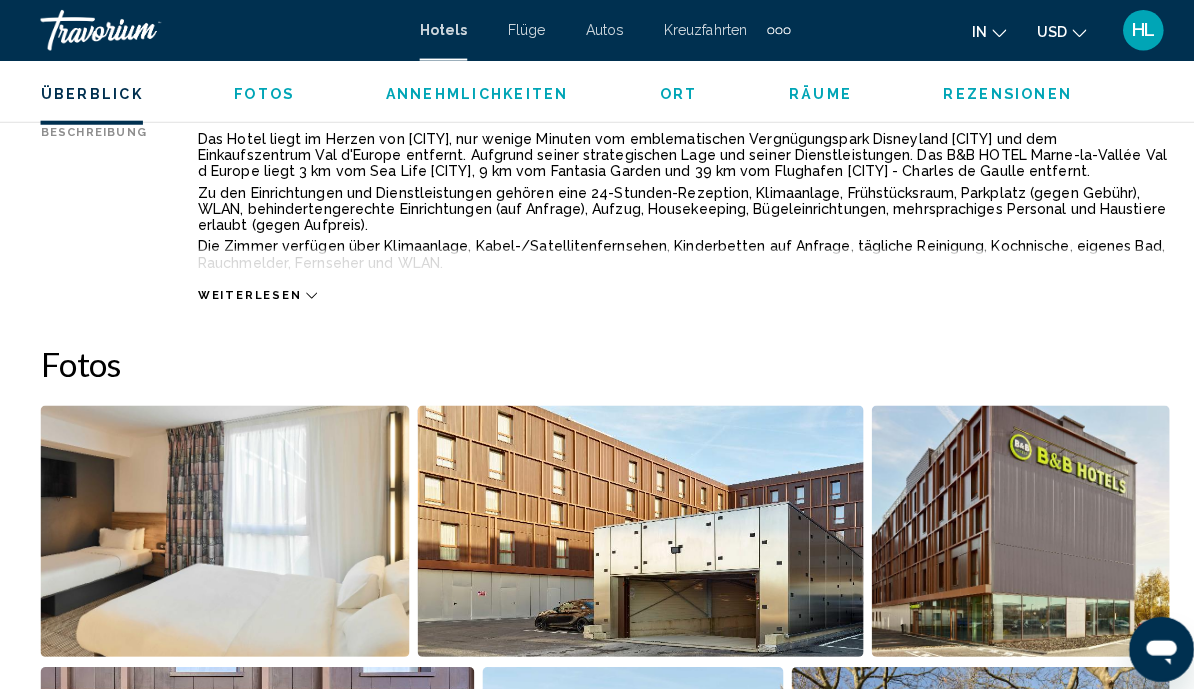 click on "Überblick
Fotos
Annehmlichkeiten
Ort
Räume
Rezensionen
Check Availability" 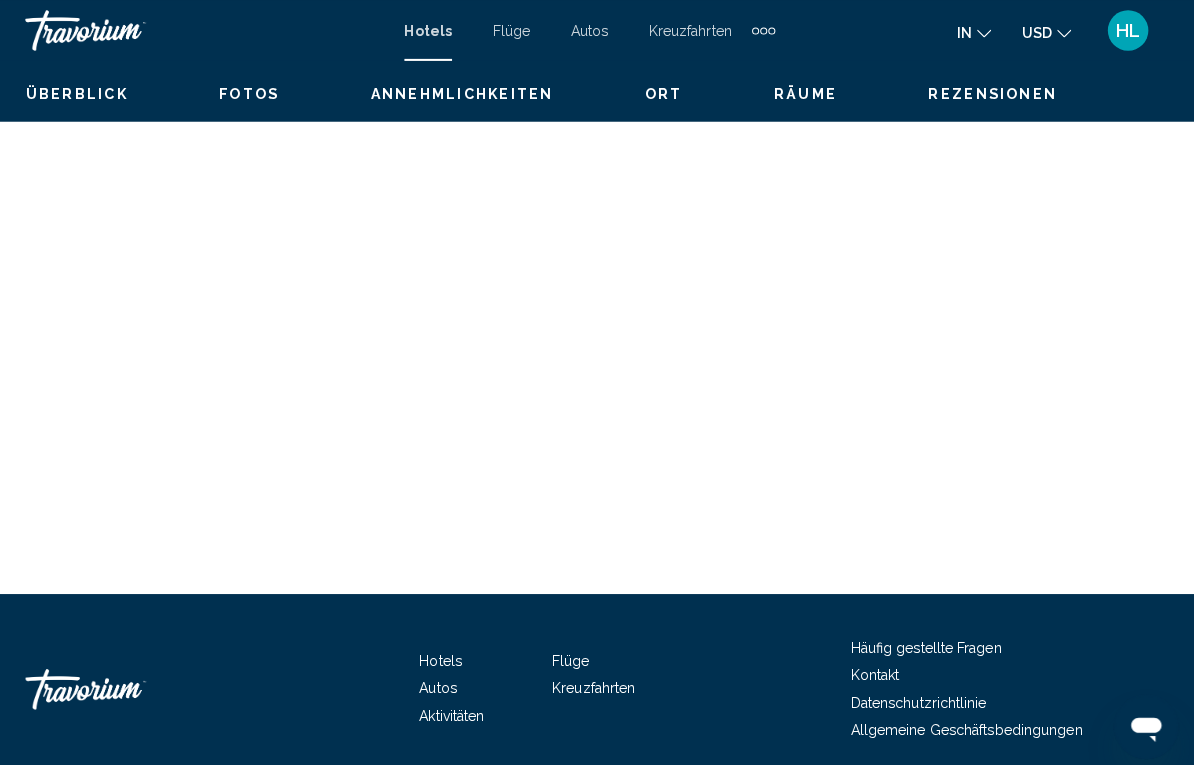 scroll, scrollTop: 5076, scrollLeft: 0, axis: vertical 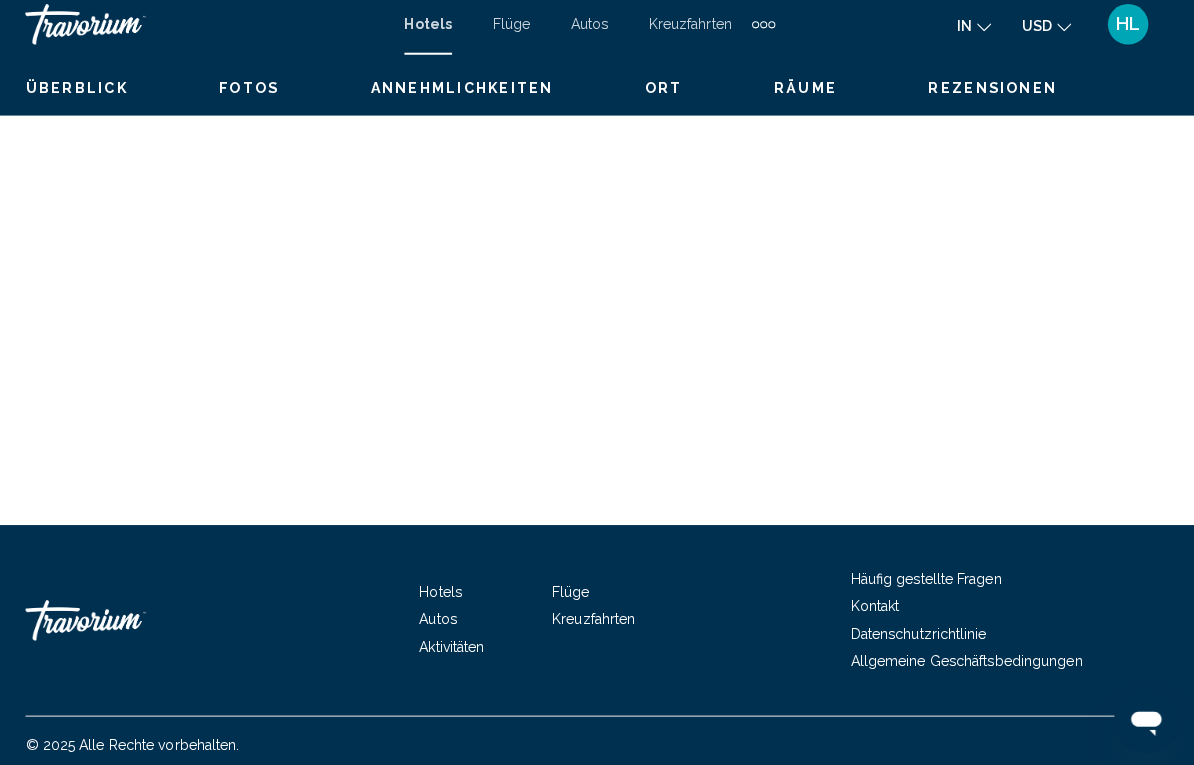click on "Ort" at bounding box center [669, 93] 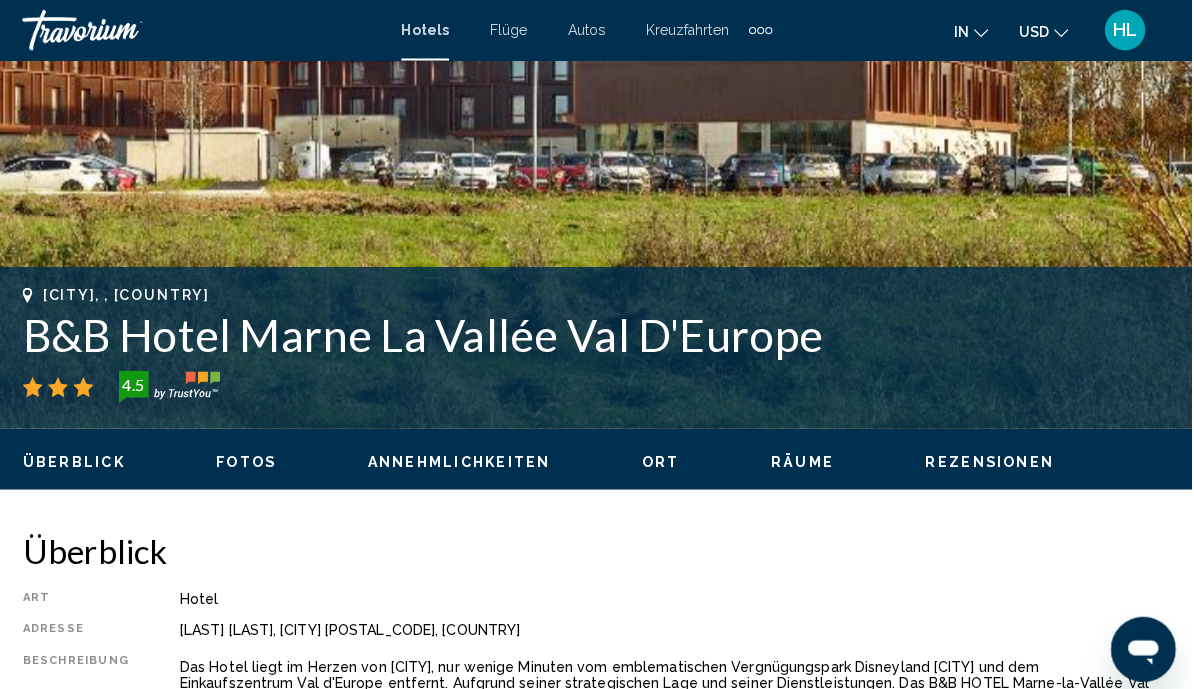 scroll, scrollTop: 0, scrollLeft: 0, axis: both 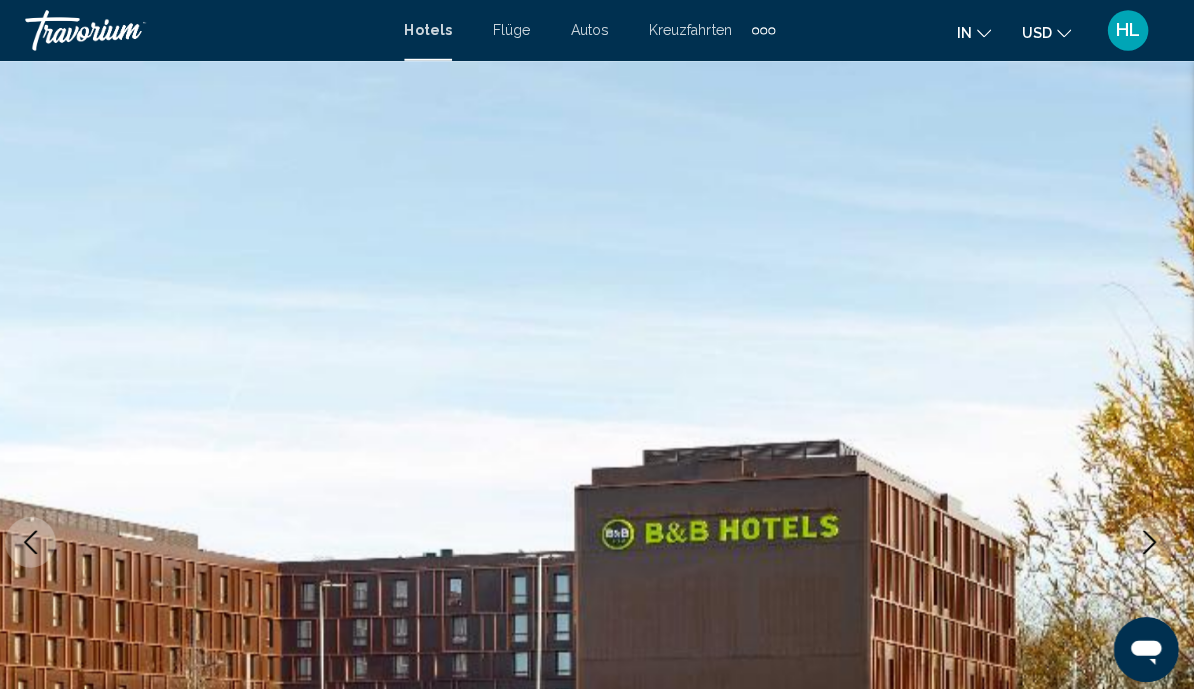 click on "Hotels" at bounding box center (437, 30) 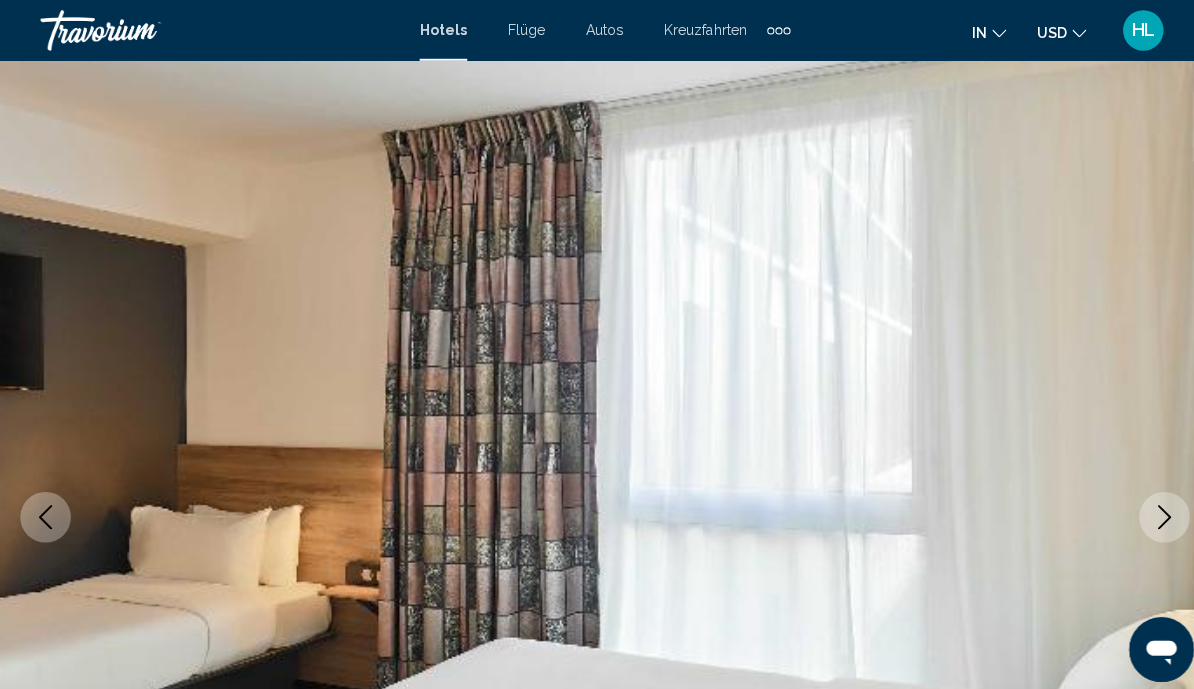 scroll, scrollTop: 0, scrollLeft: 0, axis: both 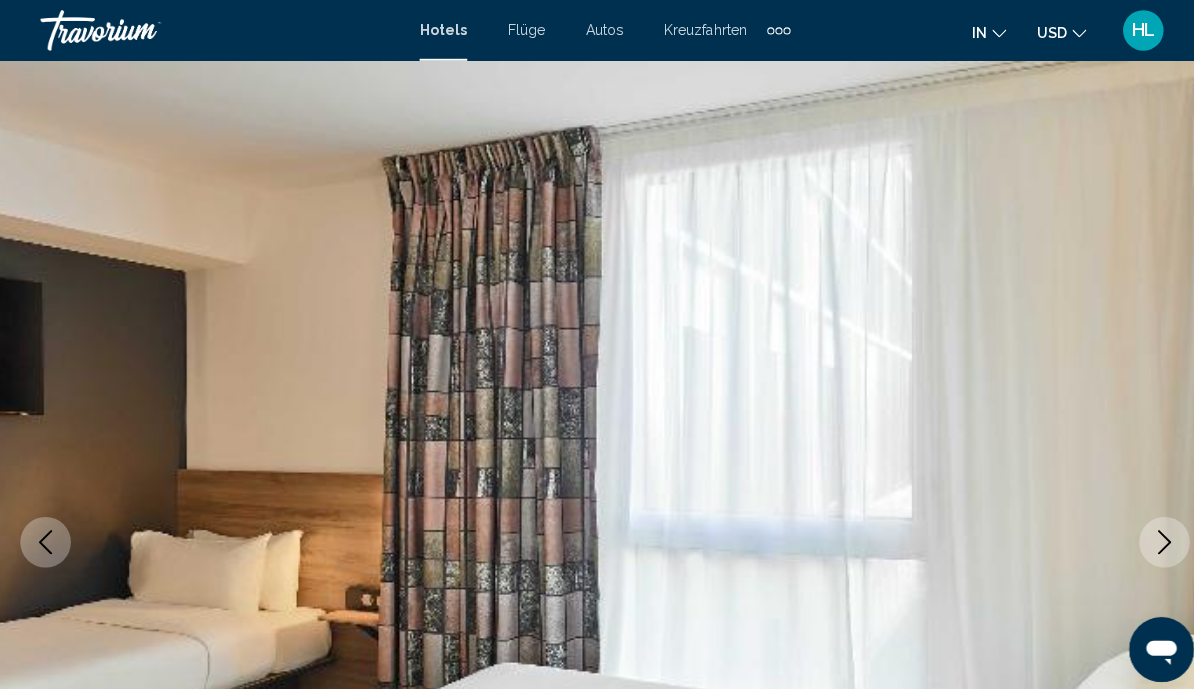 click on "in
English Español Français Italiano Português русский USD
USD ($) MXN (Mex$) CAD (Can$) GBP (£) EUR (€) AUD (A$) NZD (NZ$) CNY (CN¥)" 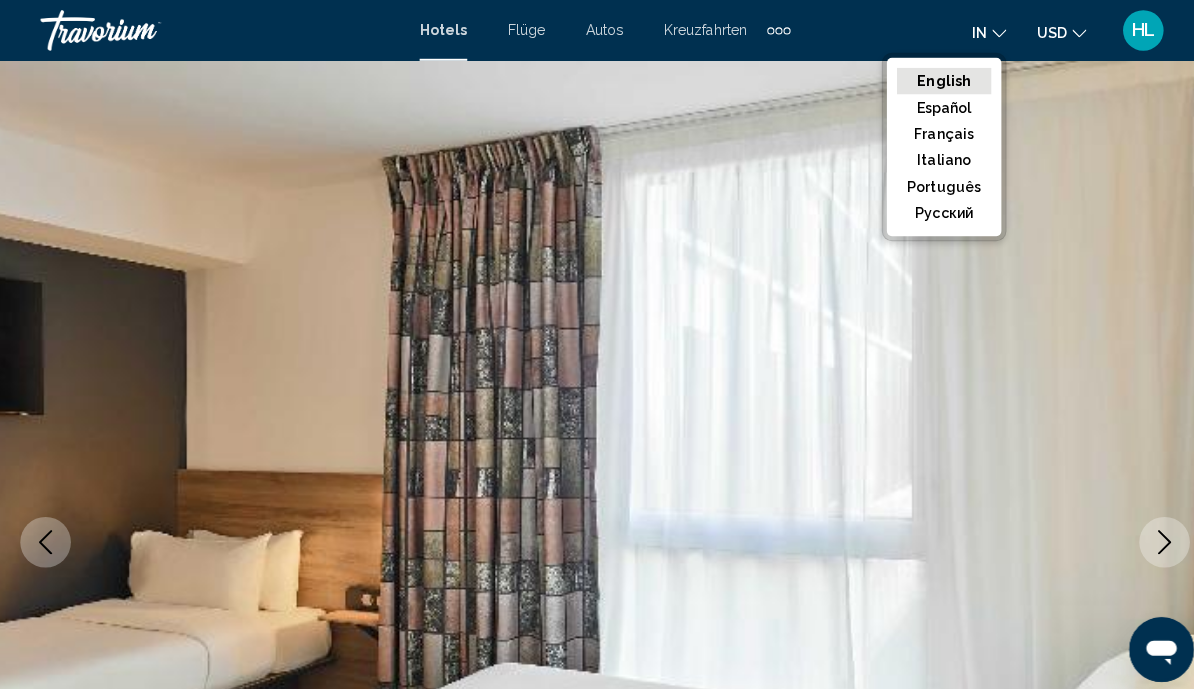 click on "USD" 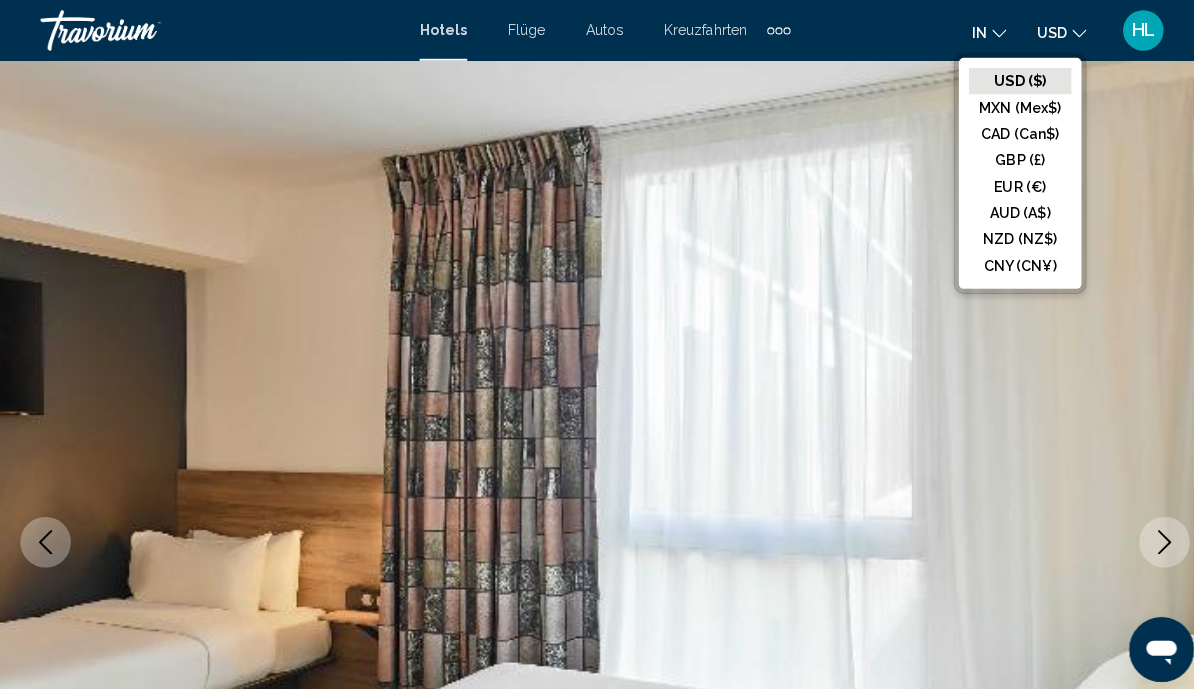 click on "HL" at bounding box center (1128, 30) 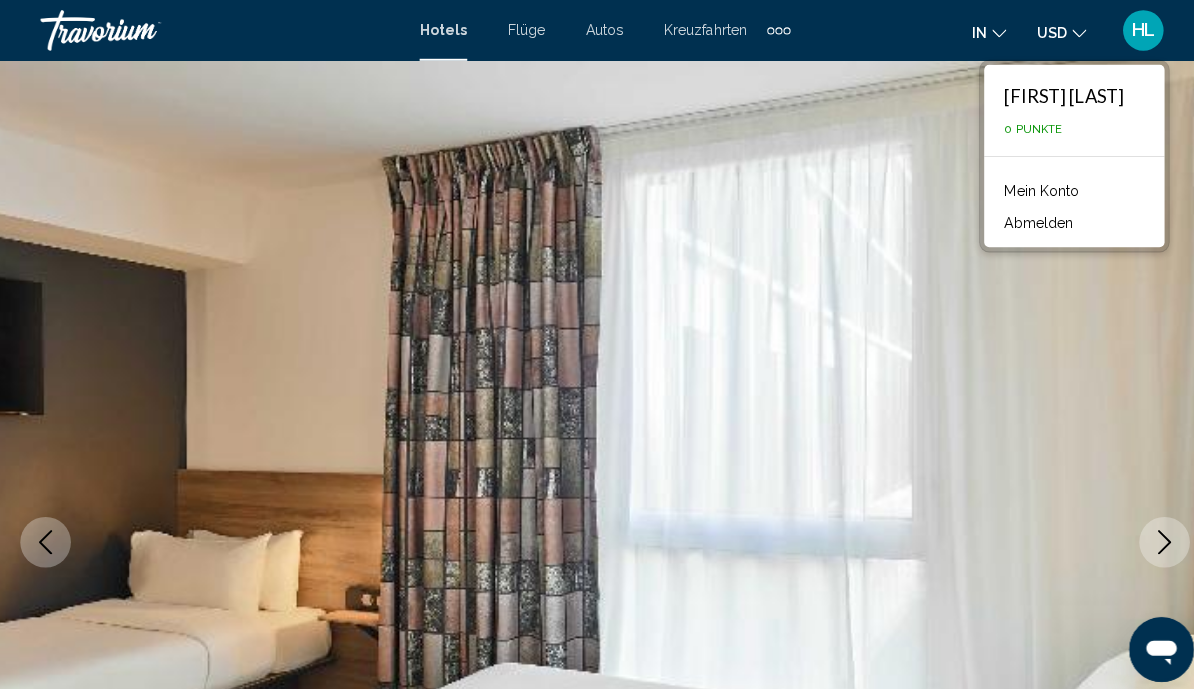 click at bounding box center [597, 535] 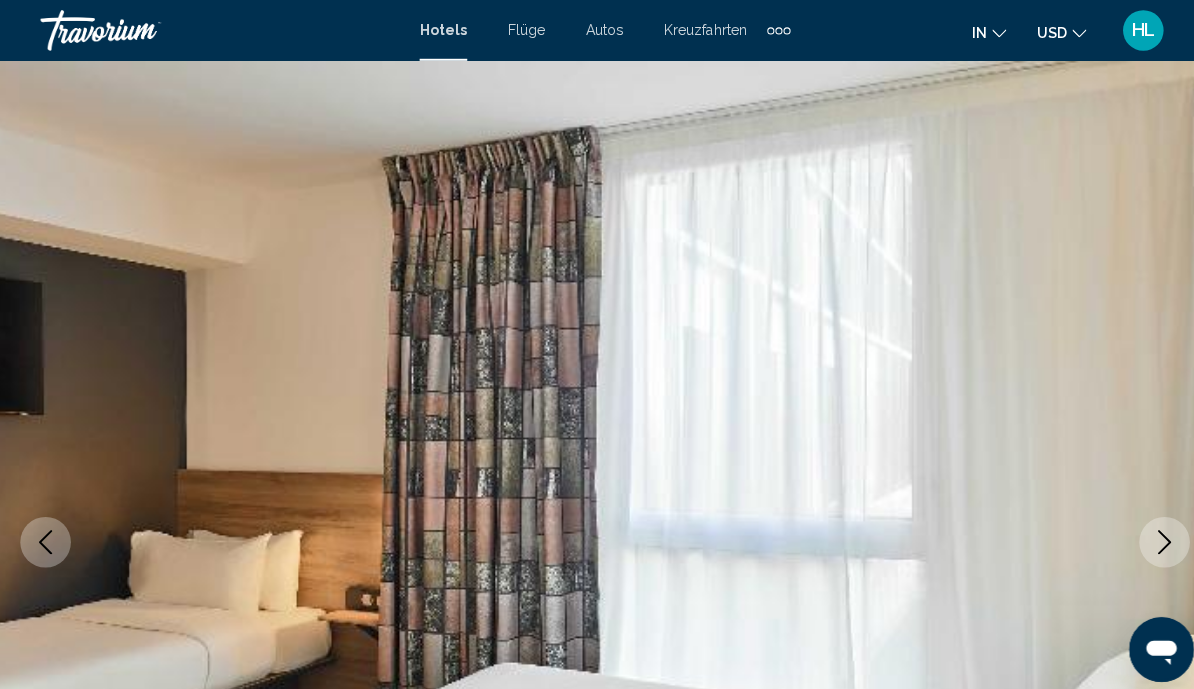 click on "Flüge" at bounding box center (519, 30) 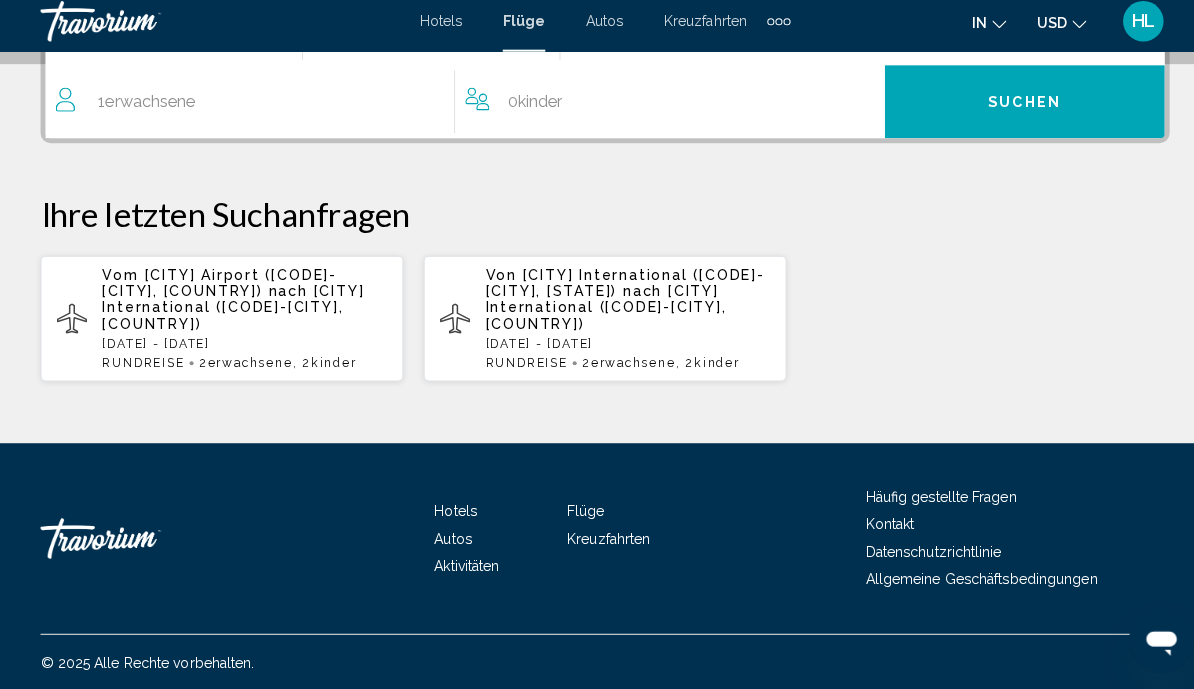 scroll, scrollTop: 488, scrollLeft: 0, axis: vertical 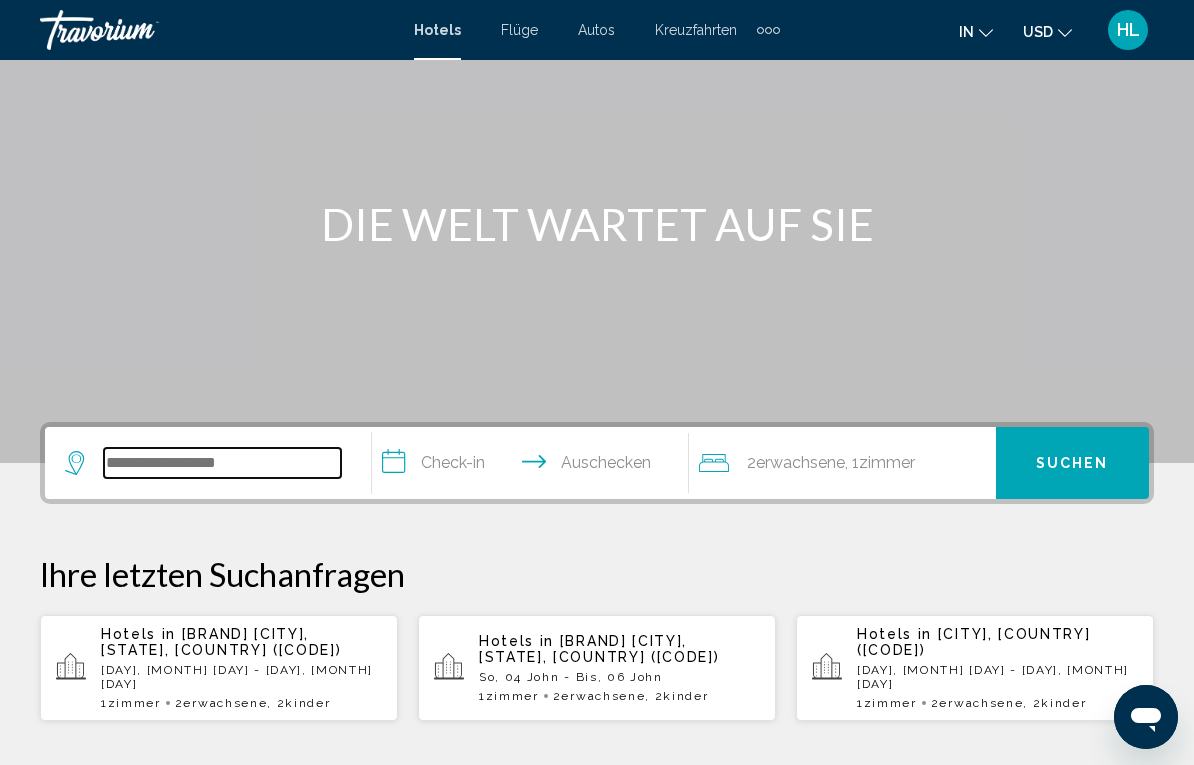 click at bounding box center [222, 463] 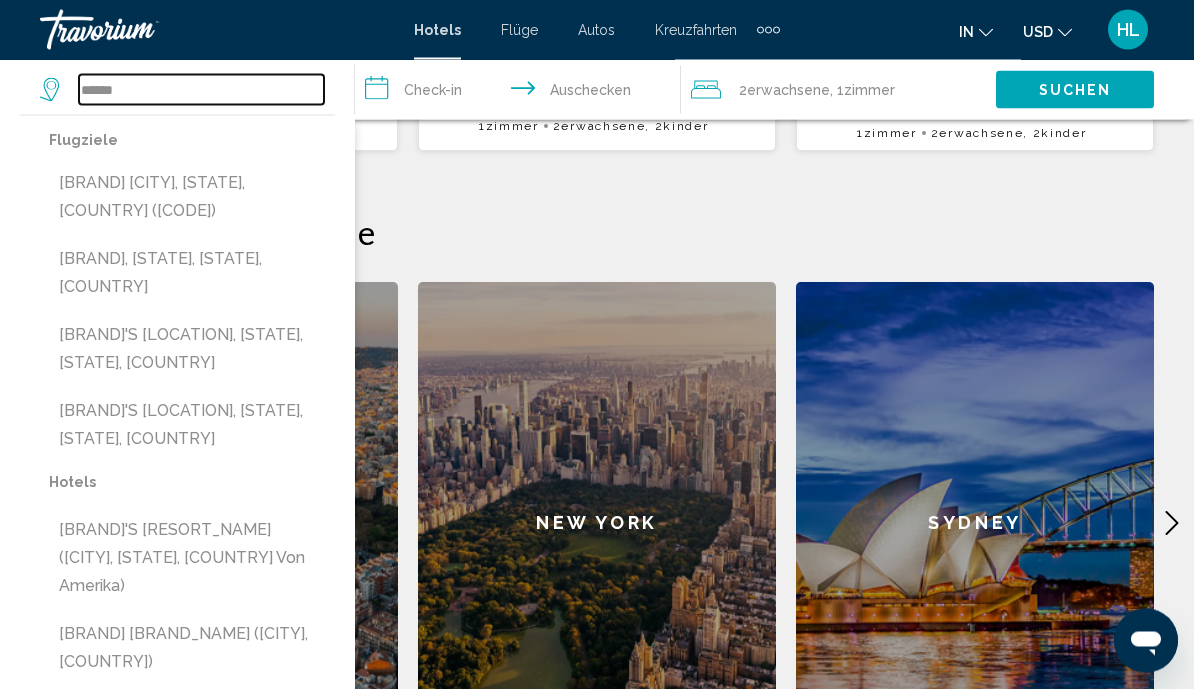 scroll, scrollTop: 597, scrollLeft: 0, axis: vertical 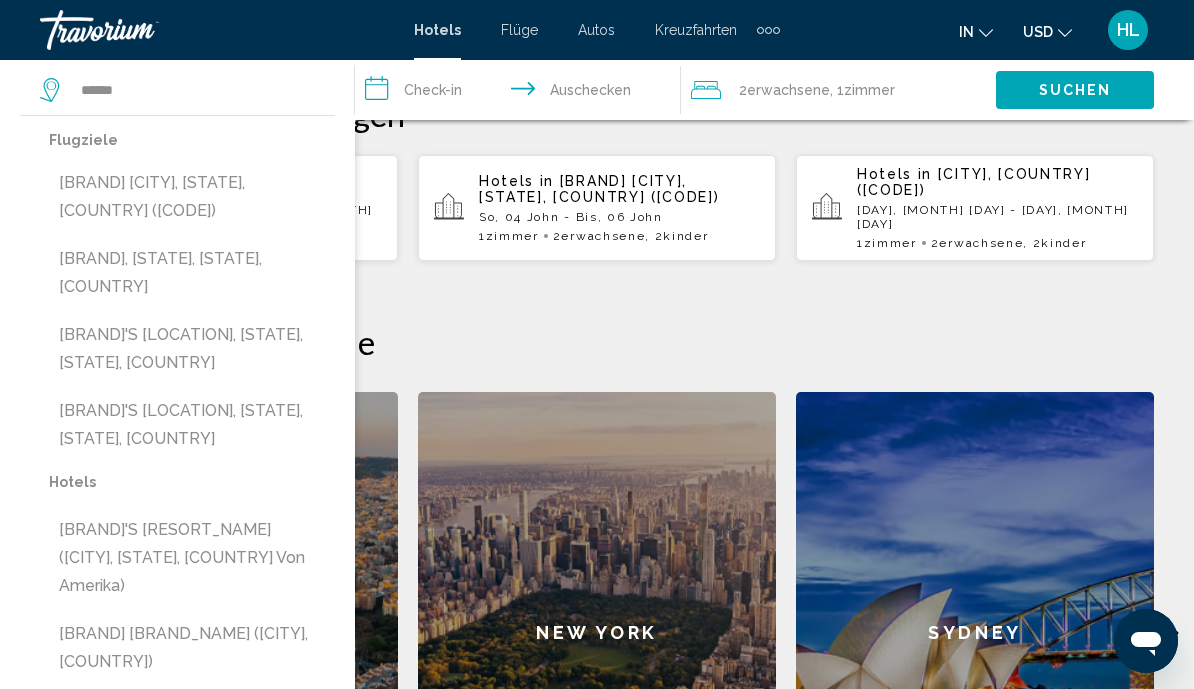 click on "Disneyland Paris, Seine-et-Marne, Frankreich (XED)" at bounding box center (192, 197) 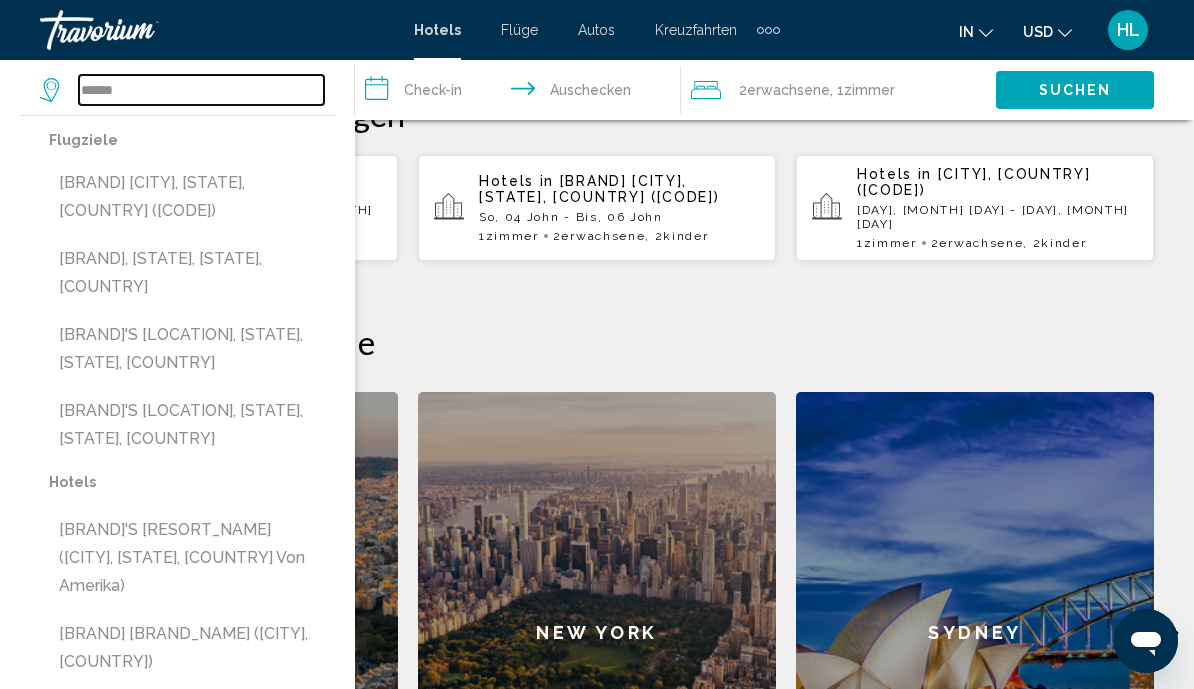 type on "**********" 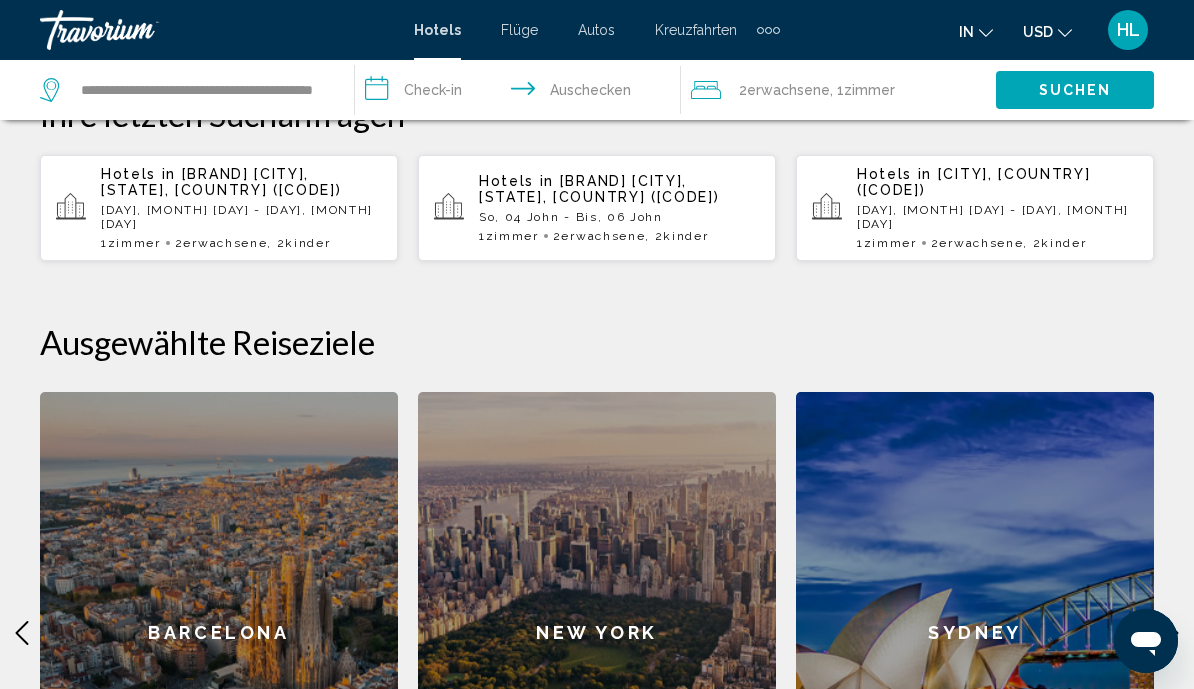 click on "**********" at bounding box center [521, 93] 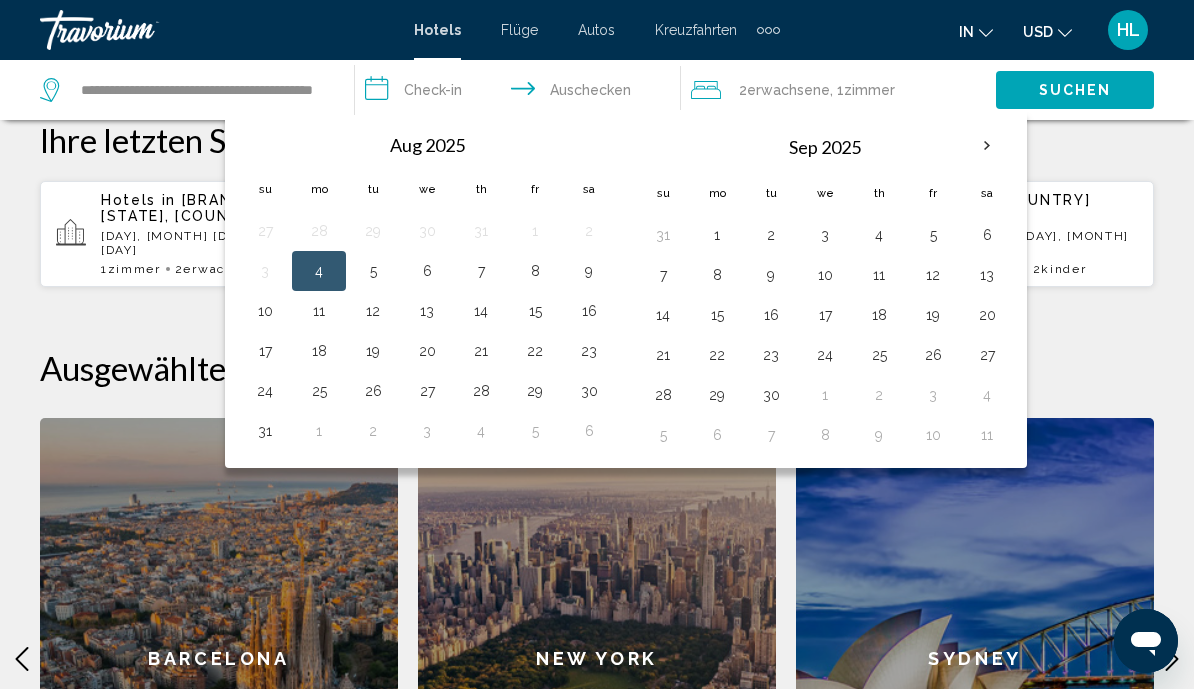 scroll, scrollTop: 573, scrollLeft: 0, axis: vertical 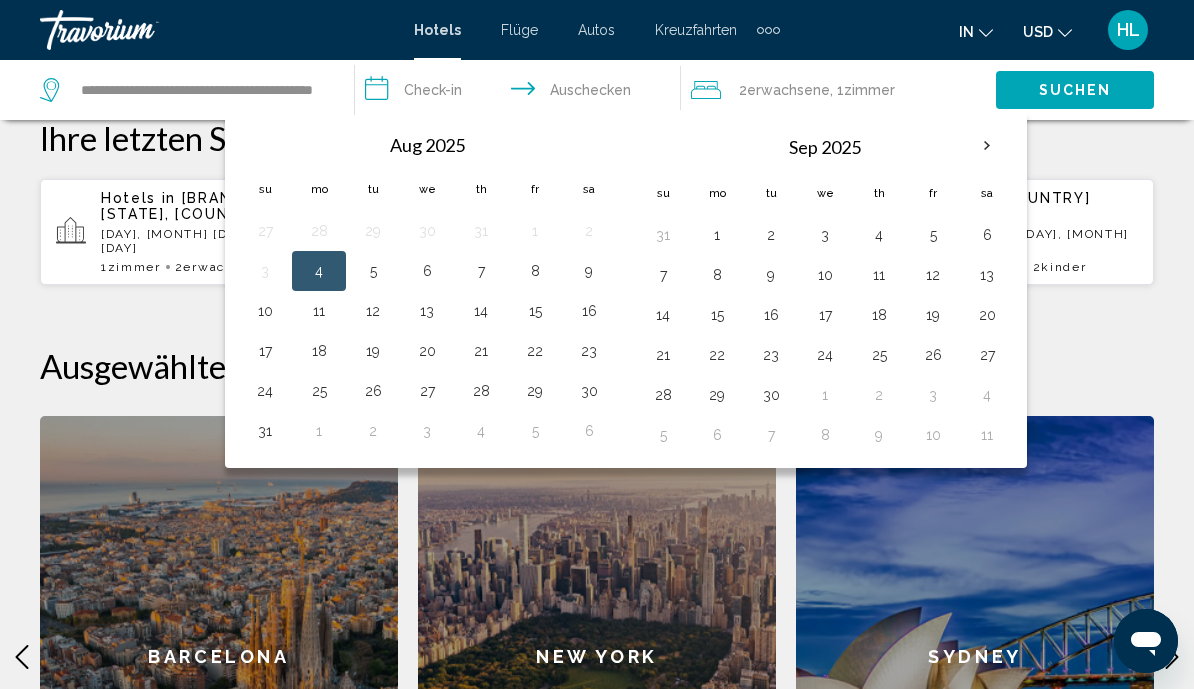 click at bounding box center (987, 146) 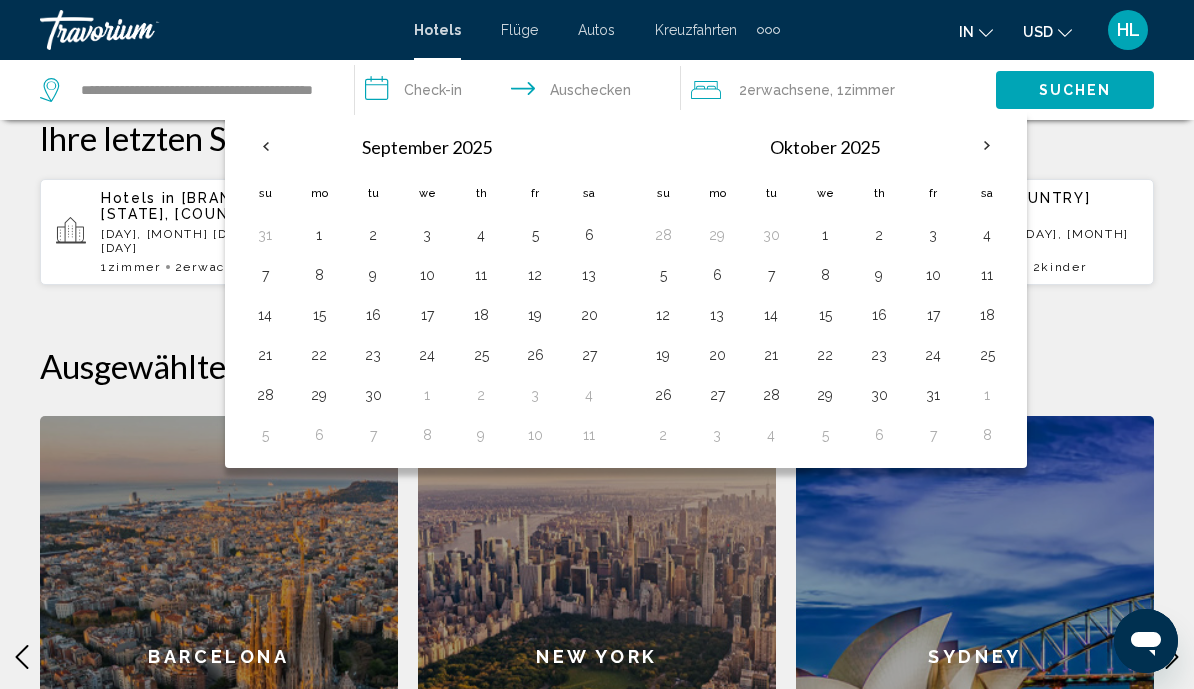 click at bounding box center (987, 146) 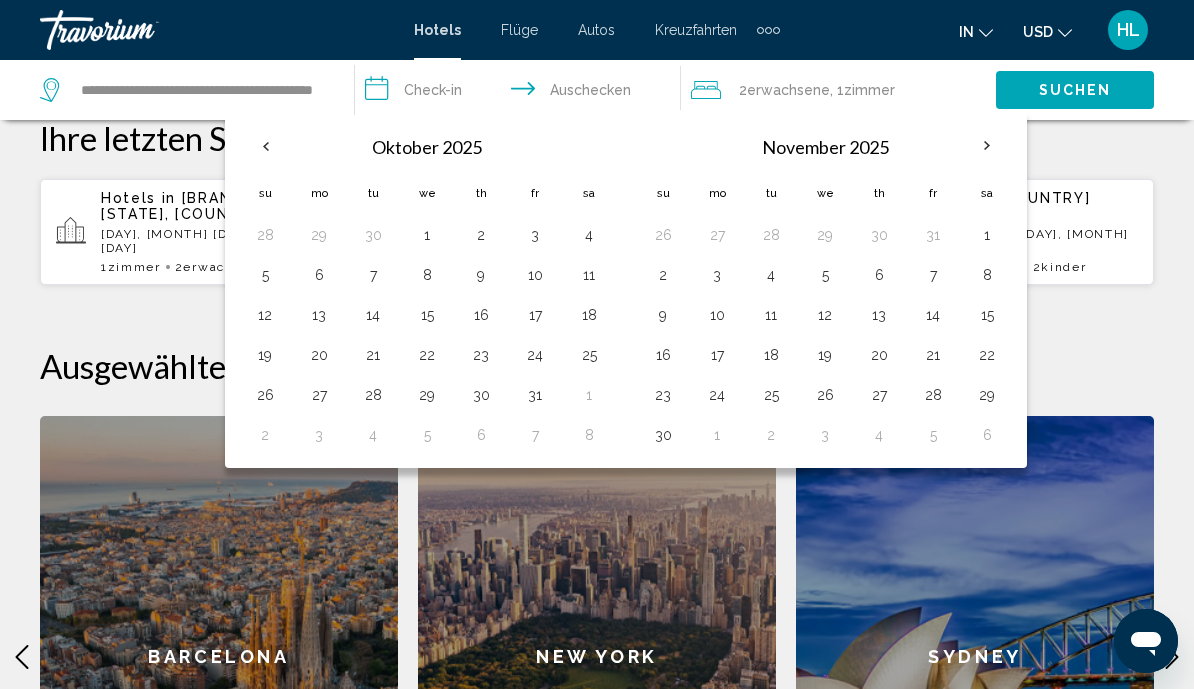 click at bounding box center (987, 146) 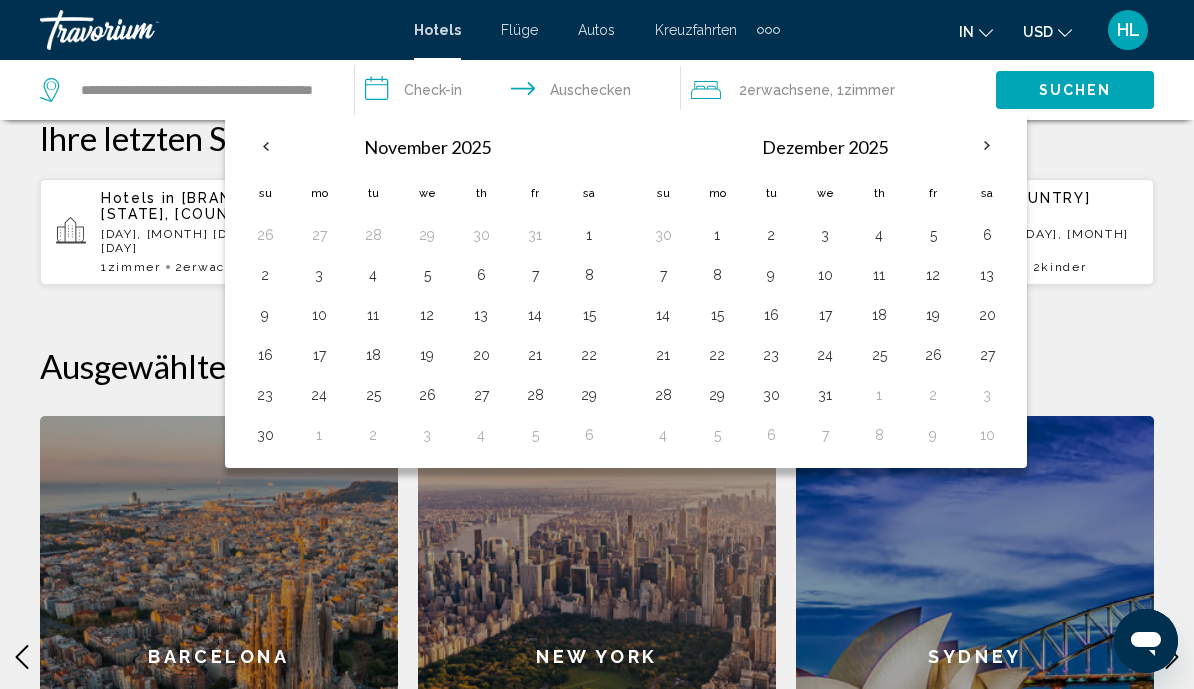 click on "30" at bounding box center [265, 435] 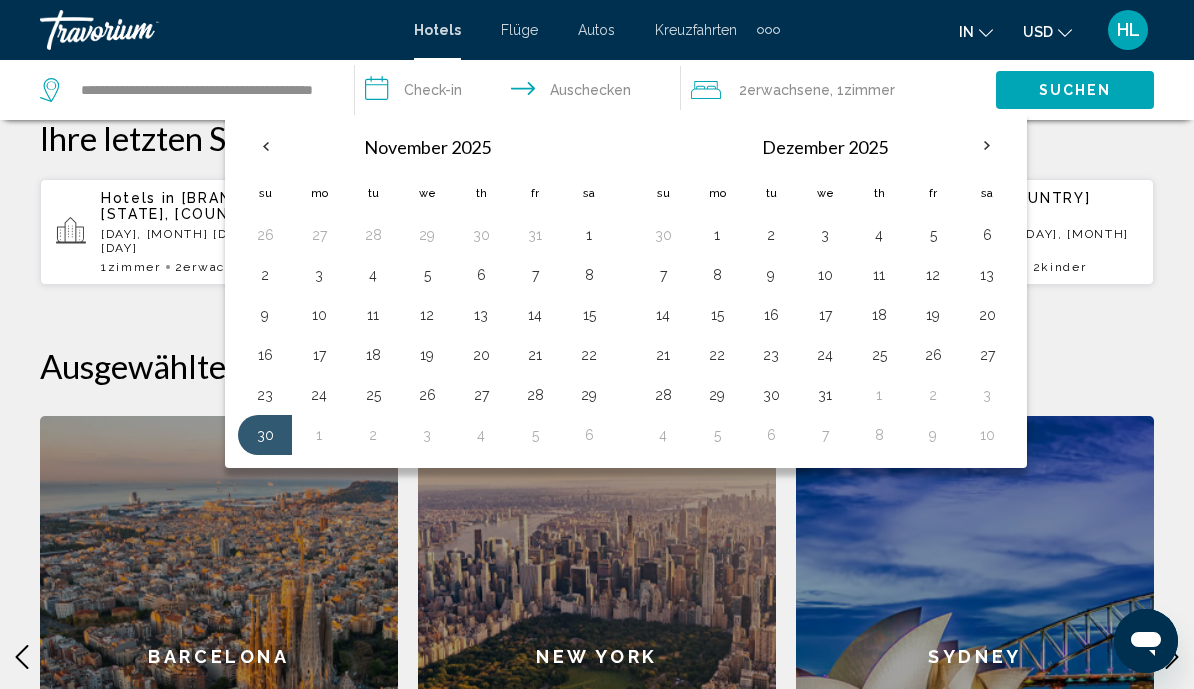 click on "30" at bounding box center [265, 435] 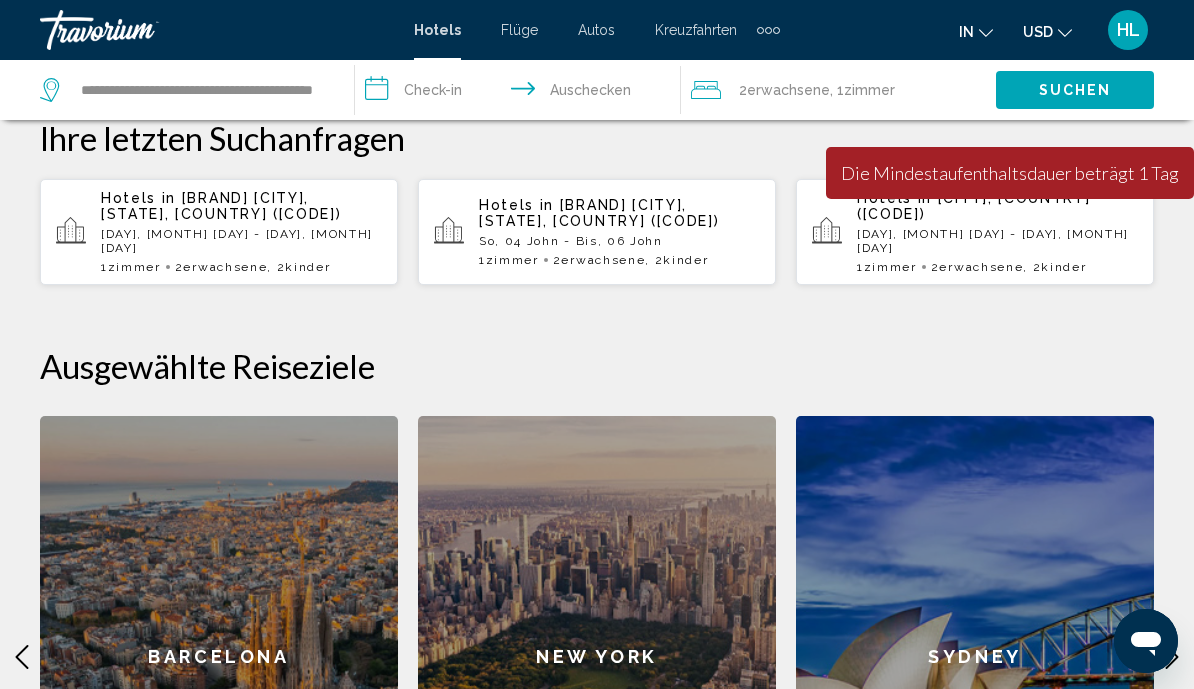 click on "**********" at bounding box center [521, 93] 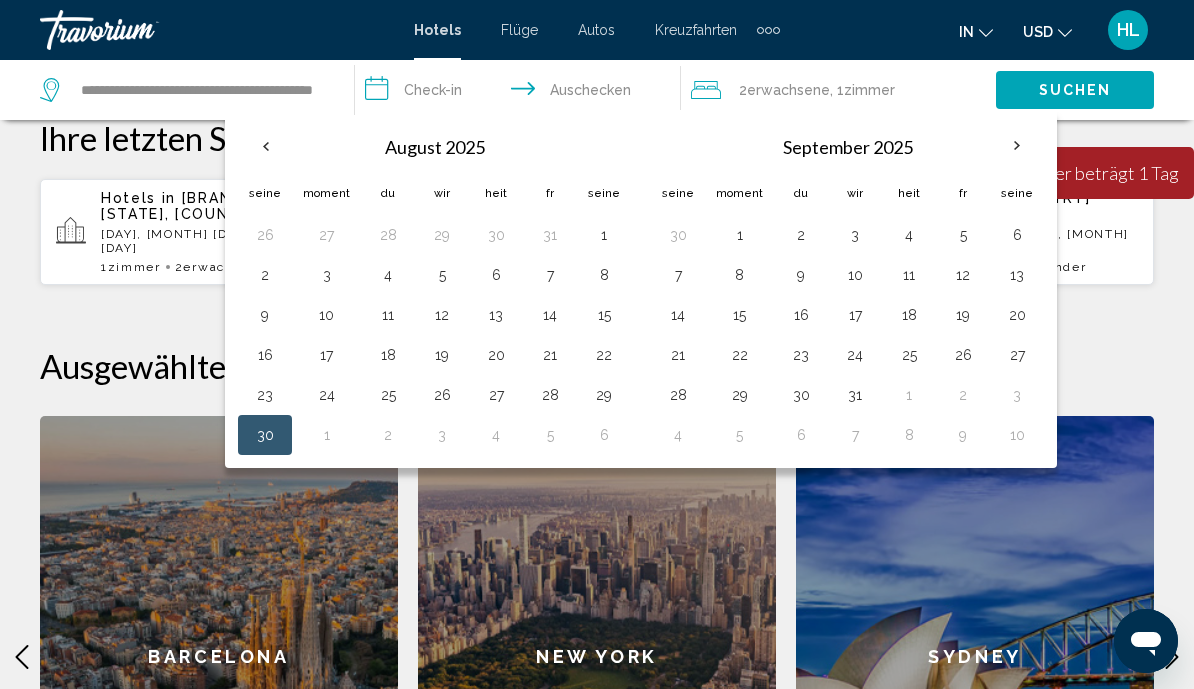 click at bounding box center (1017, 146) 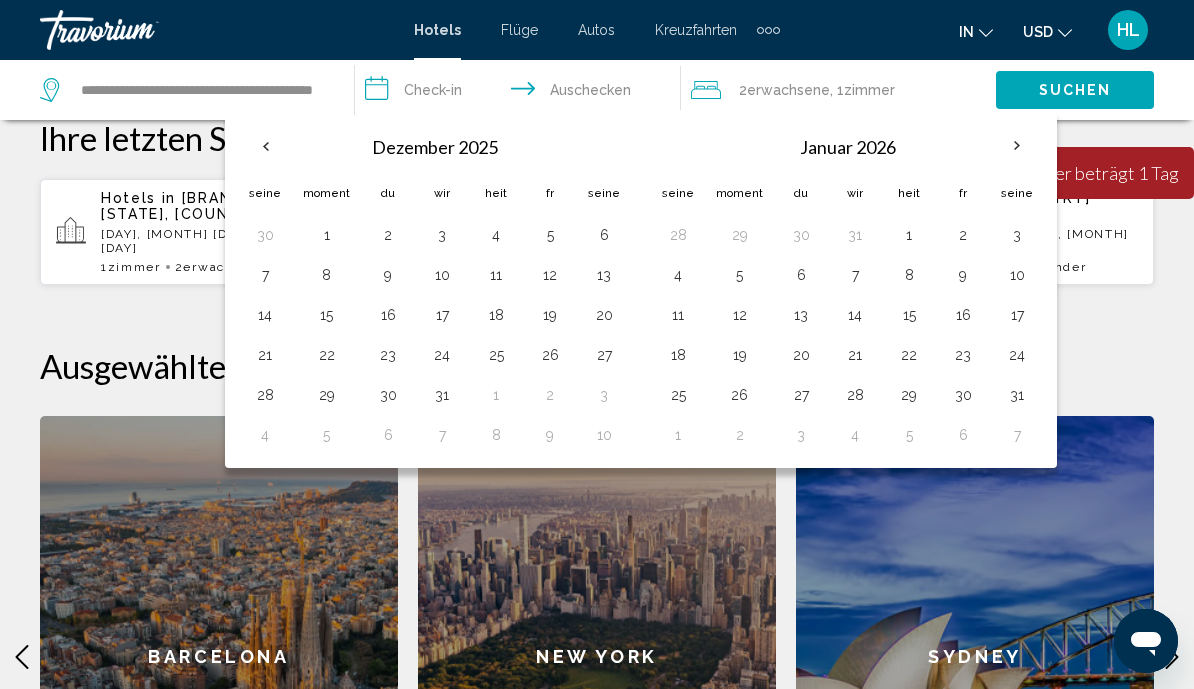 click at bounding box center [1017, 146] 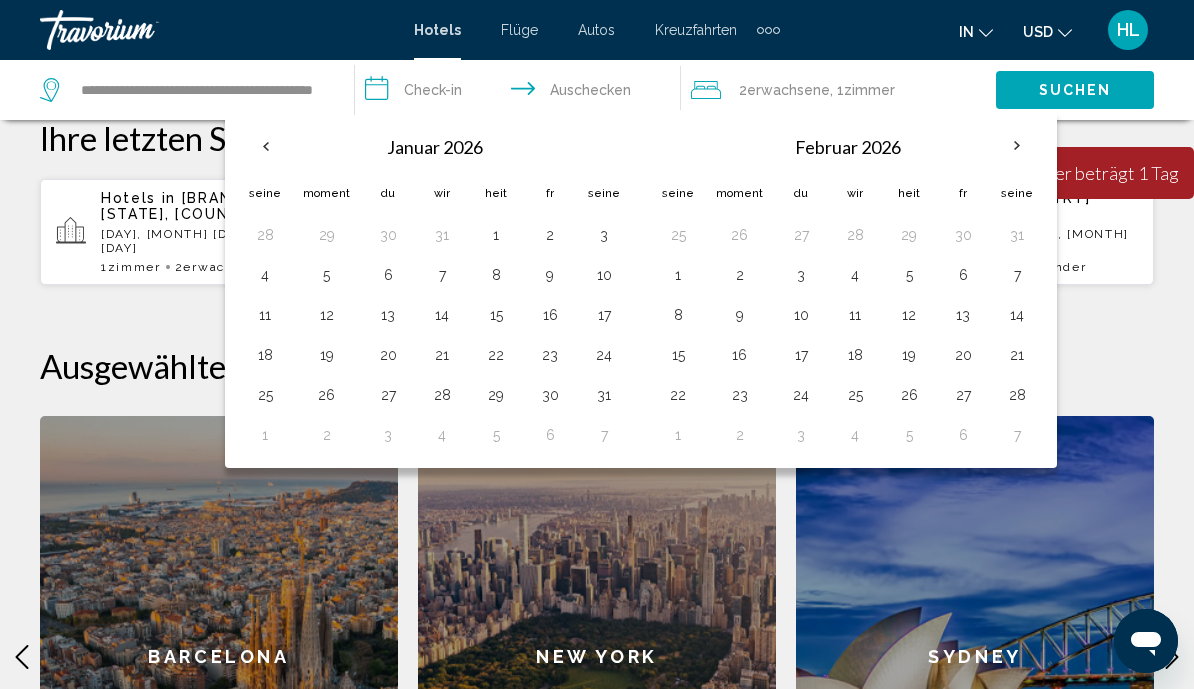 click at bounding box center (265, 146) 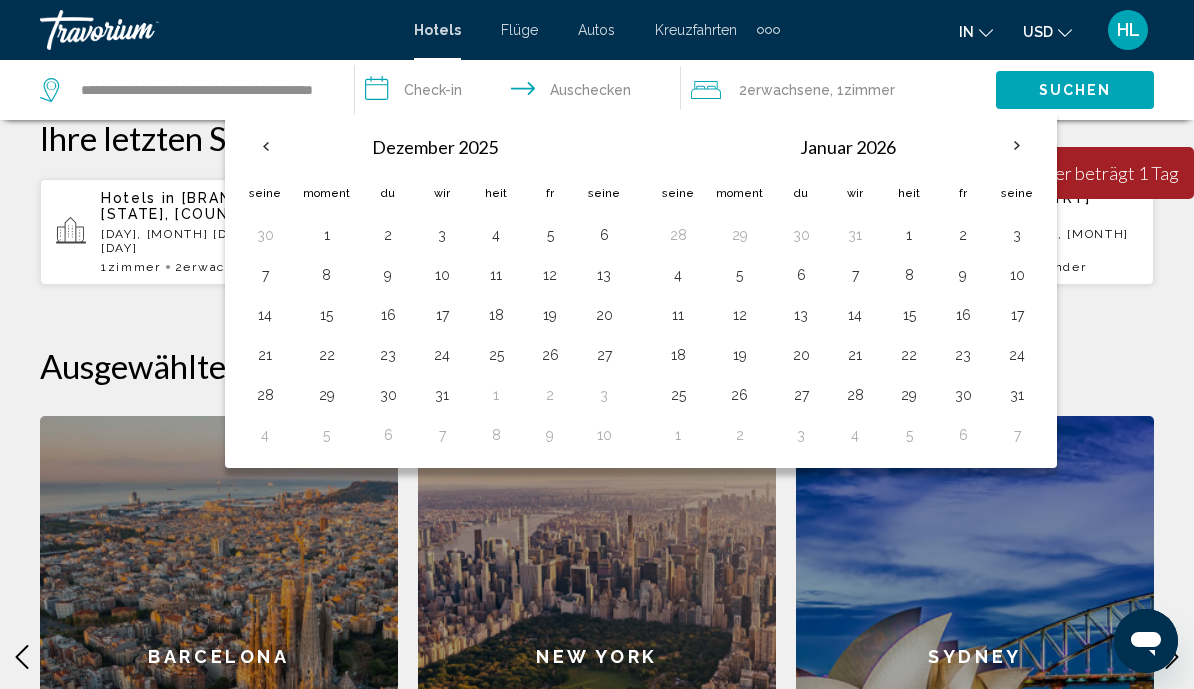 click on "31" at bounding box center (442, 395) 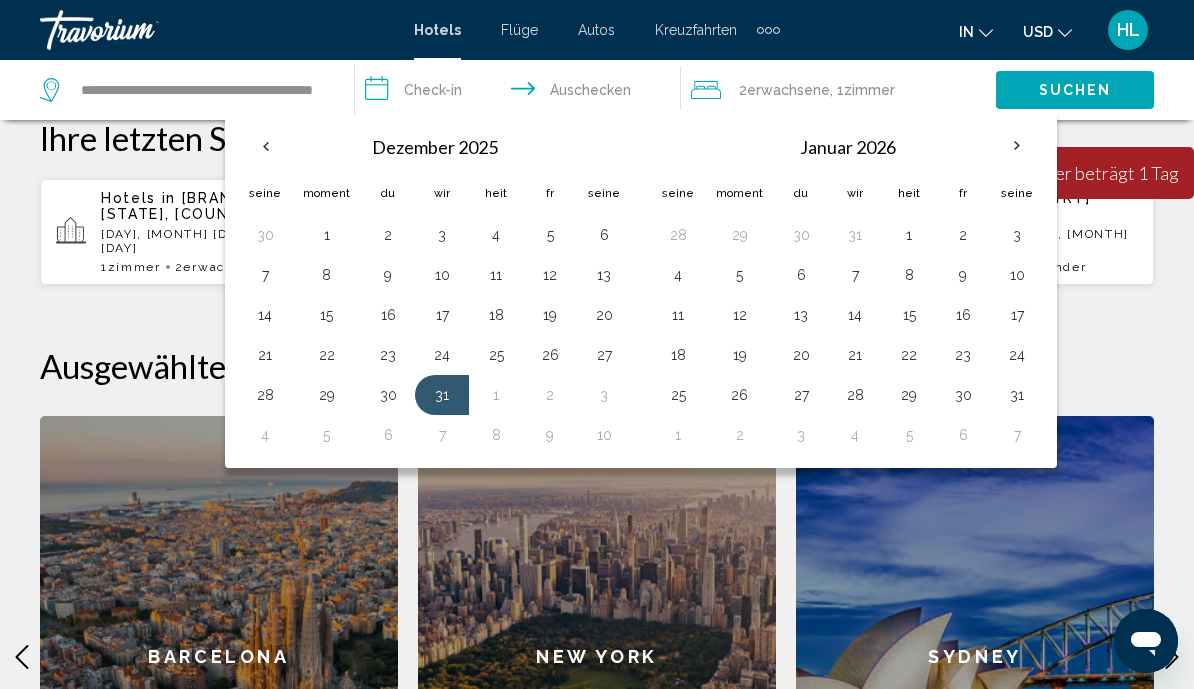 click on "2" at bounding box center (963, 235) 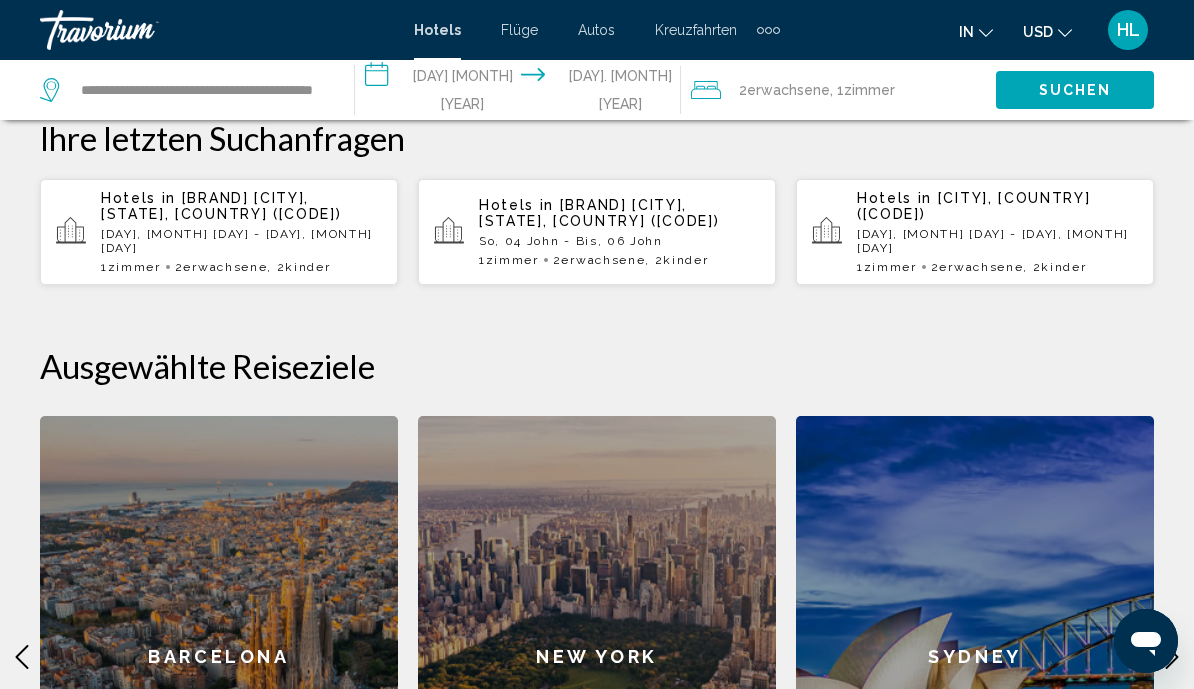 click on "2  Adult Erwachsene , 1  Zimmer rooms" 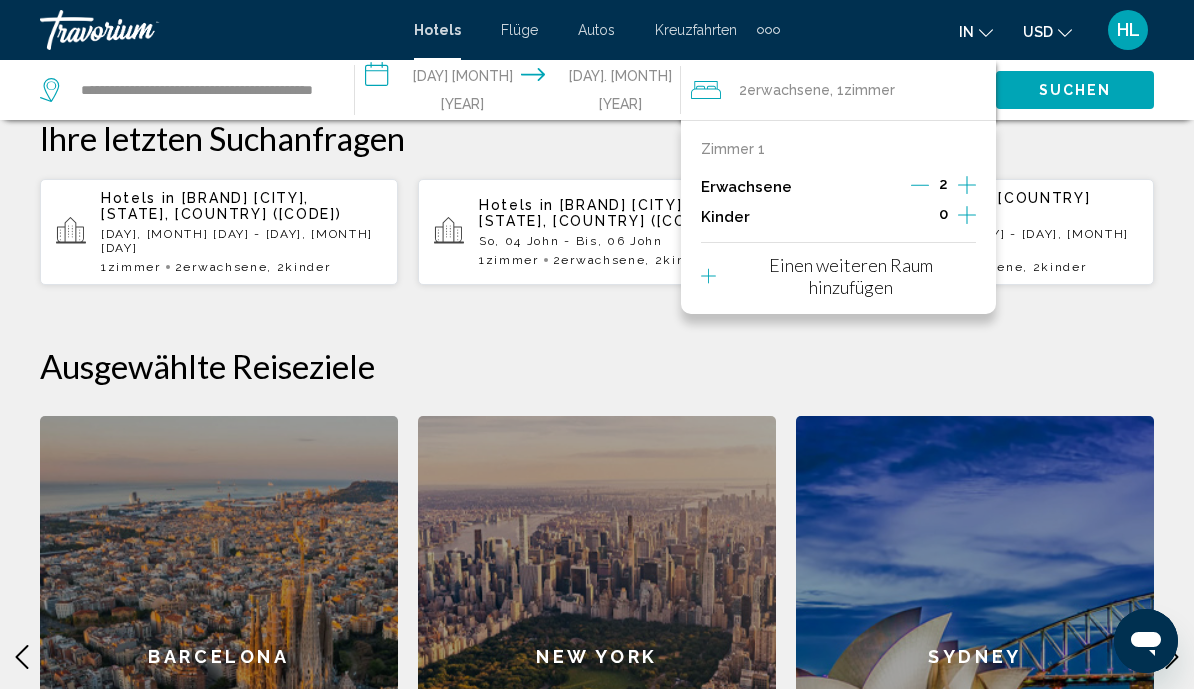 click 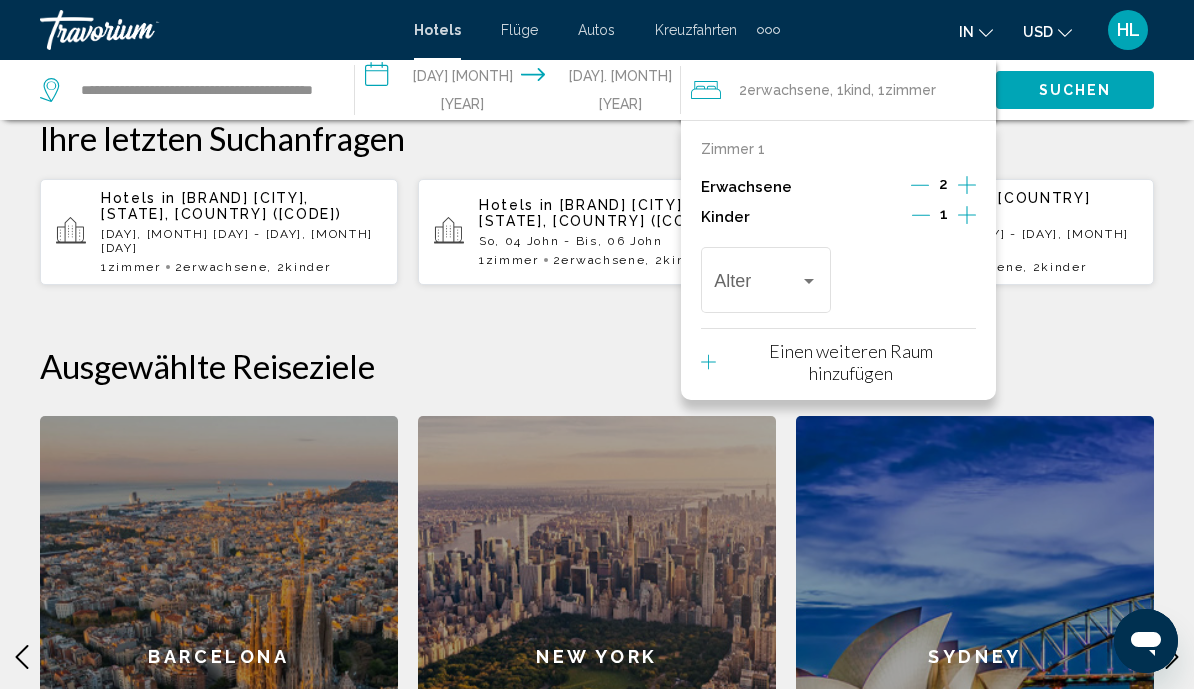 click 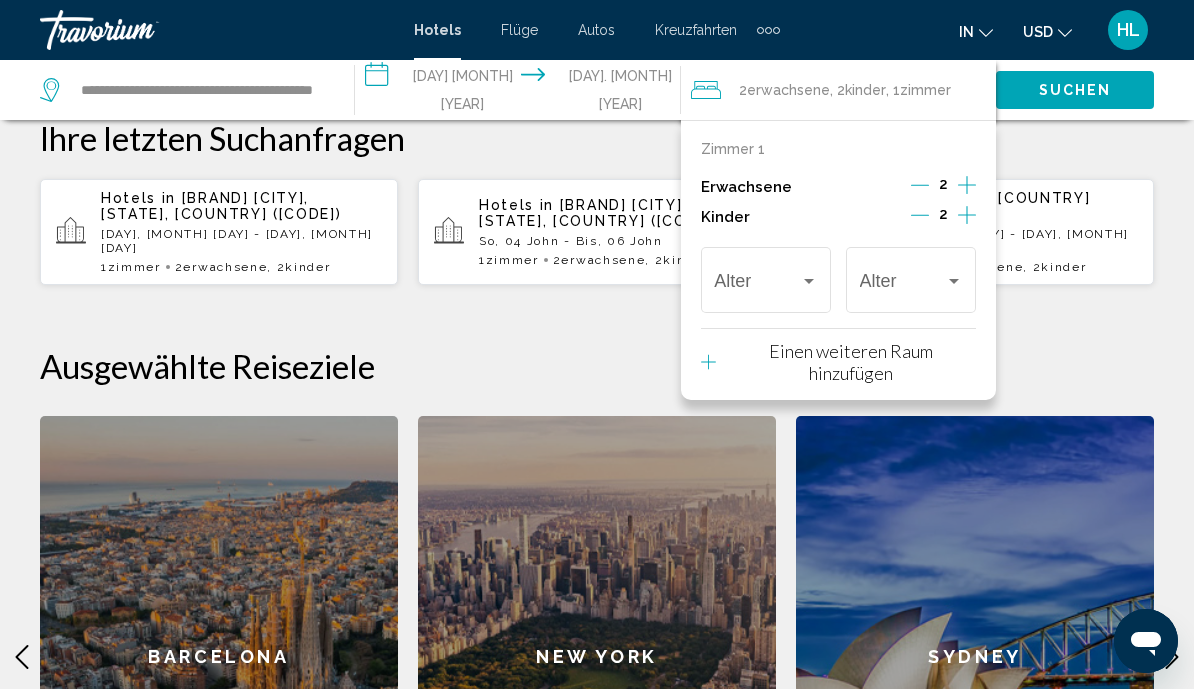 click at bounding box center (809, 281) 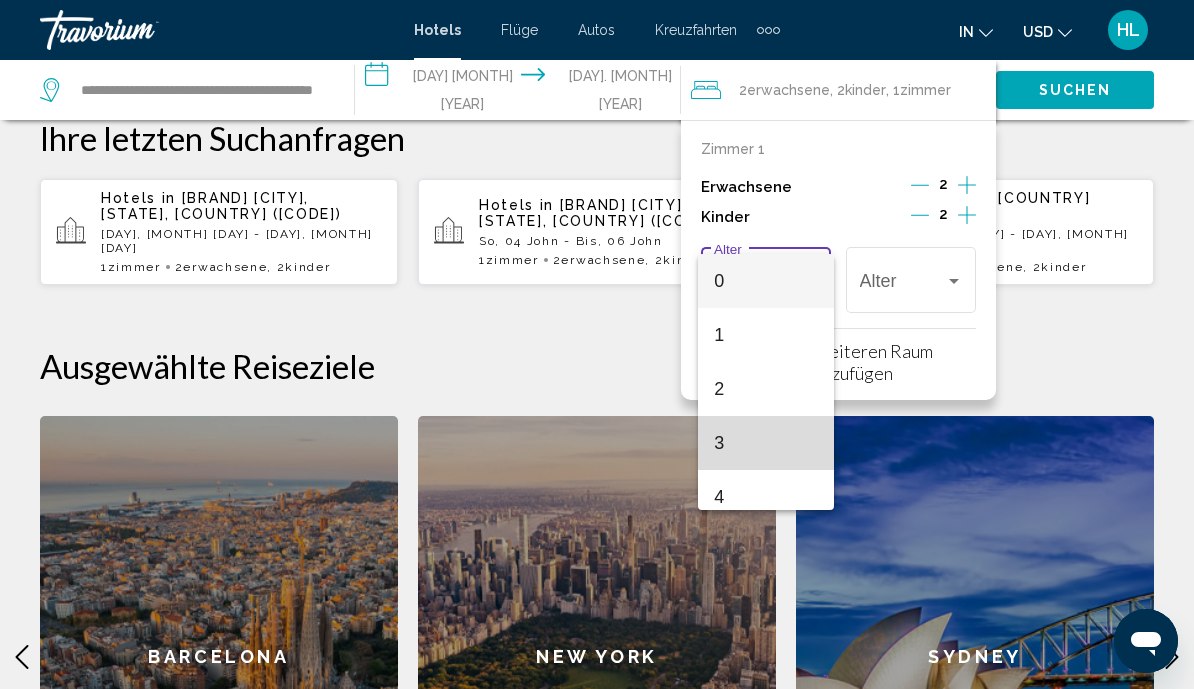 click on "3" at bounding box center [765, 443] 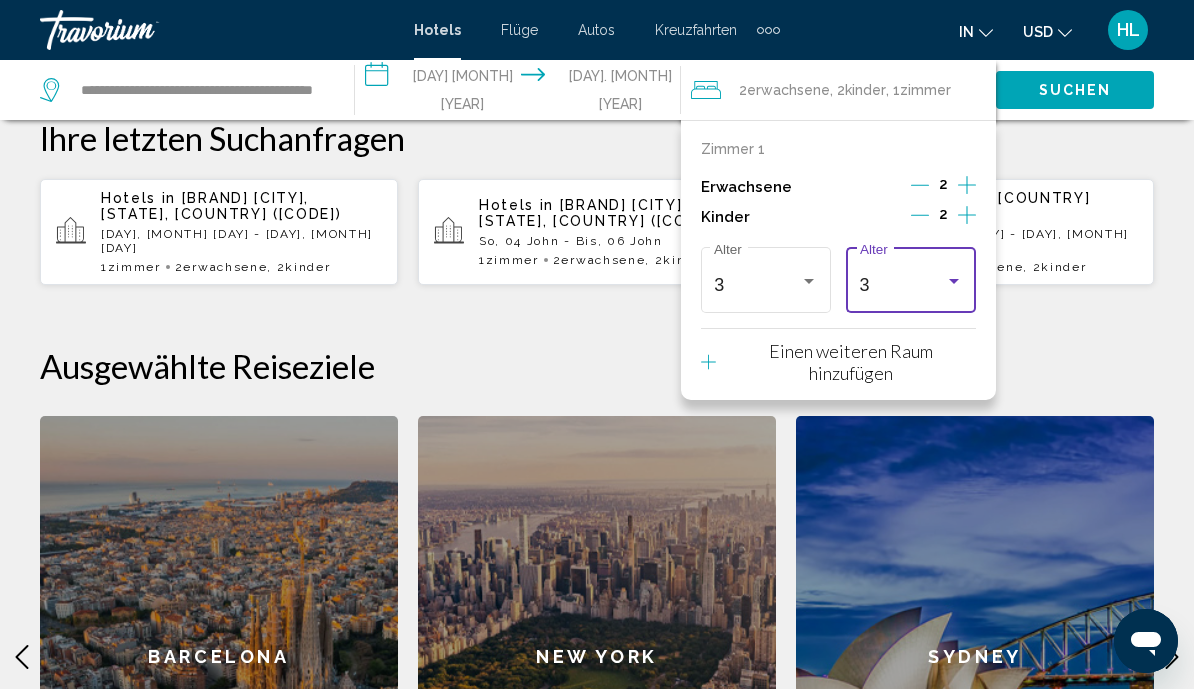 click on "3" at bounding box center (902, 285) 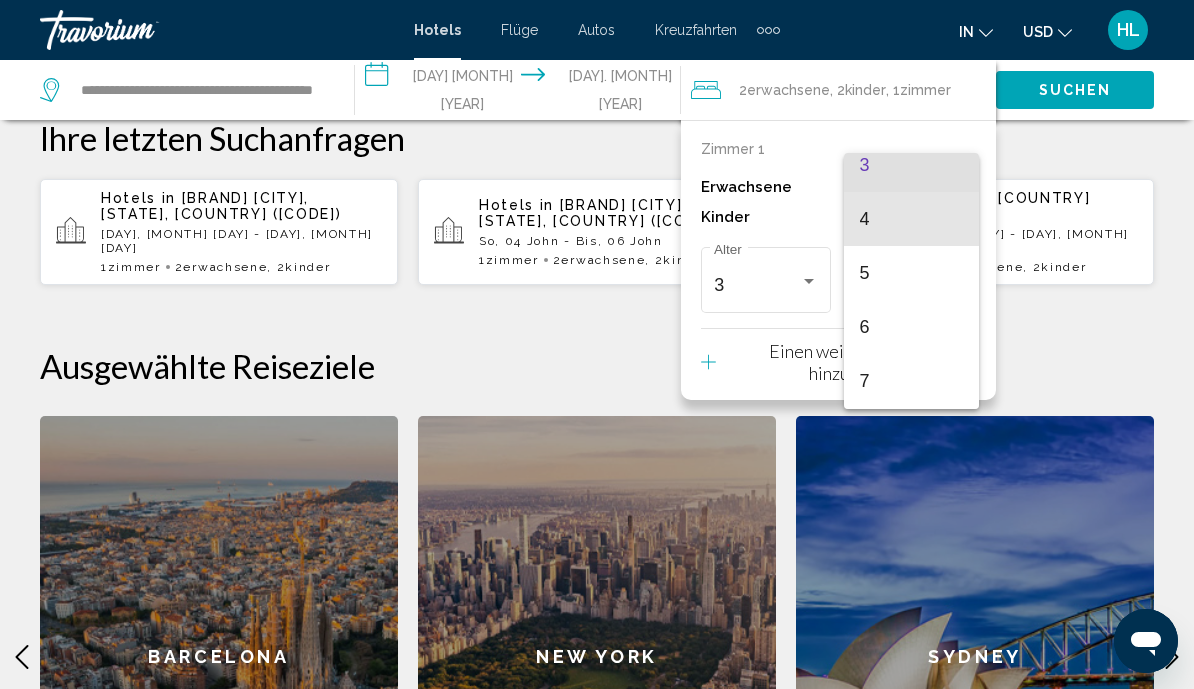 scroll, scrollTop: 174, scrollLeft: 0, axis: vertical 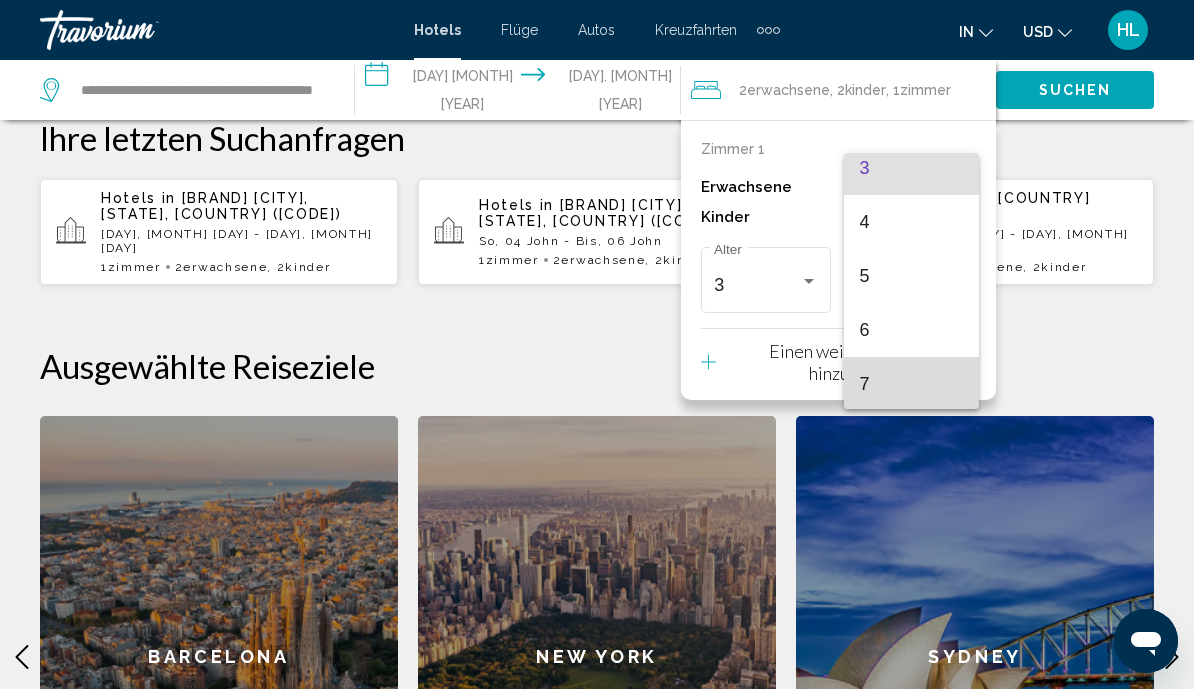 click on "7" at bounding box center [911, 384] 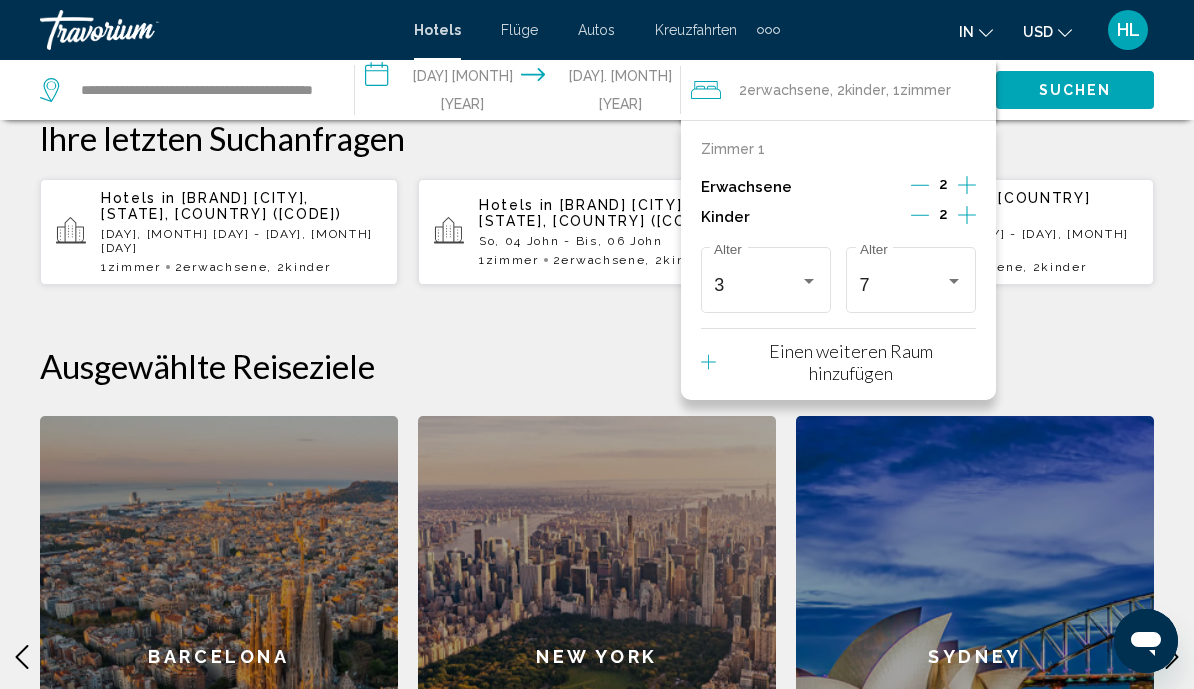 click on "Suchen" at bounding box center (1075, 89) 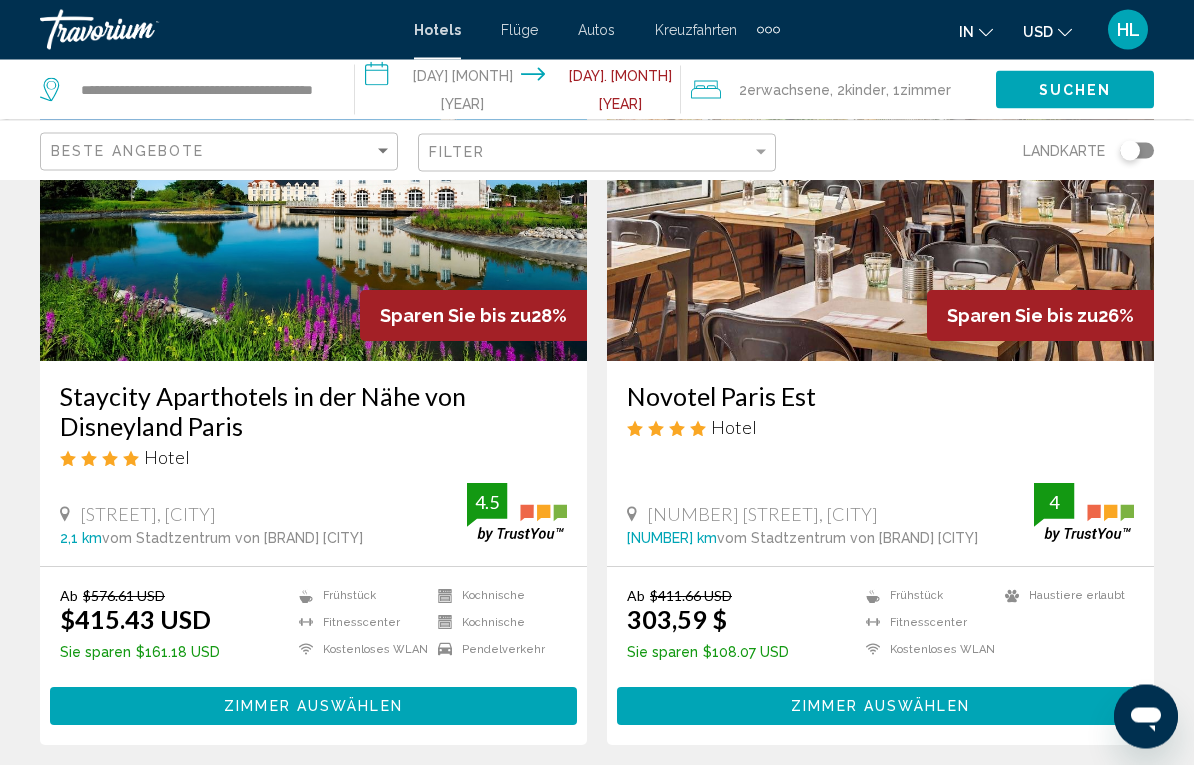 scroll, scrollTop: 3806, scrollLeft: 0, axis: vertical 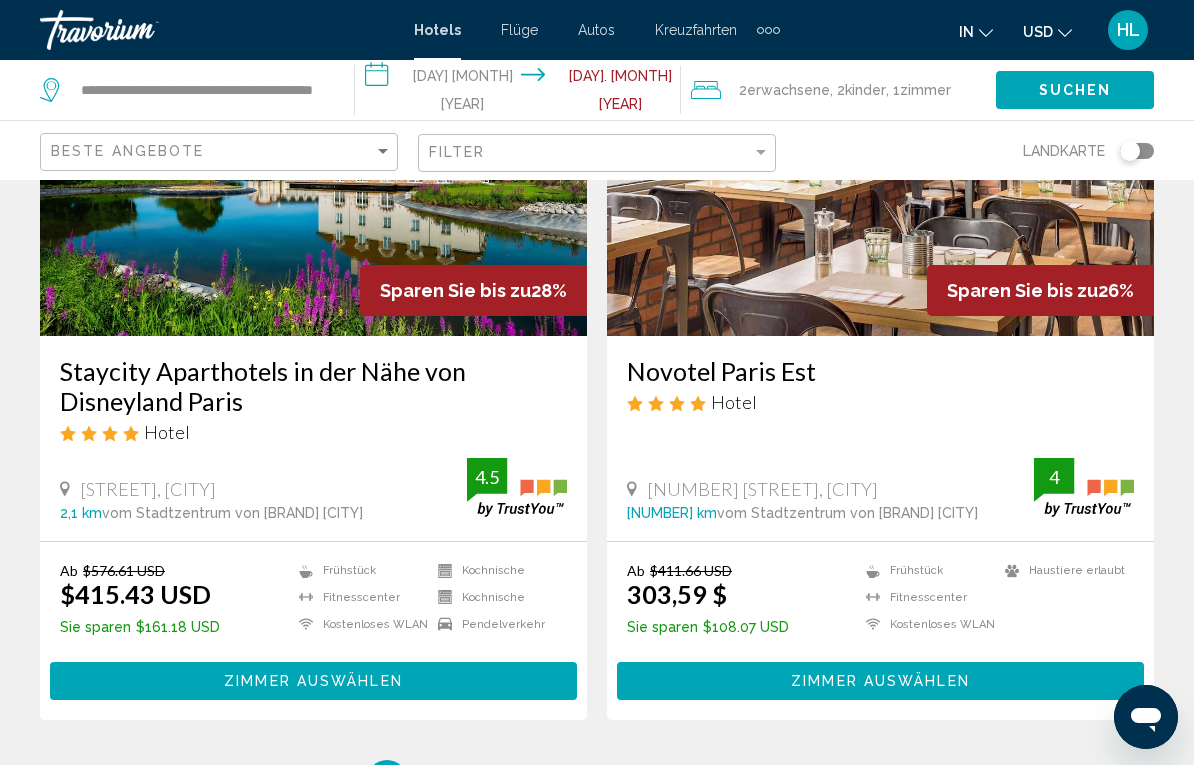 click on "Zimmer auswählen" at bounding box center (880, 682) 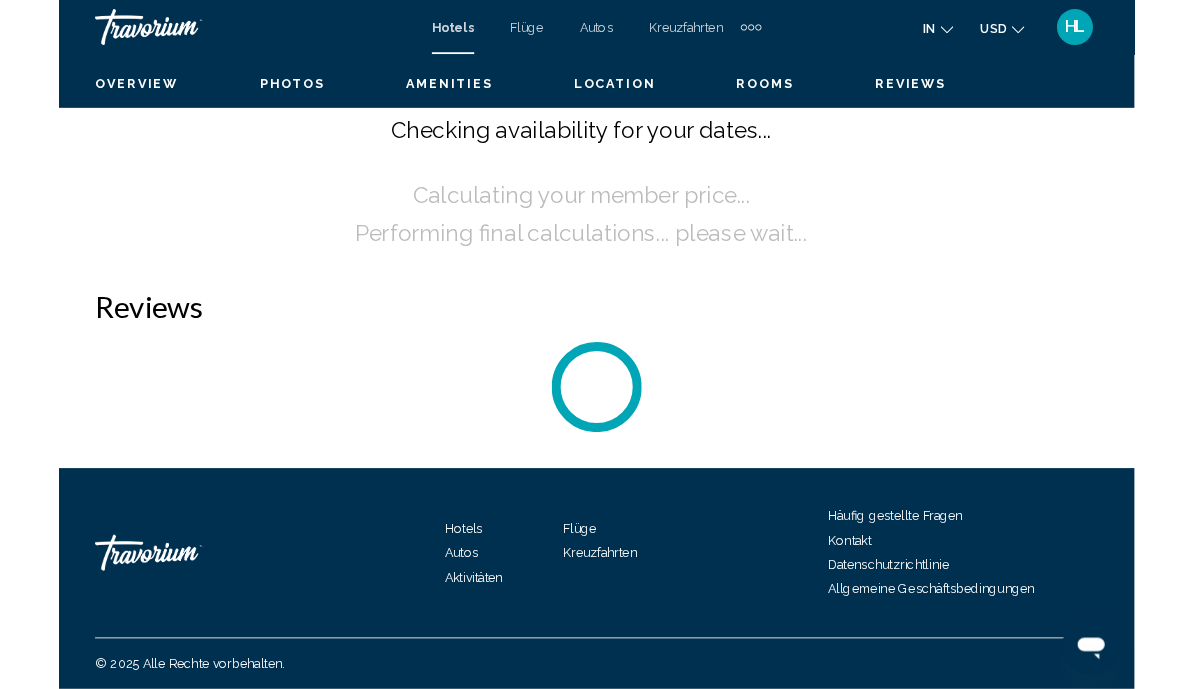 scroll, scrollTop: 0, scrollLeft: 0, axis: both 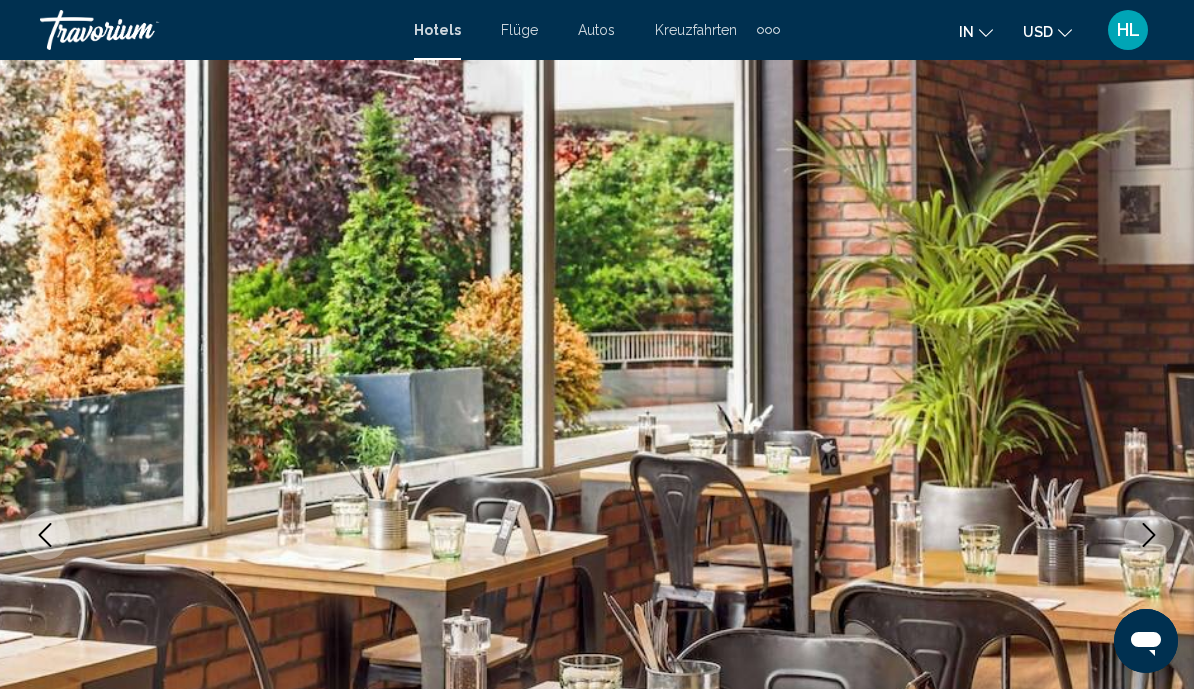 click at bounding box center [597, 535] 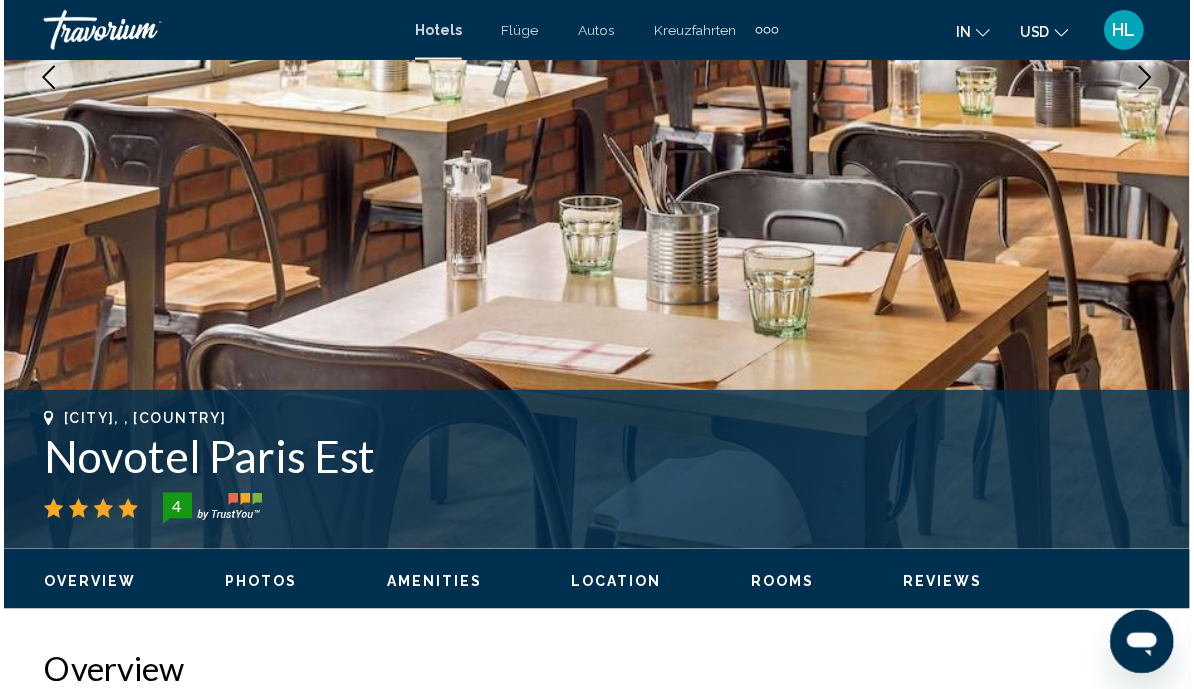 scroll, scrollTop: 462, scrollLeft: 0, axis: vertical 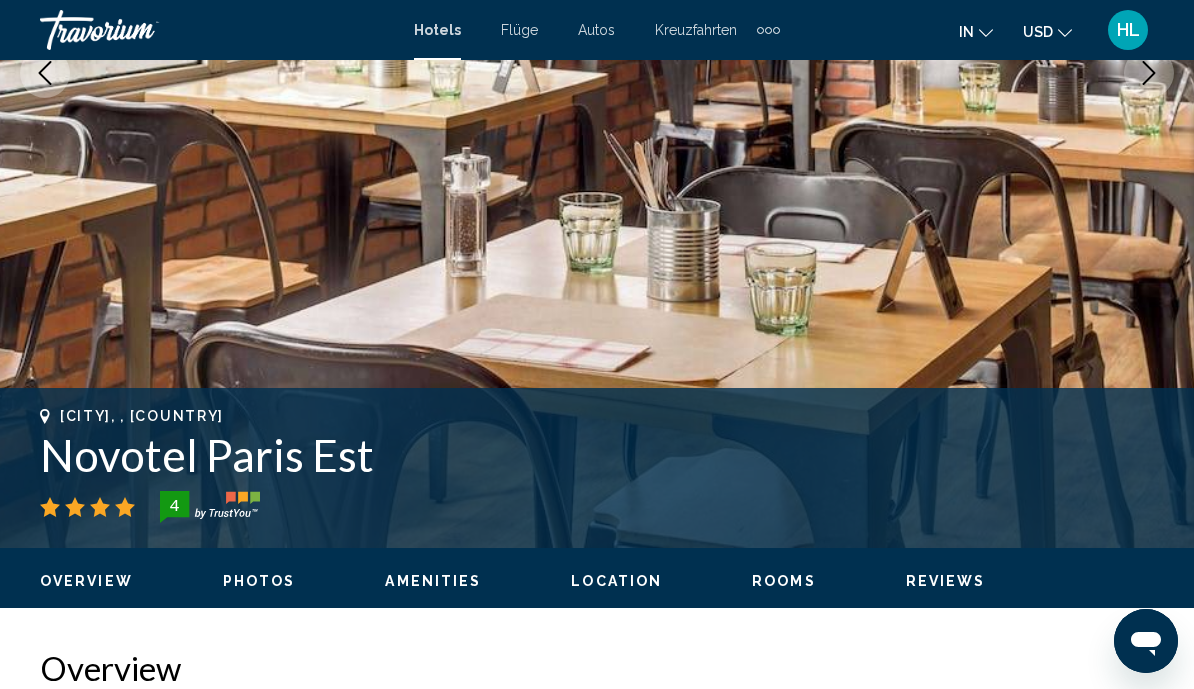 click on "Photos" at bounding box center [259, 581] 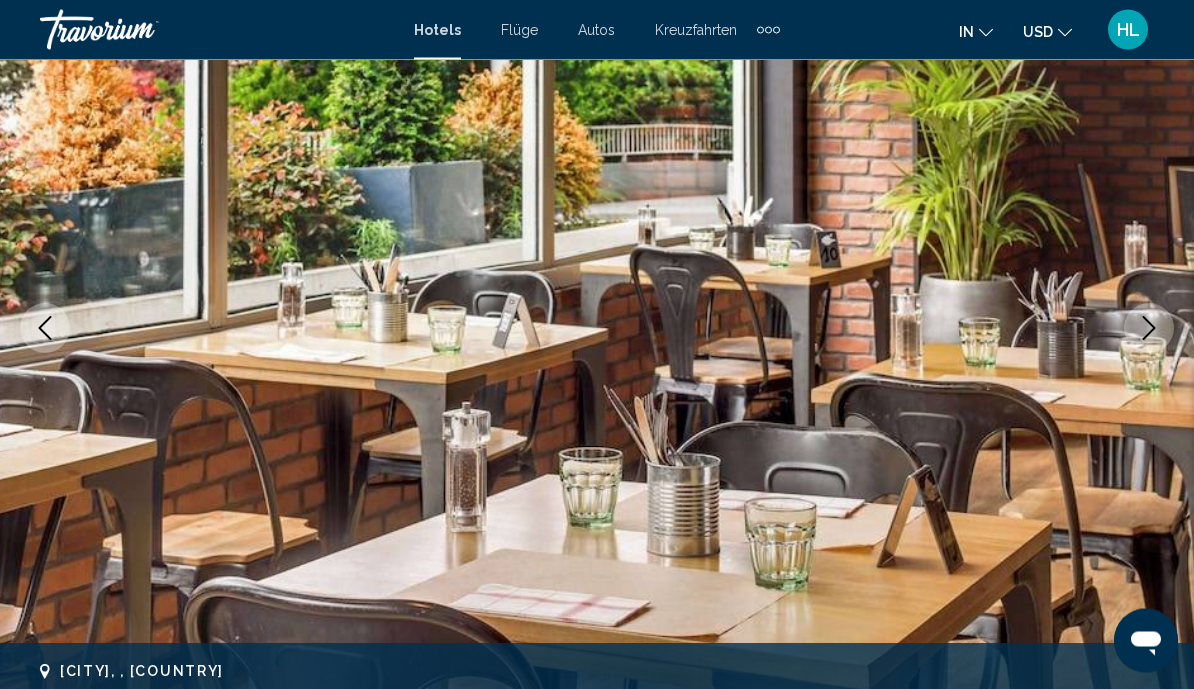 scroll, scrollTop: 0, scrollLeft: 0, axis: both 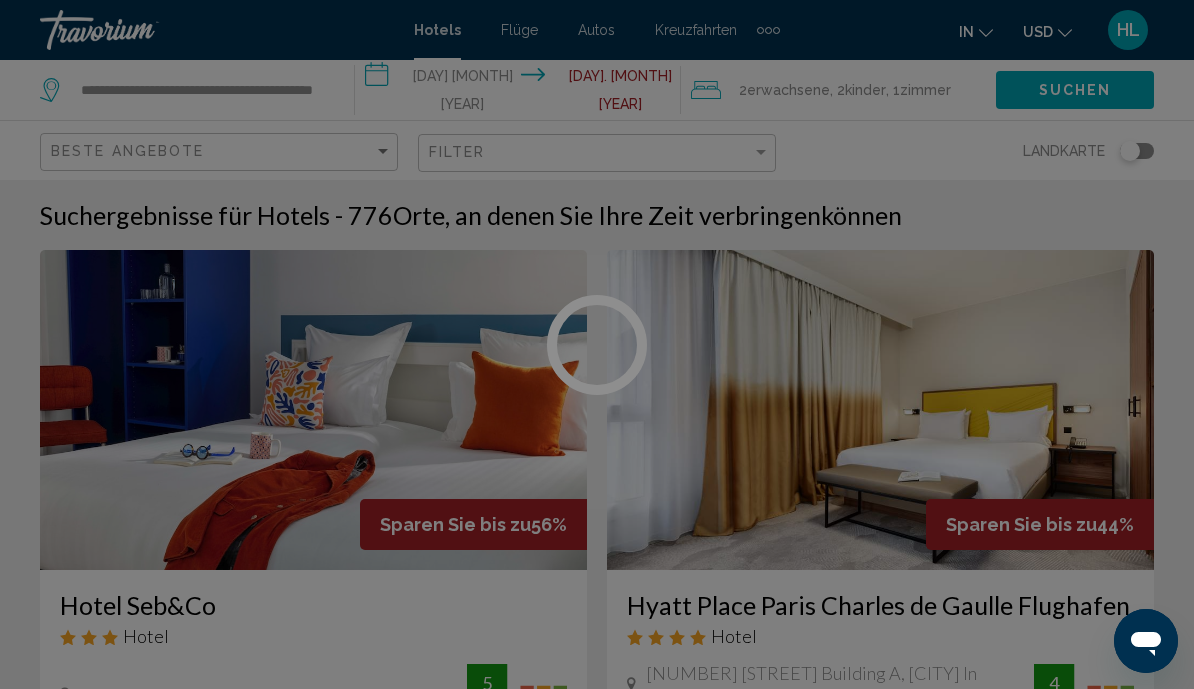 click at bounding box center (597, 344) 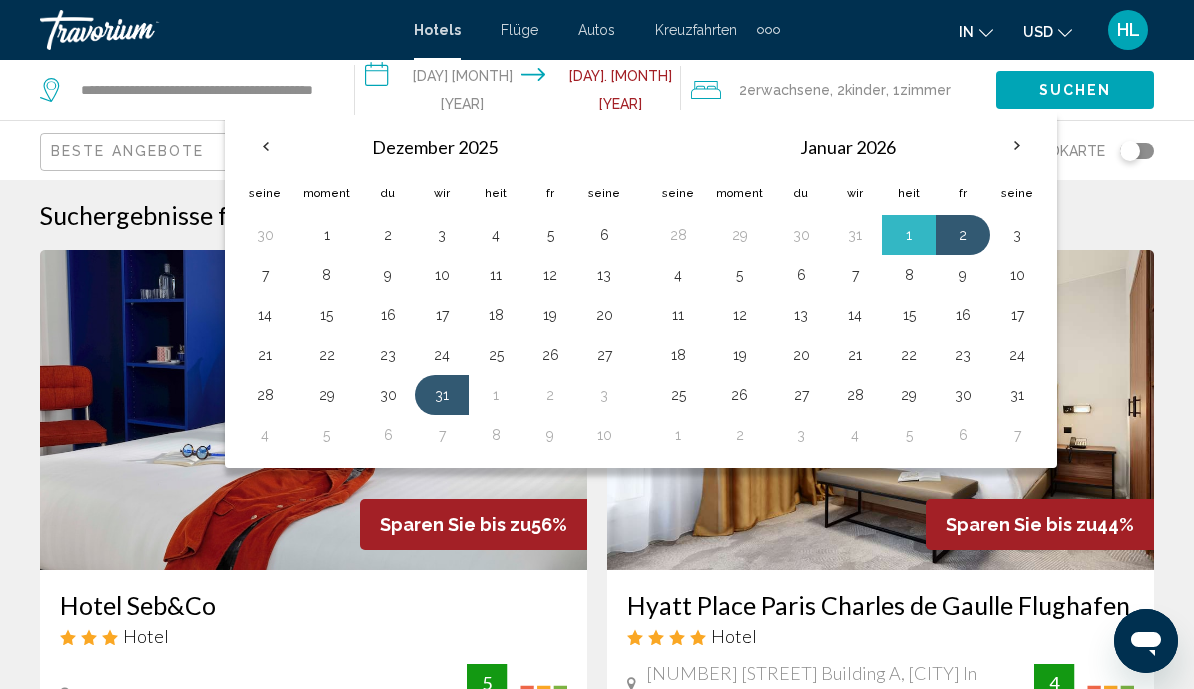 click on "3" at bounding box center (1017, 235) 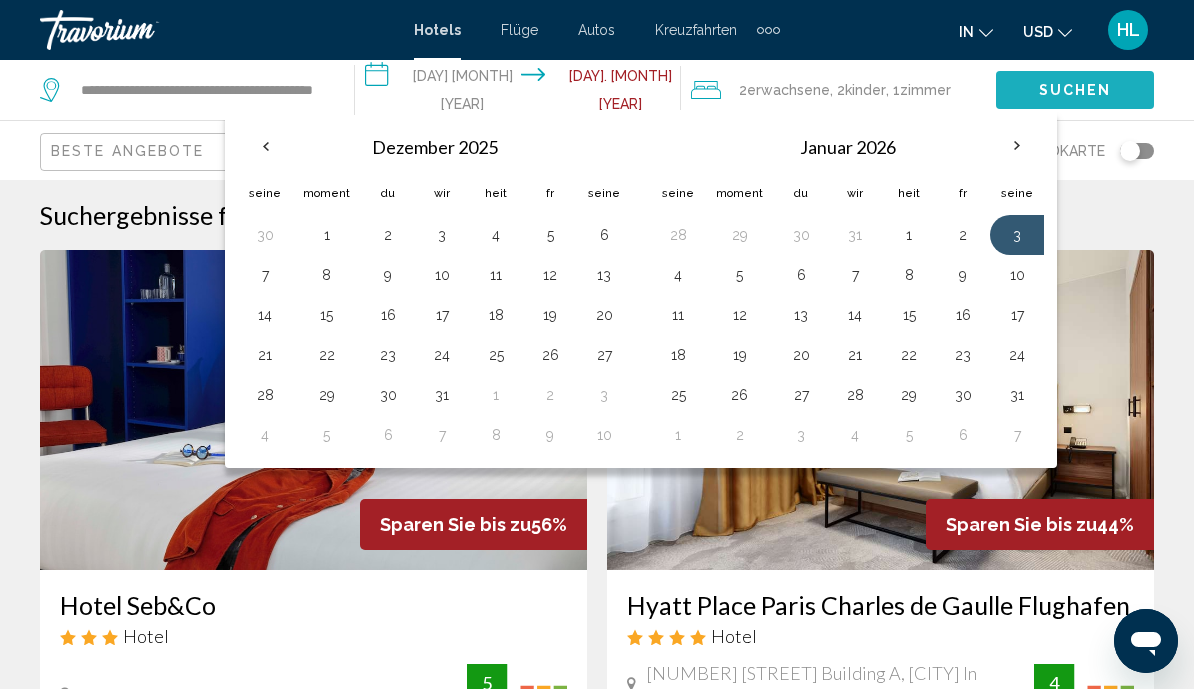 click on "Suchen" 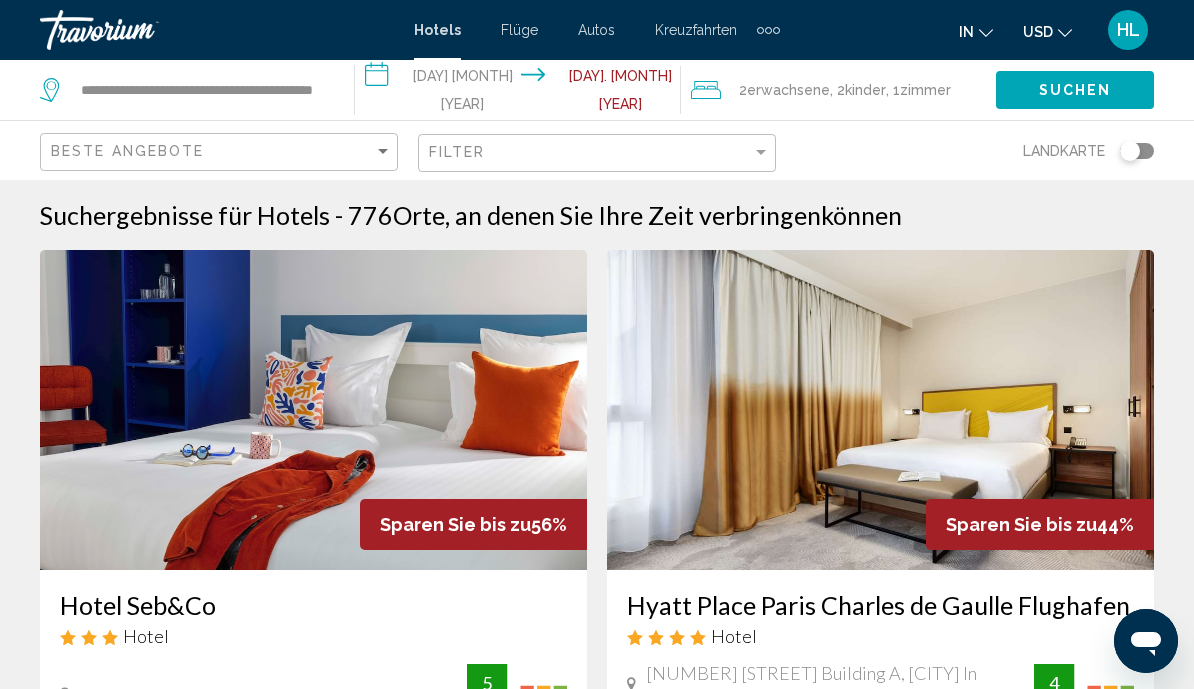 click on "Suchen" 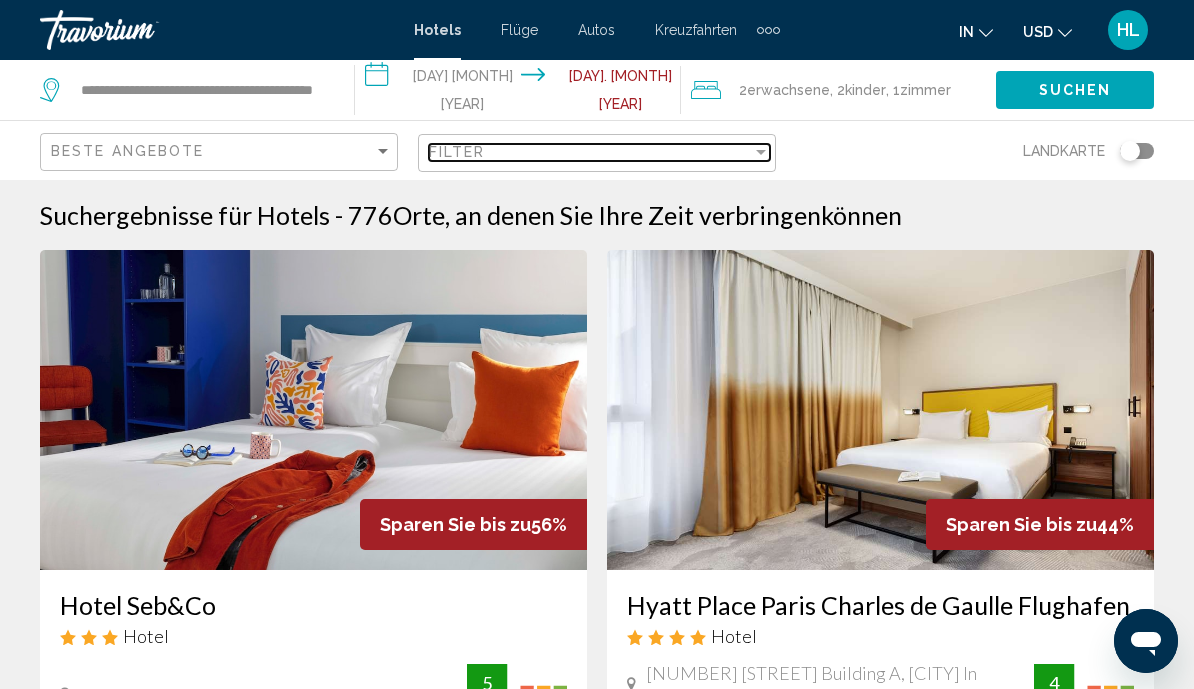 click on "Filter" at bounding box center (590, 152) 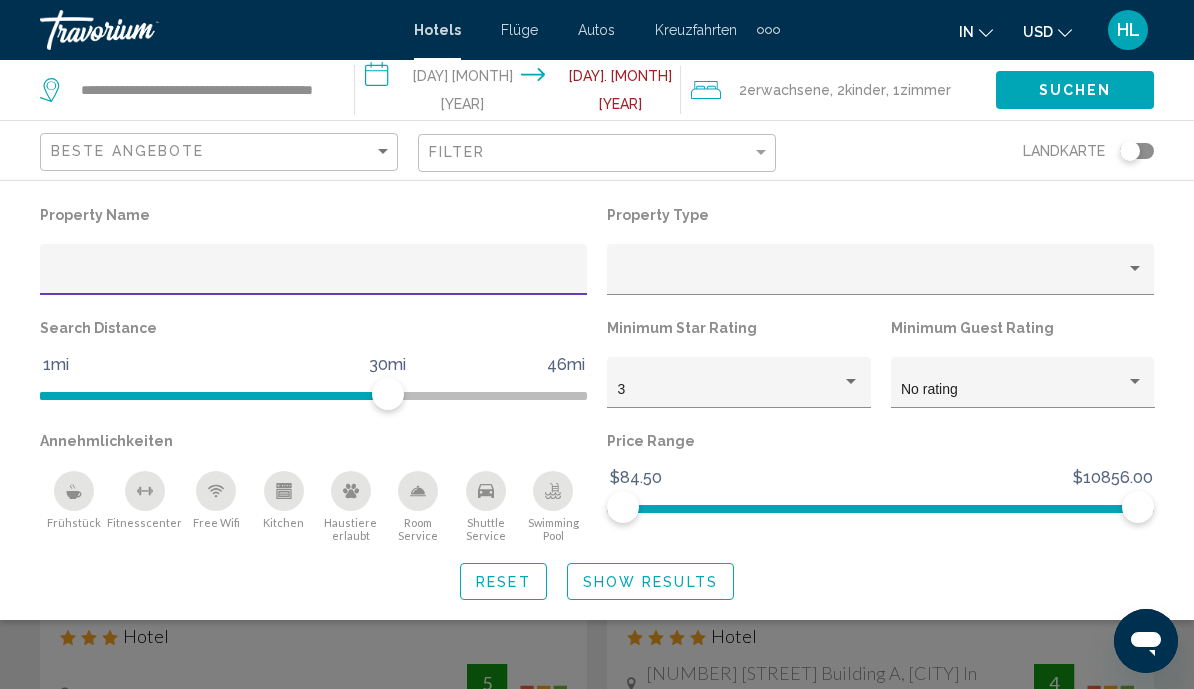 click on "Property Type" 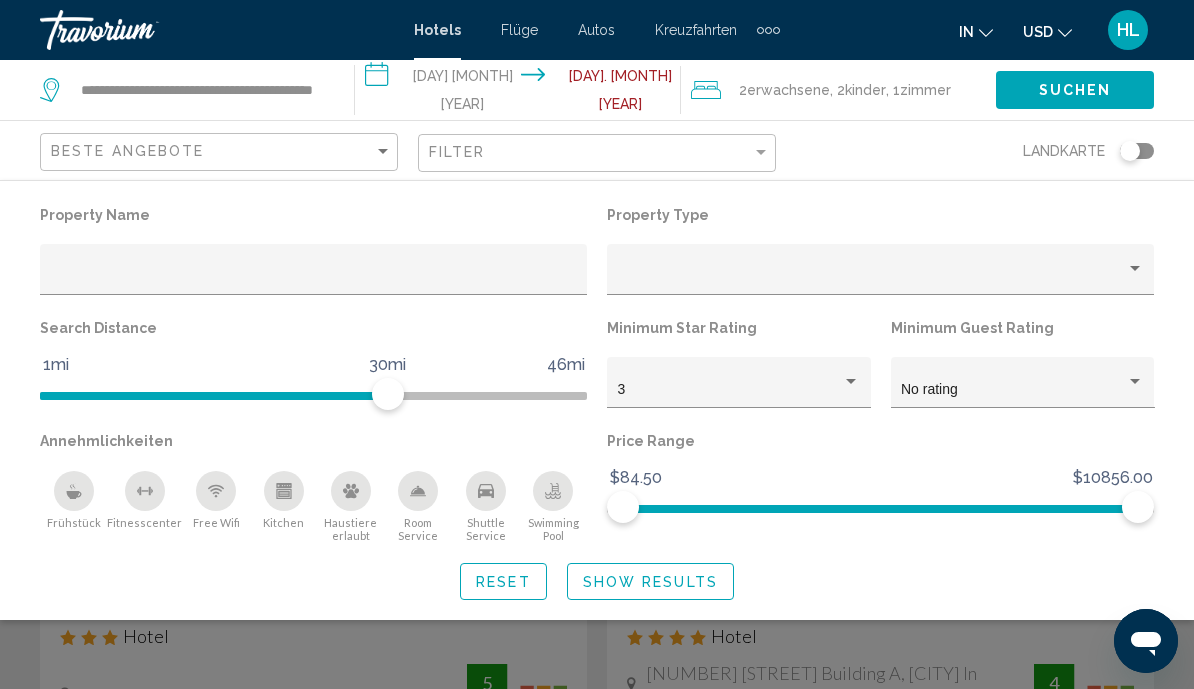 click on "Suchen" 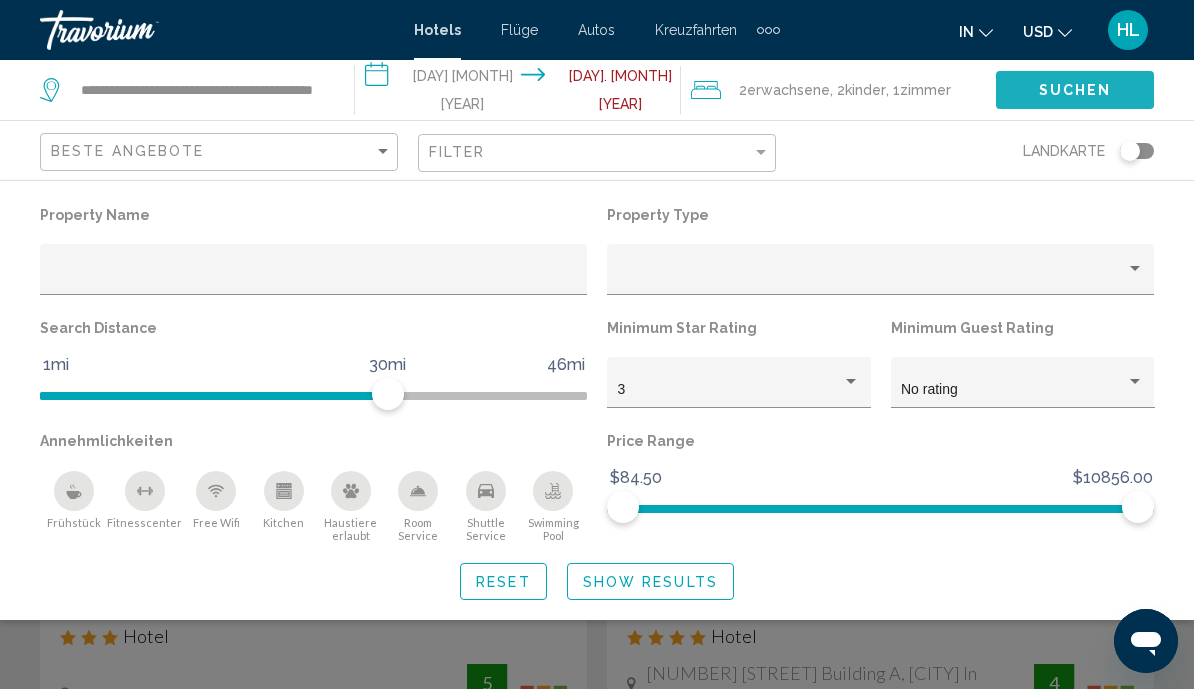 click on "Suchen" 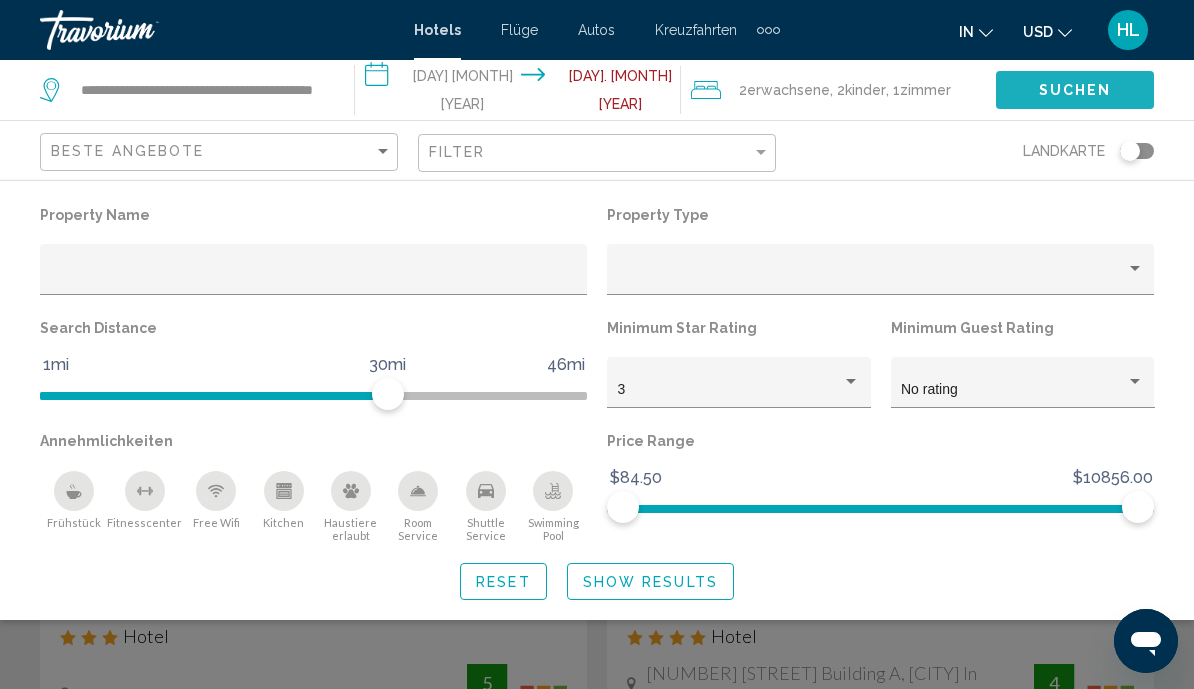 click on "Suchen" 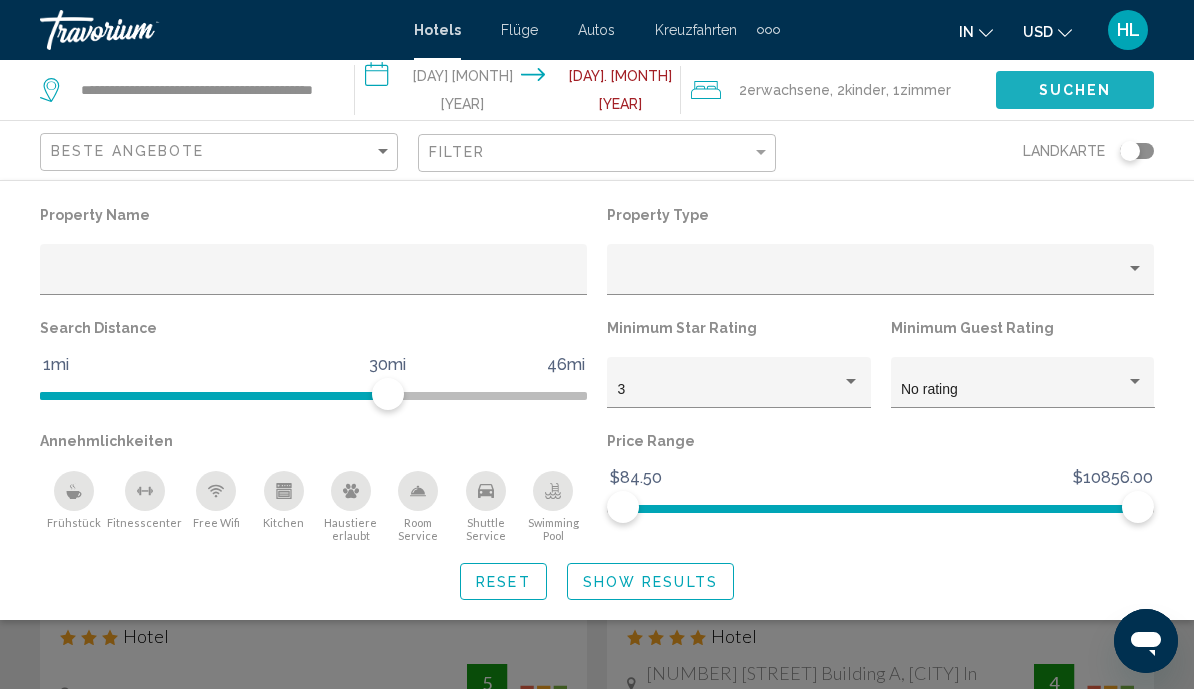 click on "Suchen" 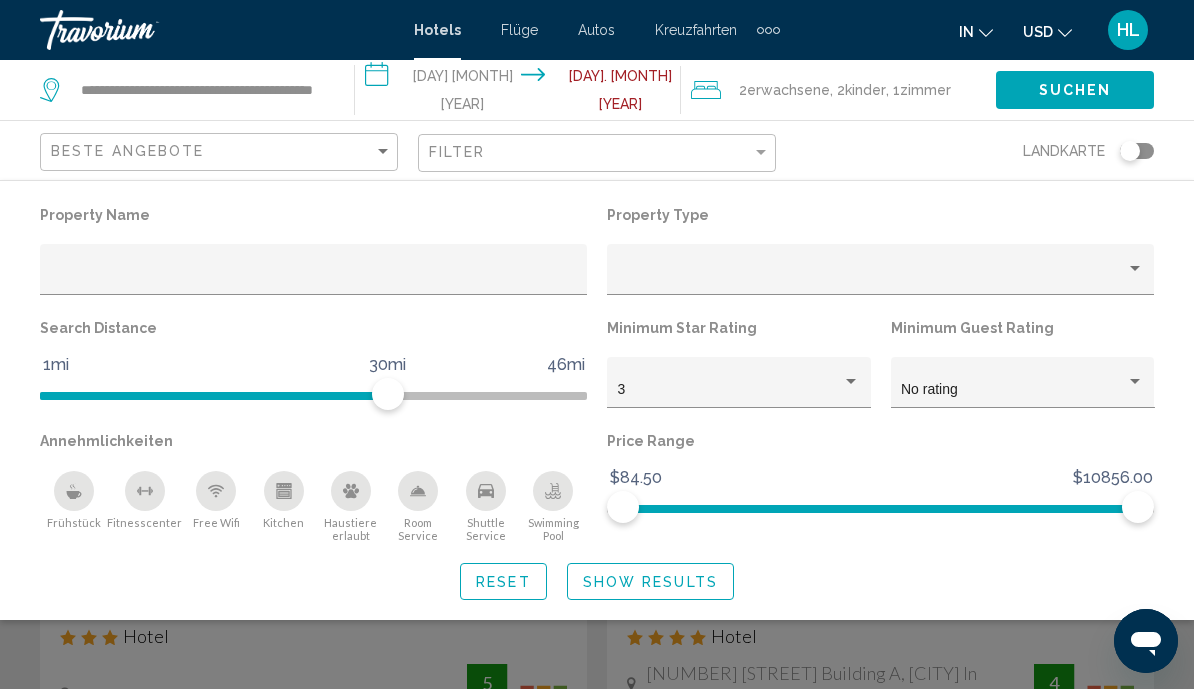 click on "Suchen" 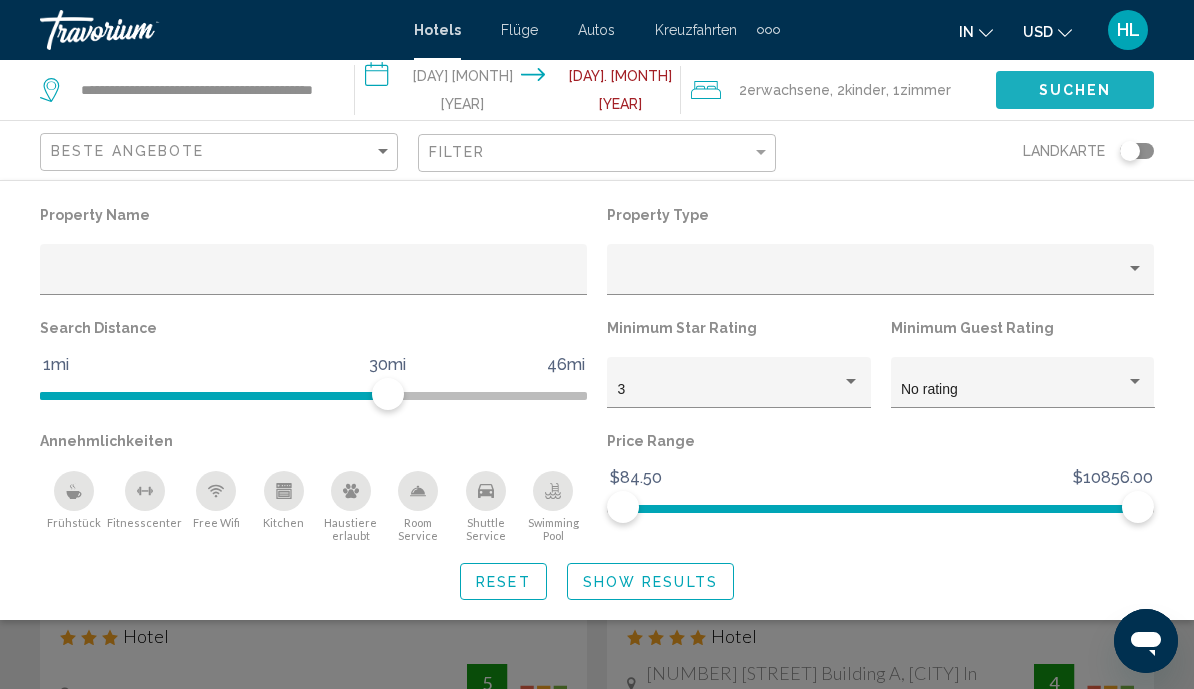 click on "Suchen" 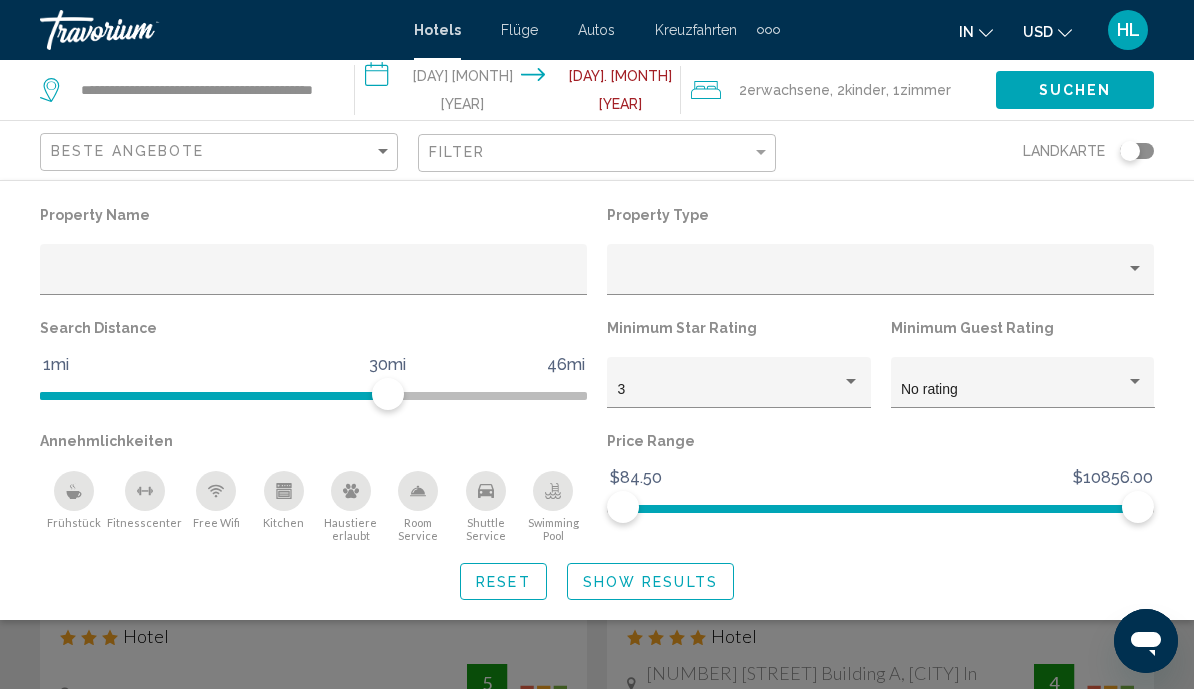 click on "Autos" at bounding box center (596, 30) 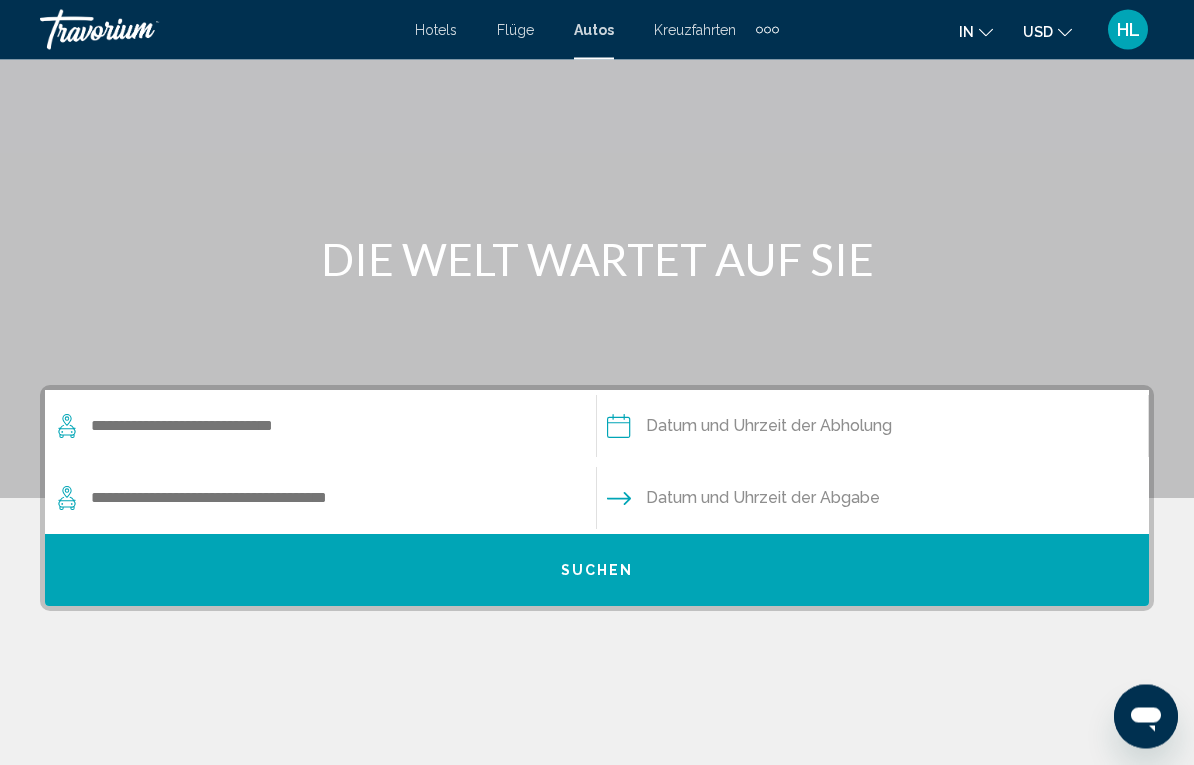 scroll, scrollTop: 105, scrollLeft: 0, axis: vertical 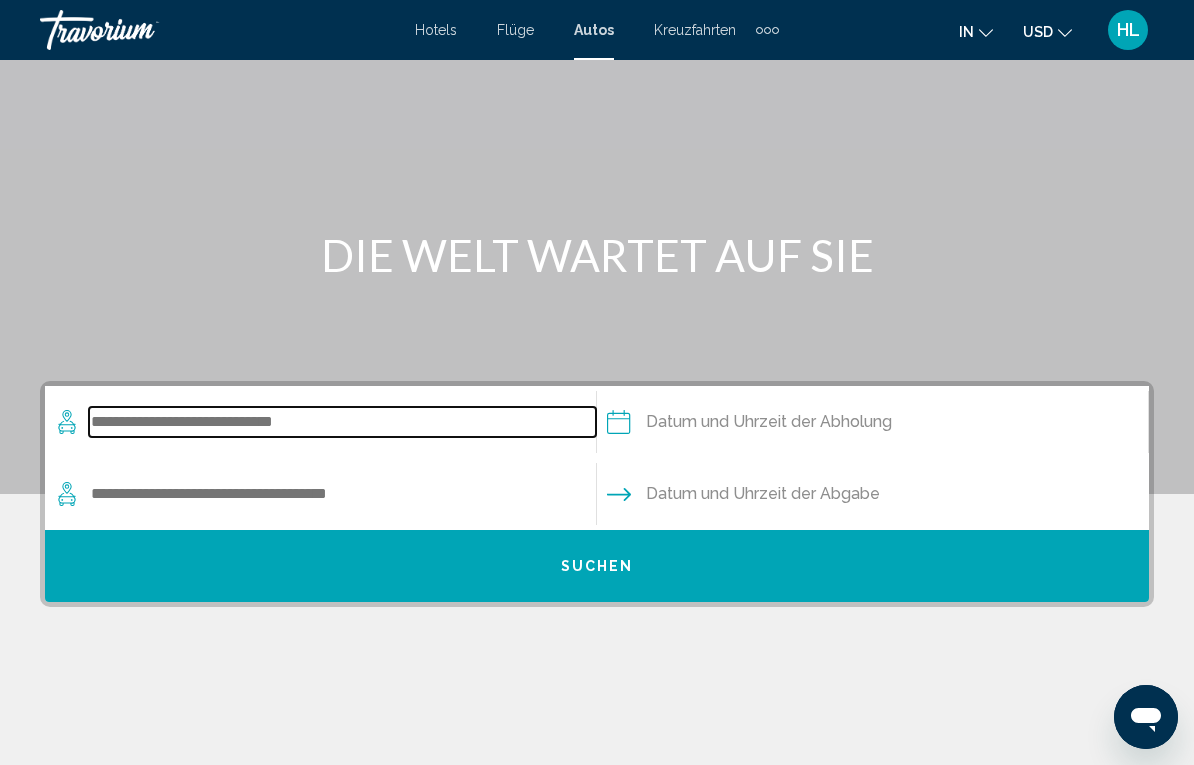 click at bounding box center [342, 422] 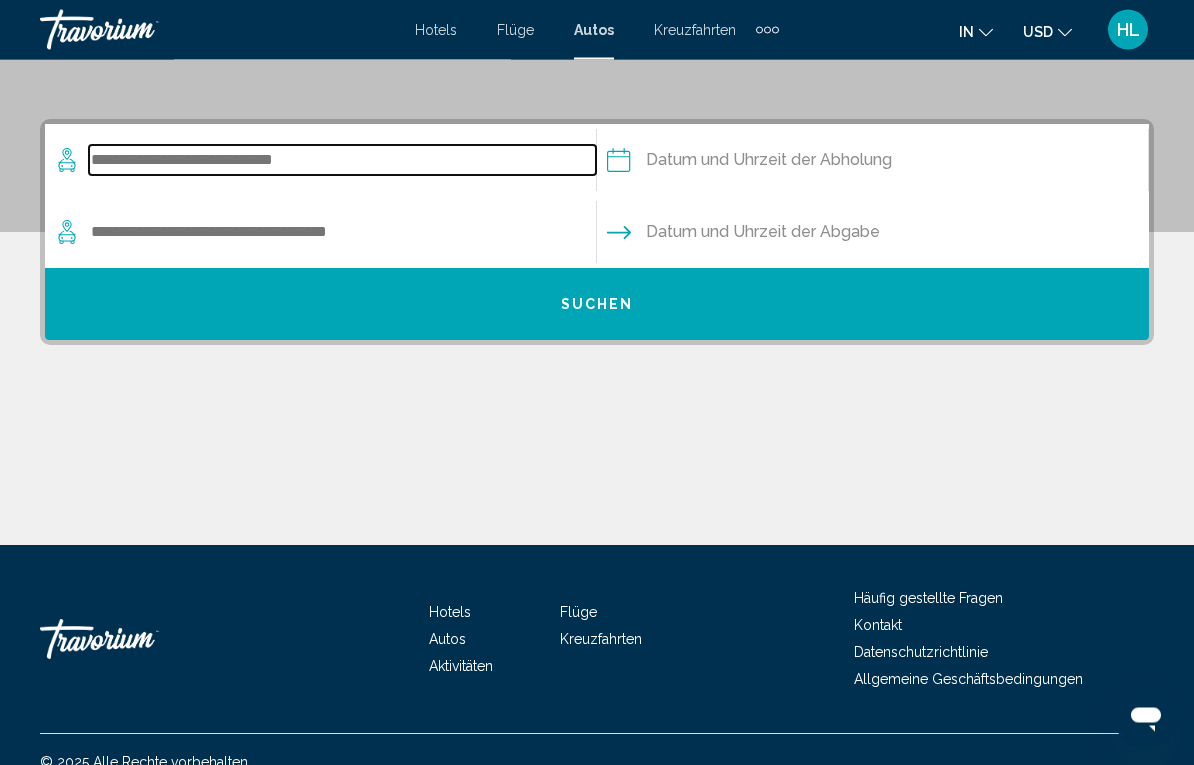 scroll, scrollTop: 368, scrollLeft: 0, axis: vertical 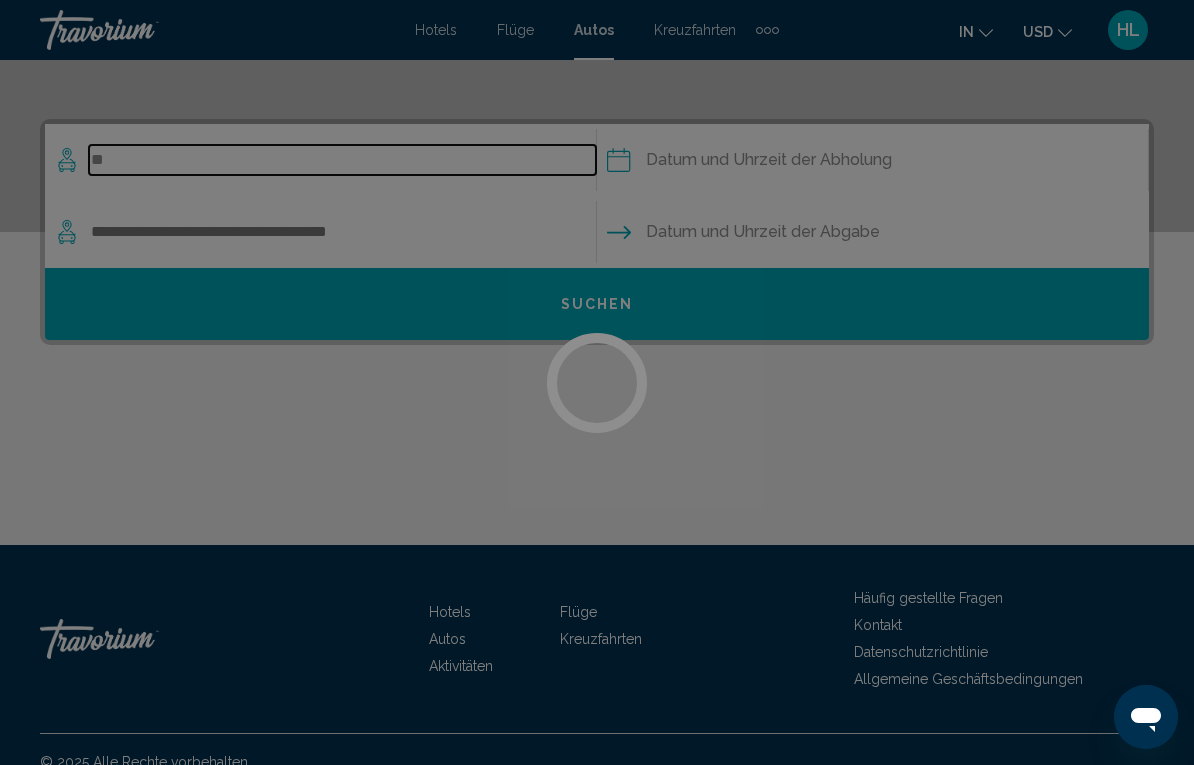 type on "*" 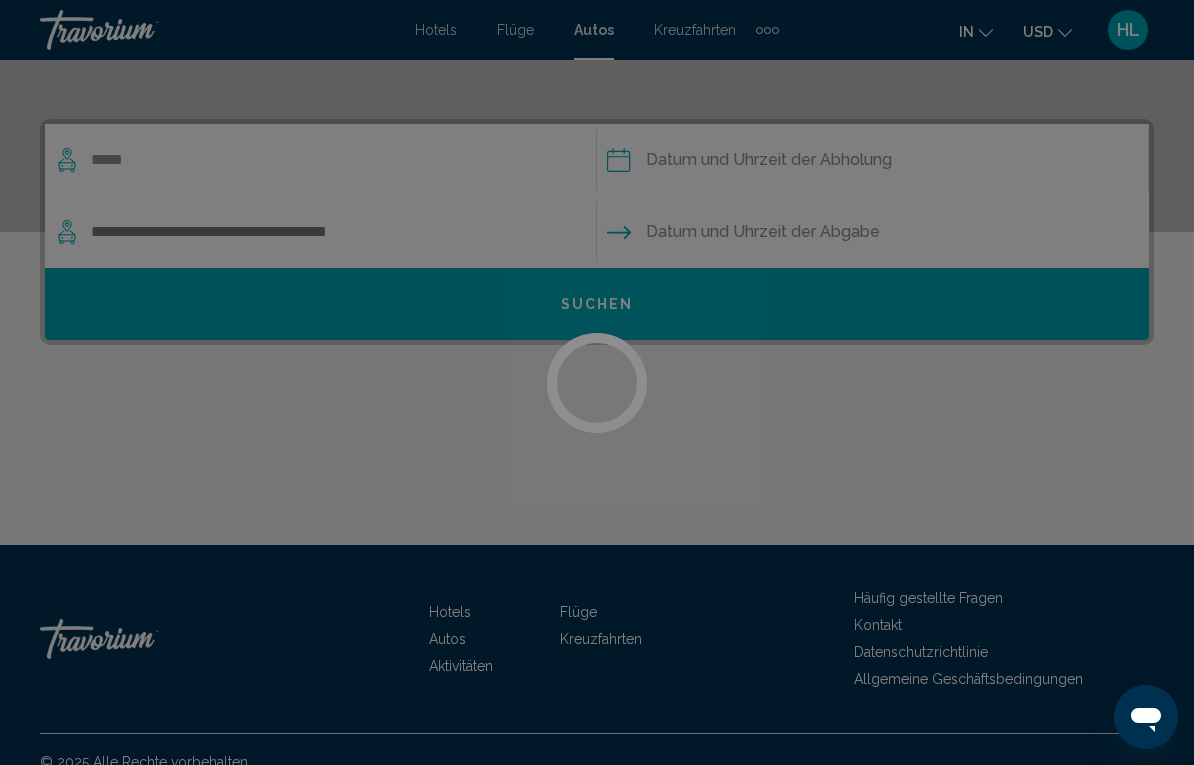 click at bounding box center [597, 382] 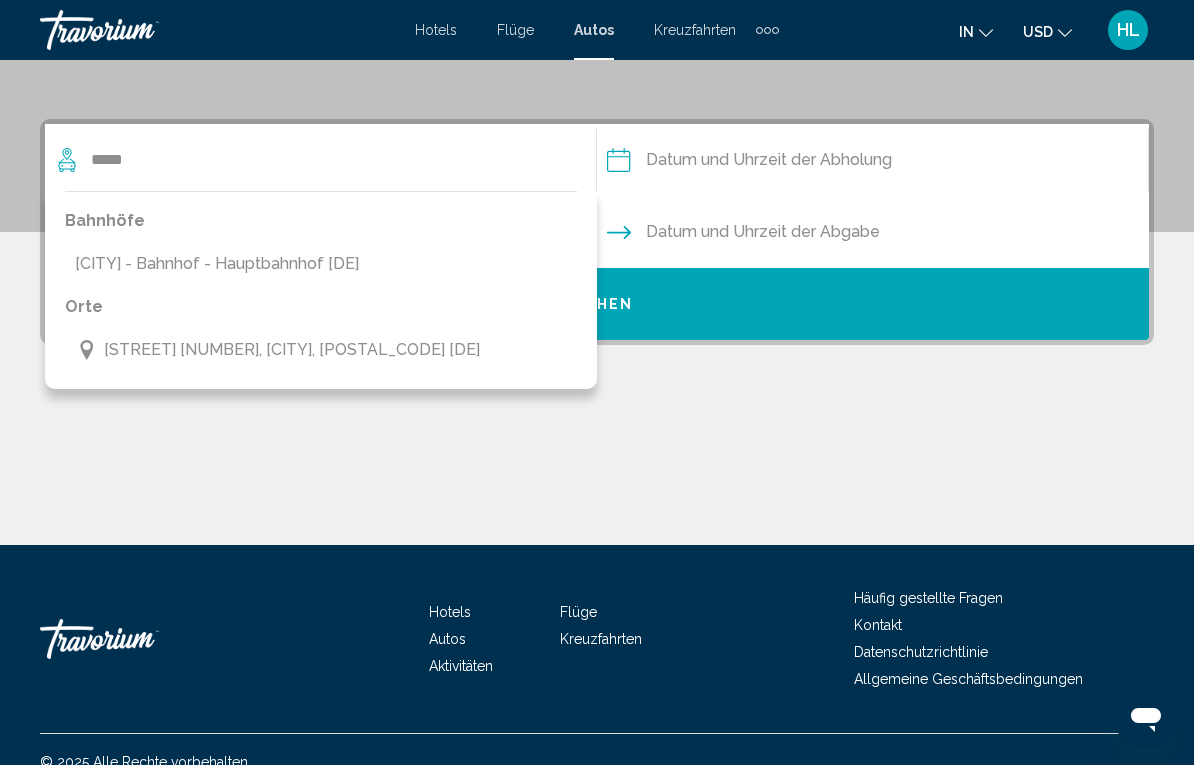 click on "Fulda - Bahnhof - Hauptbahnhof [DE]" at bounding box center [277, 264] 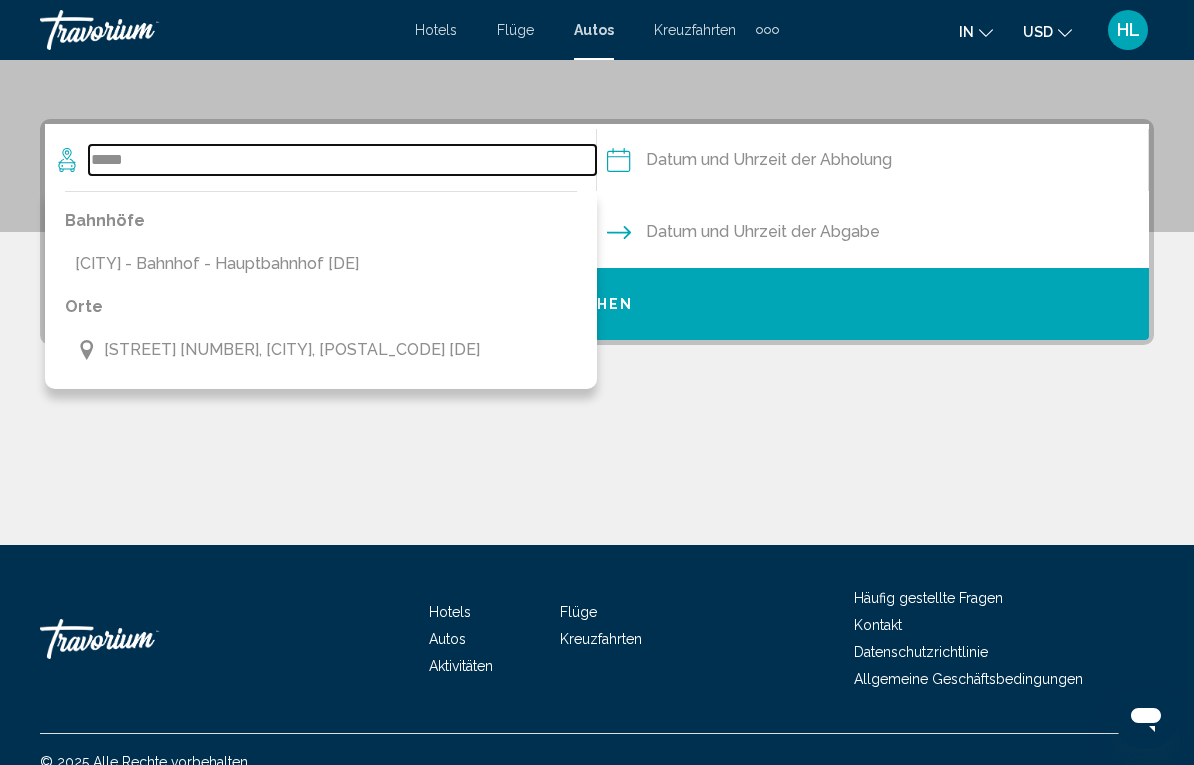 type on "**********" 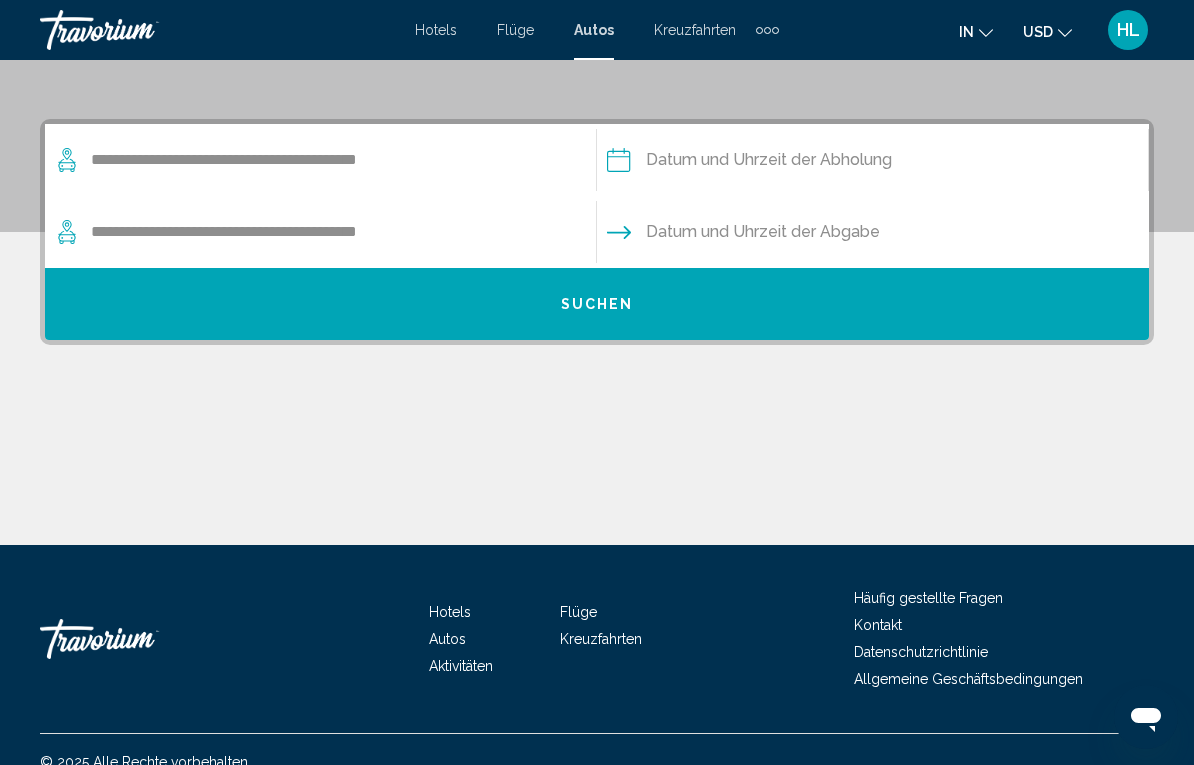 click at bounding box center (872, 163) 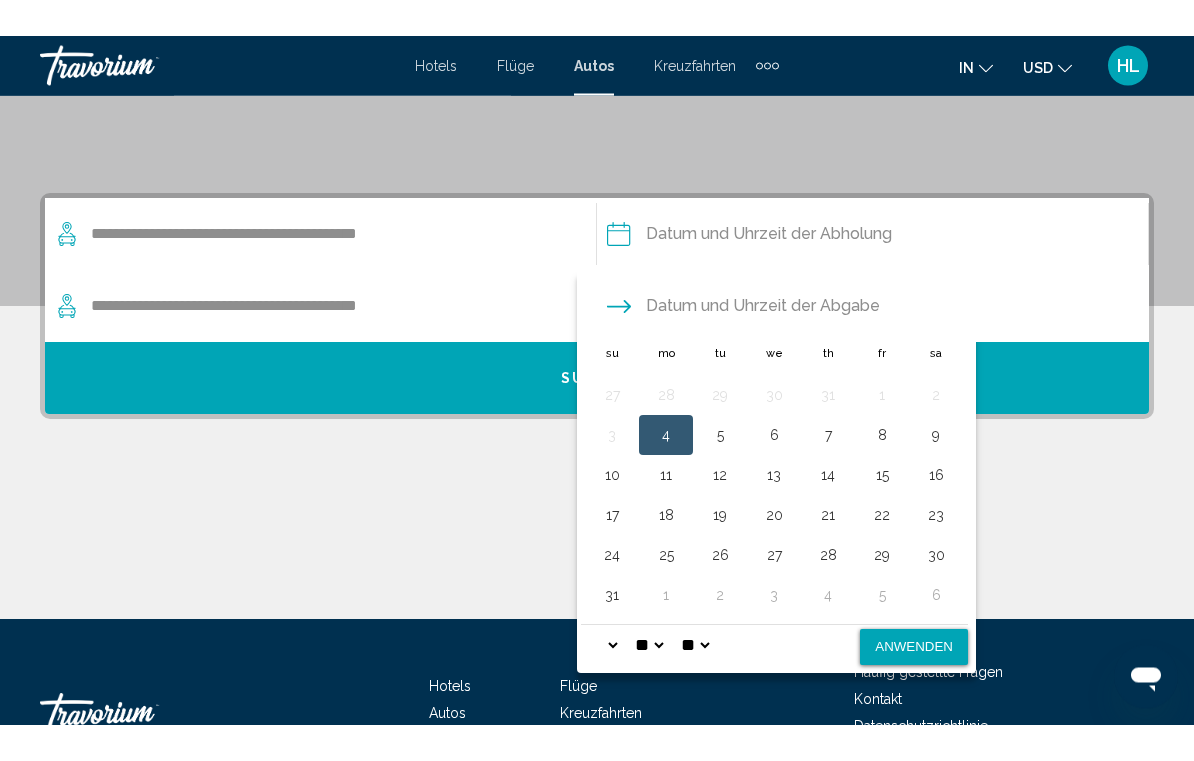 scroll, scrollTop: 330, scrollLeft: 0, axis: vertical 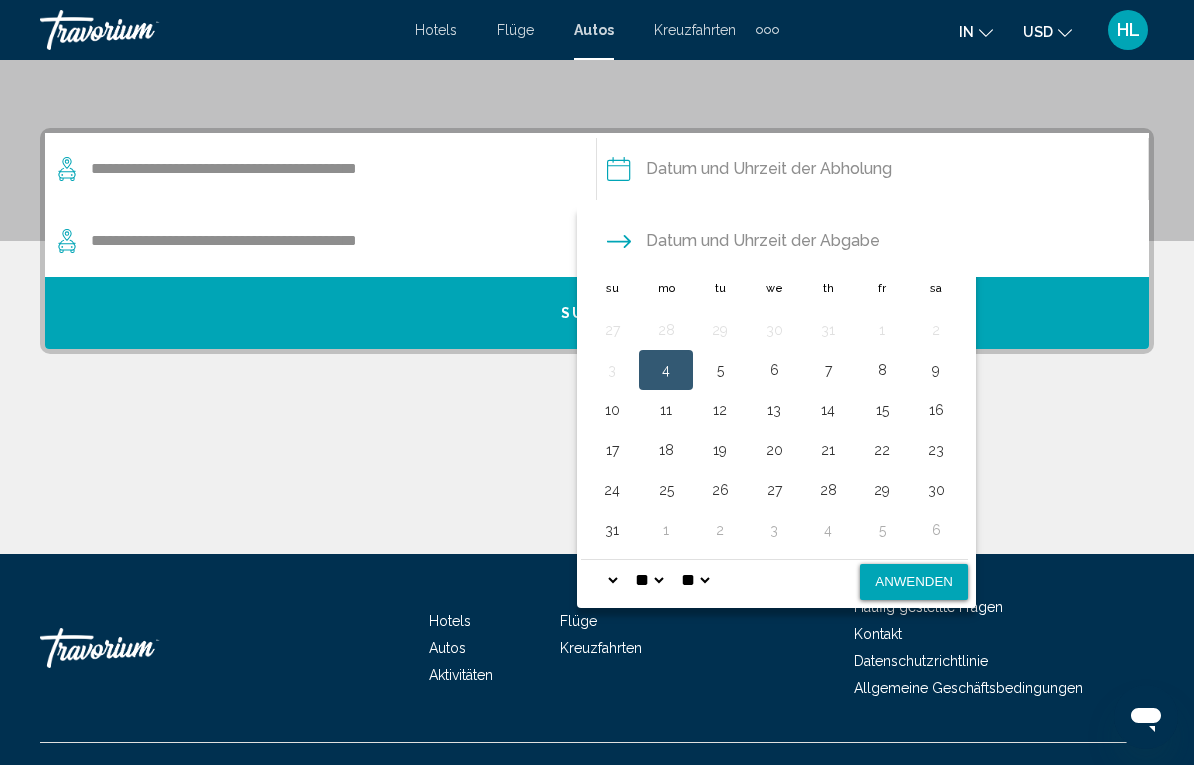 click 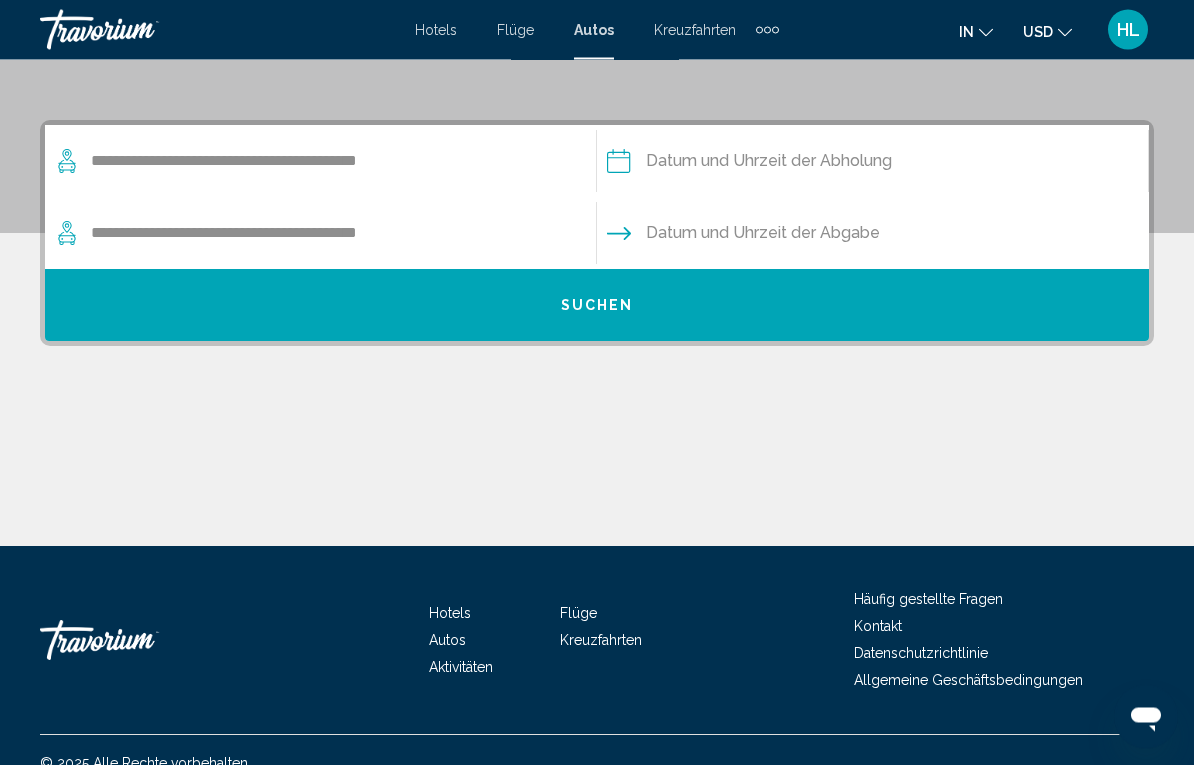 scroll, scrollTop: 367, scrollLeft: 0, axis: vertical 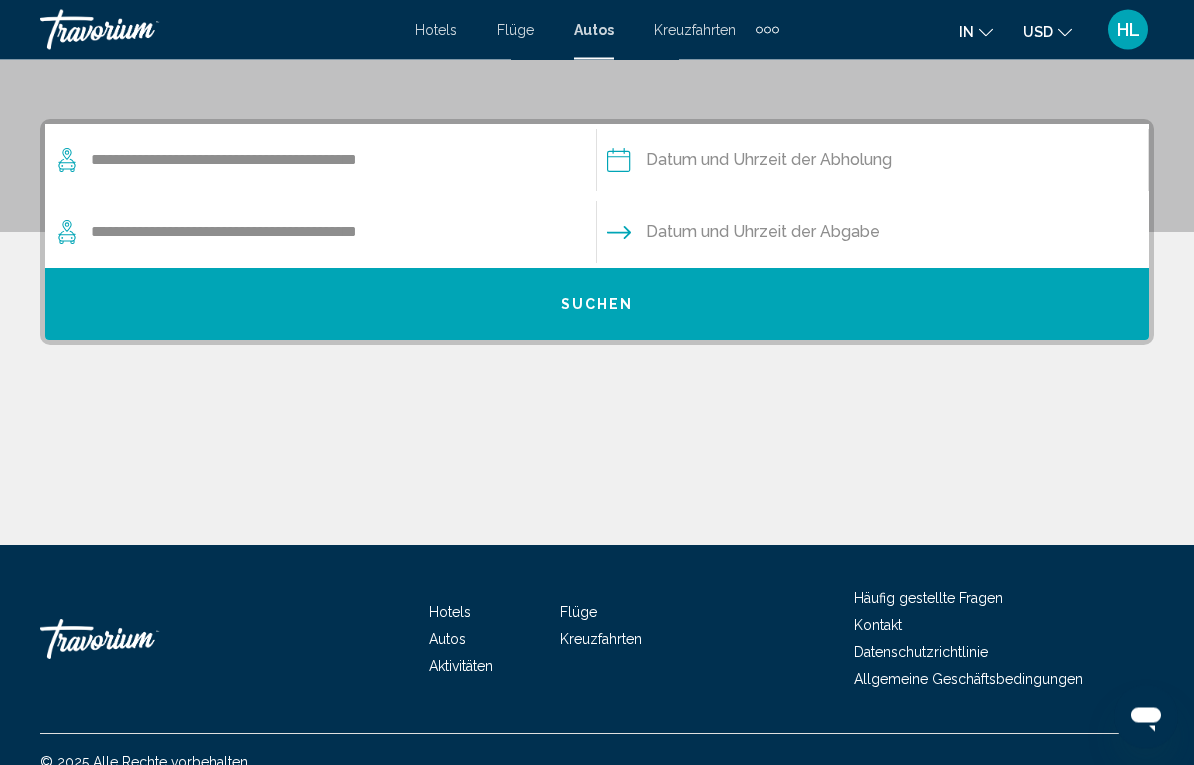 click on "Datum und Uhrzeit der Abgabe" at bounding box center [763, 233] 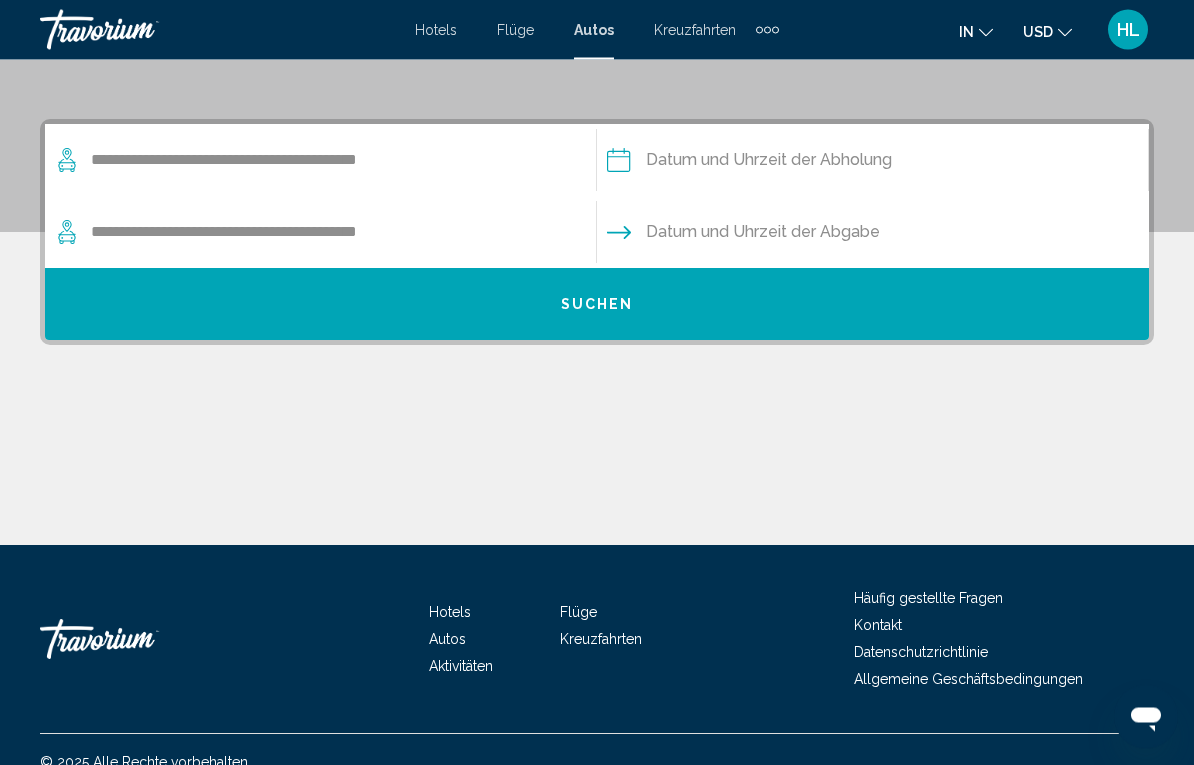 click at bounding box center [872, 164] 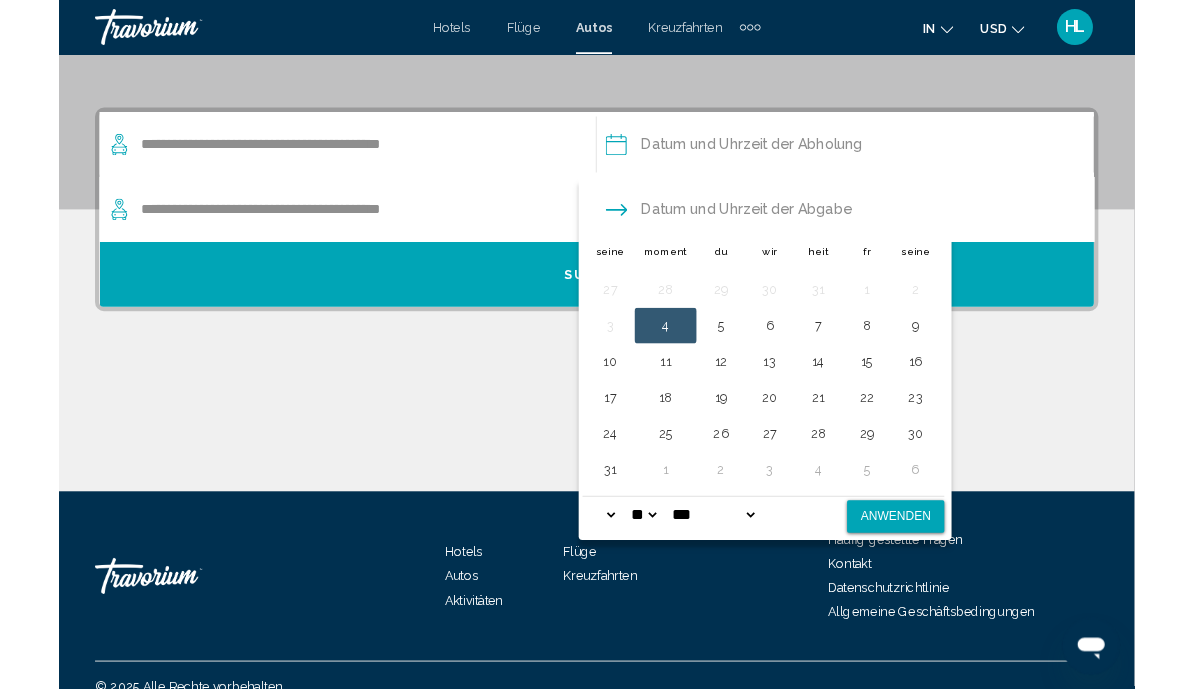 scroll, scrollTop: 469, scrollLeft: 0, axis: vertical 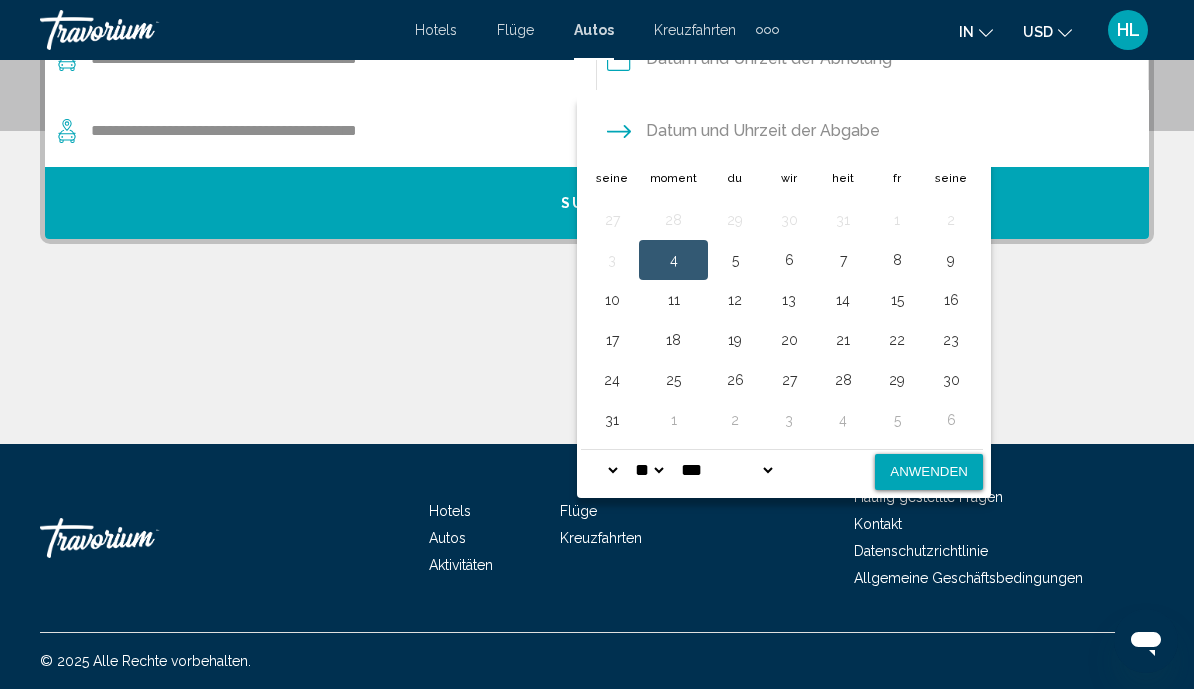 click on "**********" at bounding box center (726, 470) 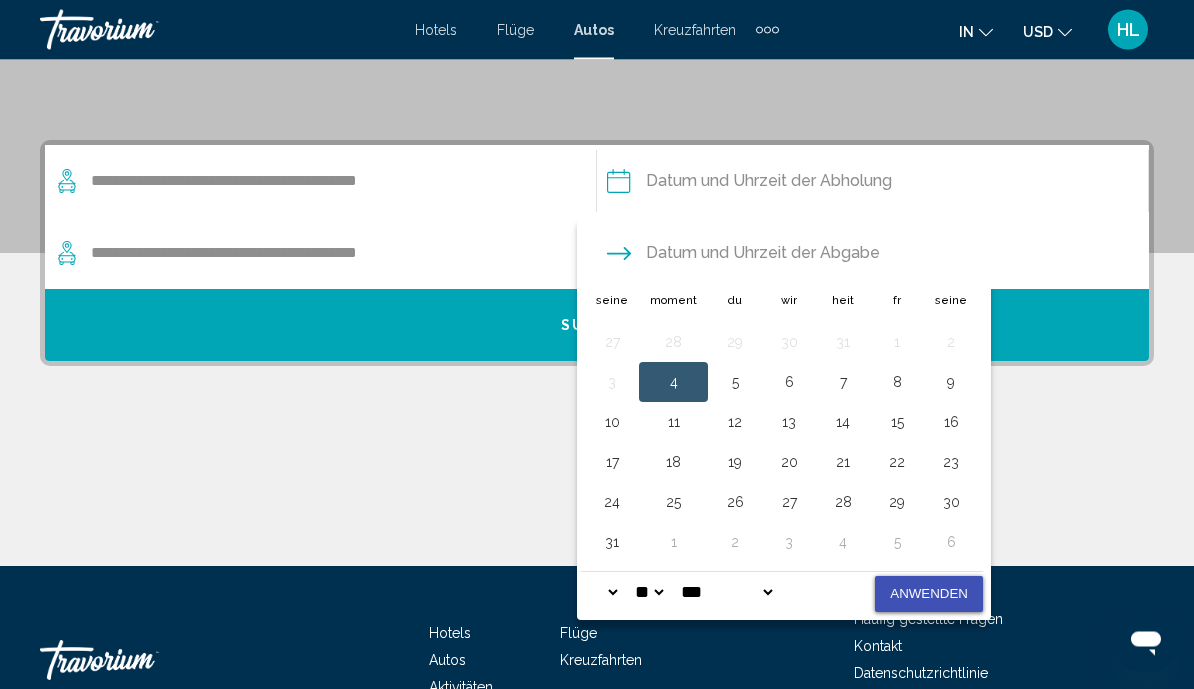 click on "Anwenden" at bounding box center [929, 595] 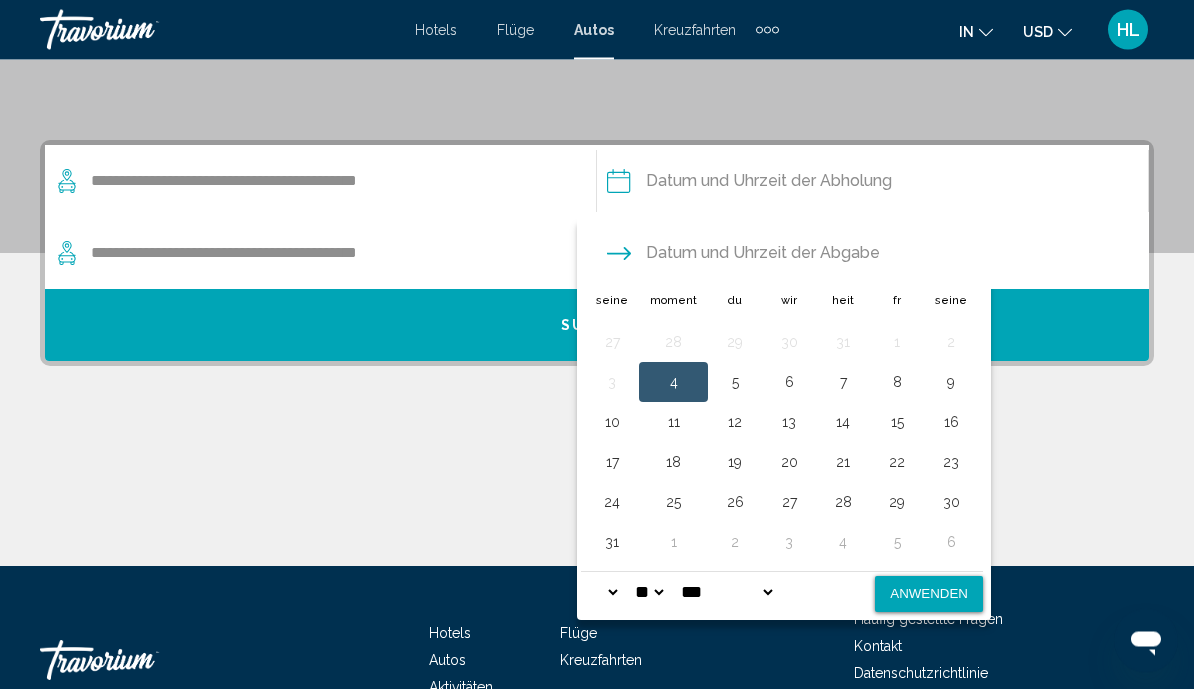 type on "**********" 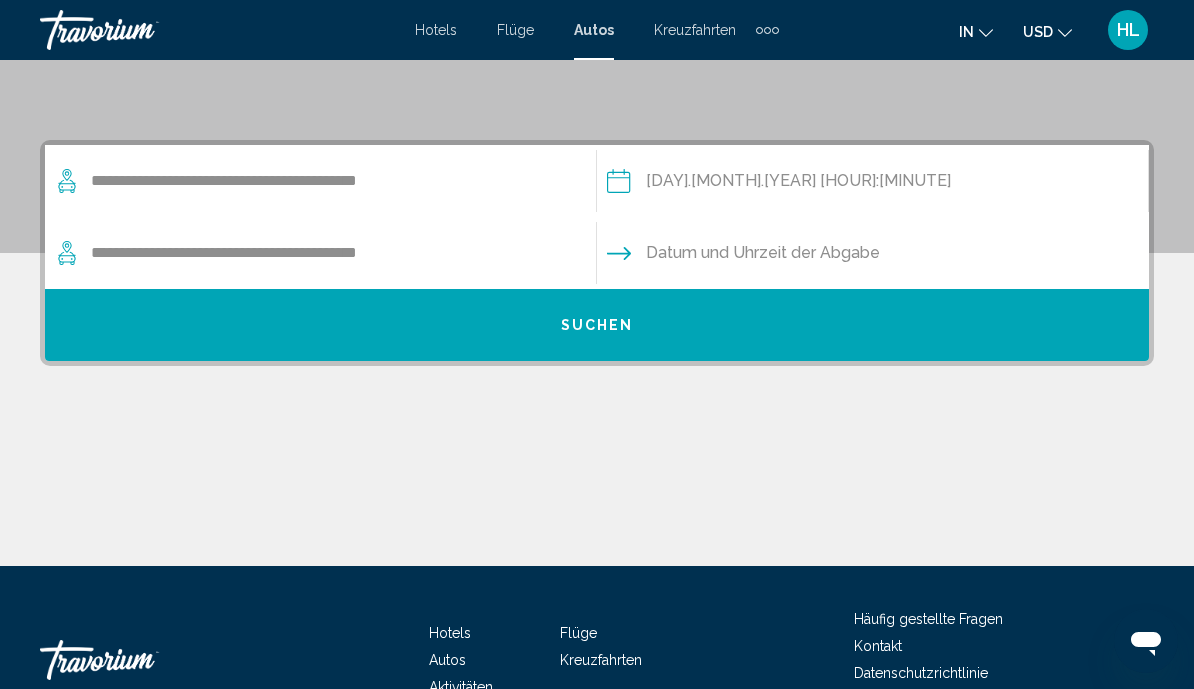 click on "**********" at bounding box center (872, 184) 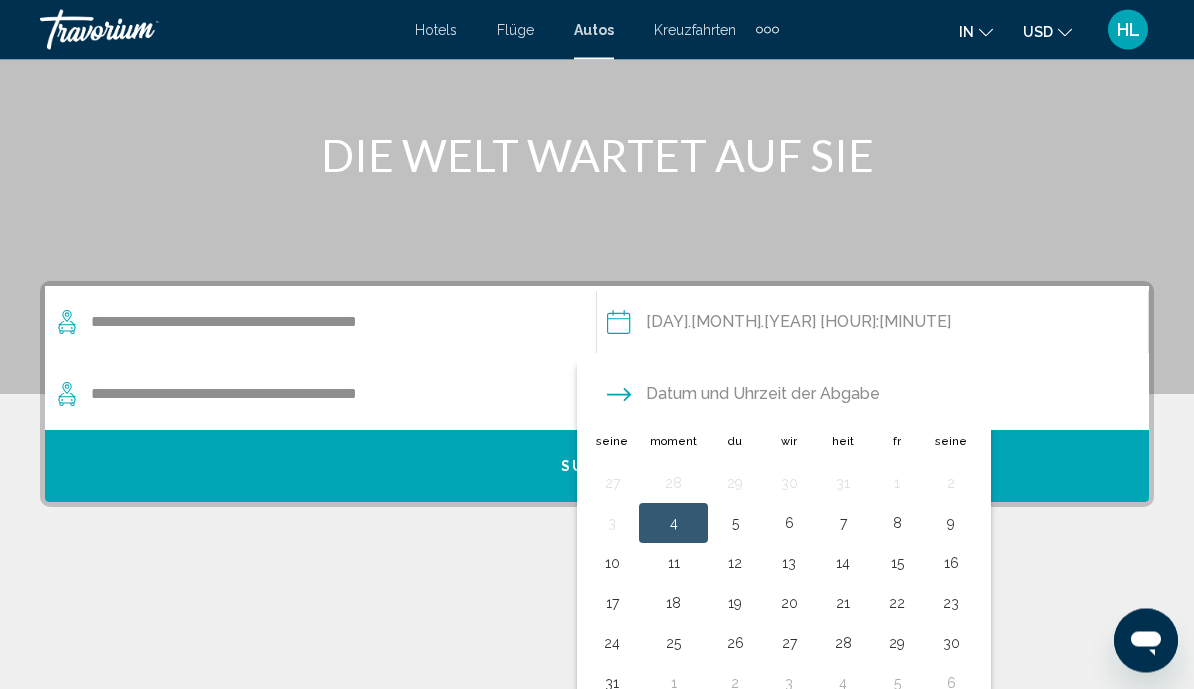scroll, scrollTop: 274, scrollLeft: 0, axis: vertical 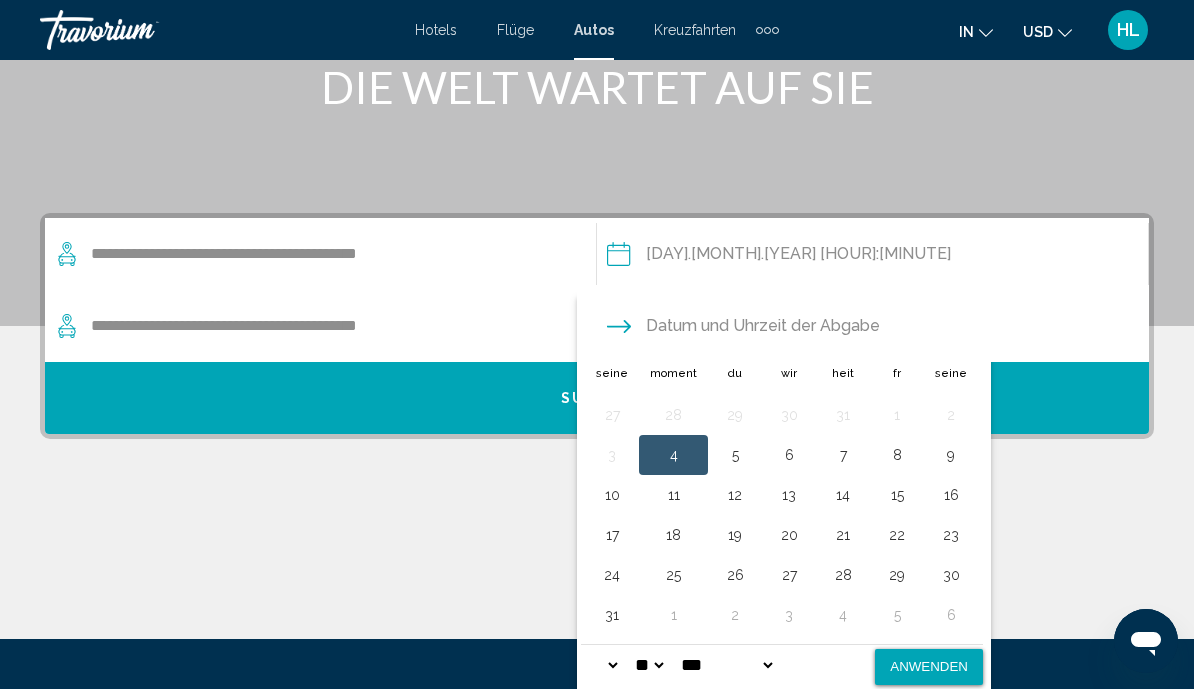 click on "9" at bounding box center (951, 455) 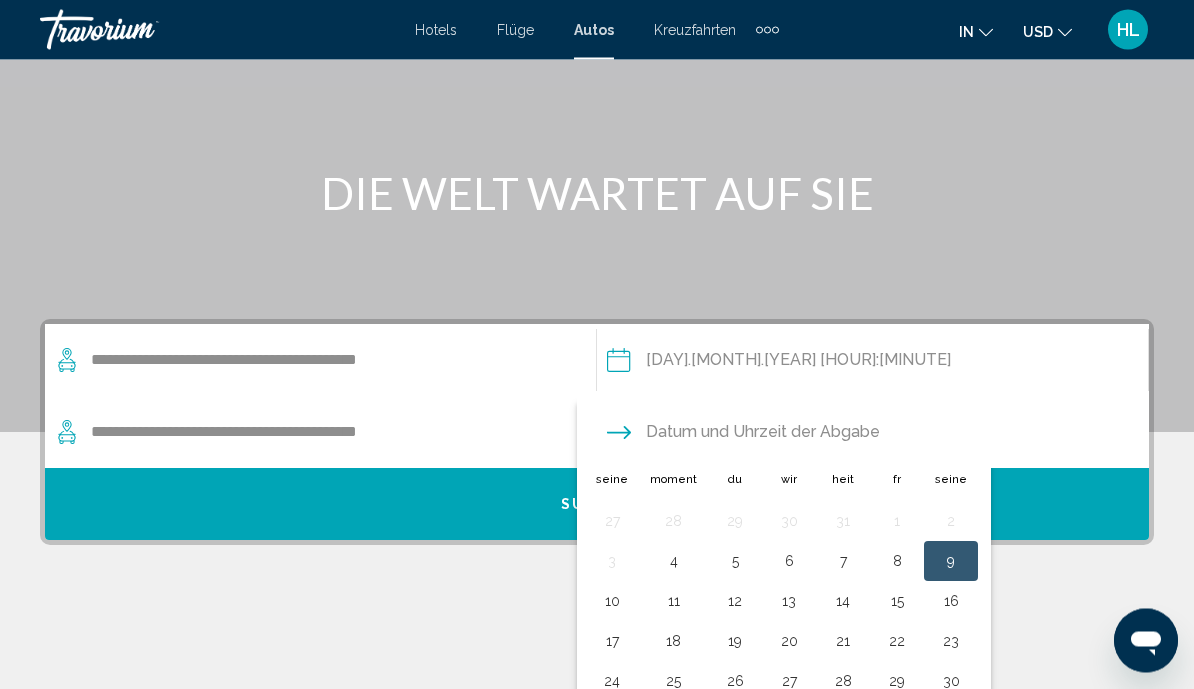 scroll, scrollTop: 0, scrollLeft: 0, axis: both 